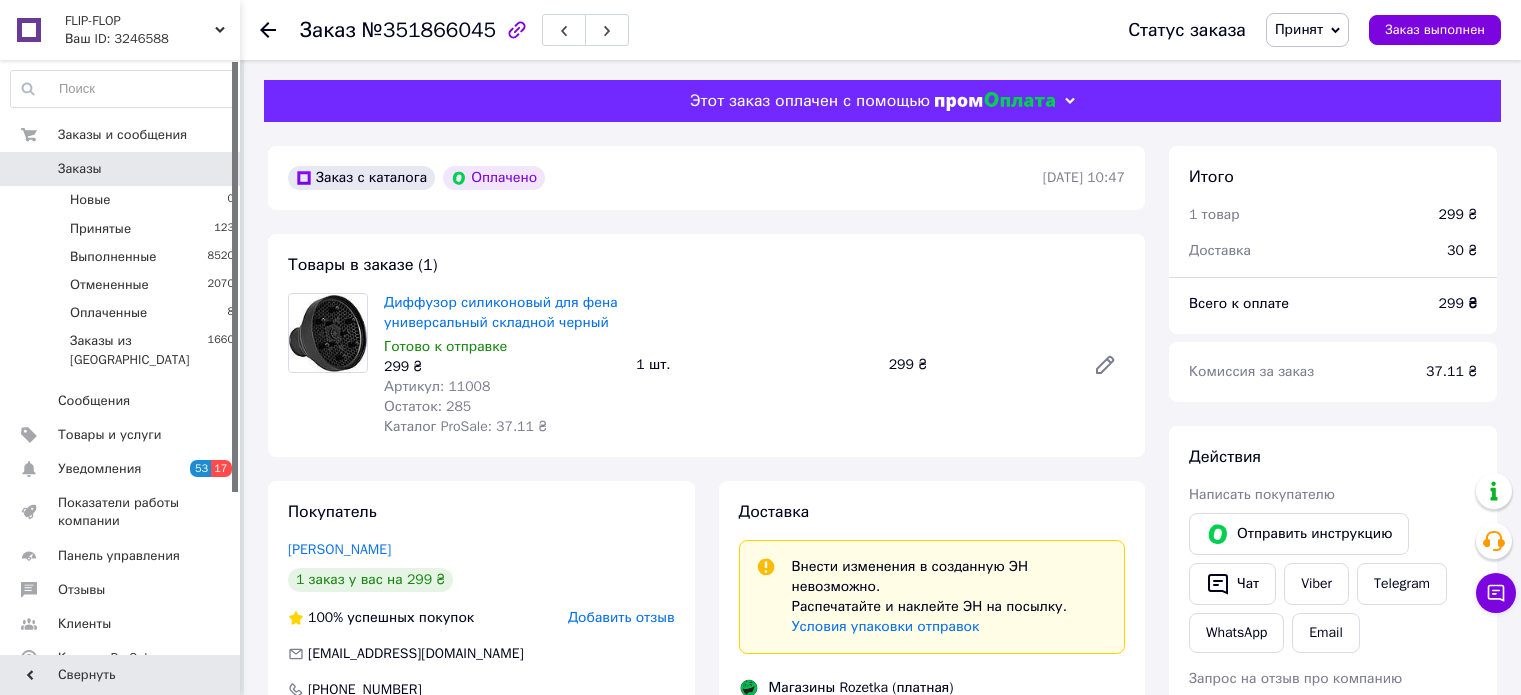 scroll, scrollTop: 0, scrollLeft: 0, axis: both 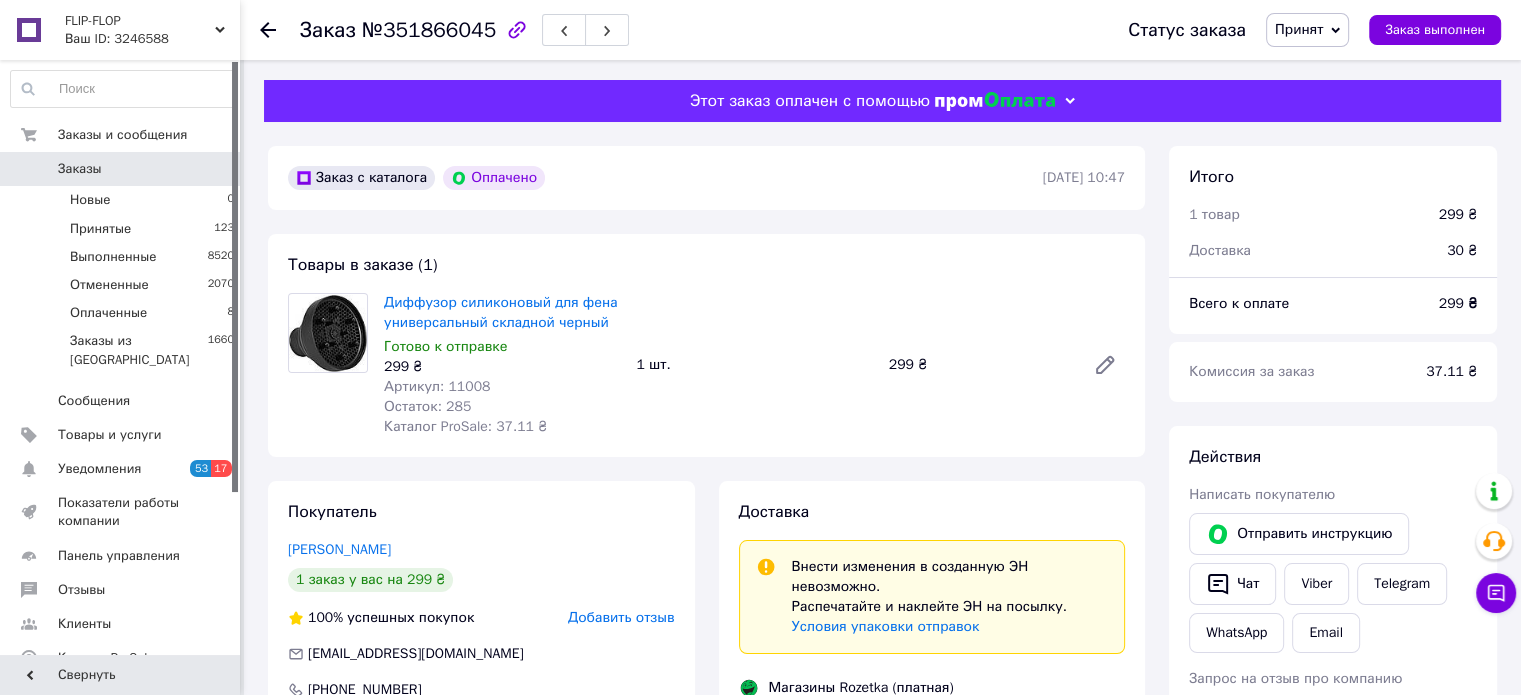 click on "Заказы" at bounding box center [121, 169] 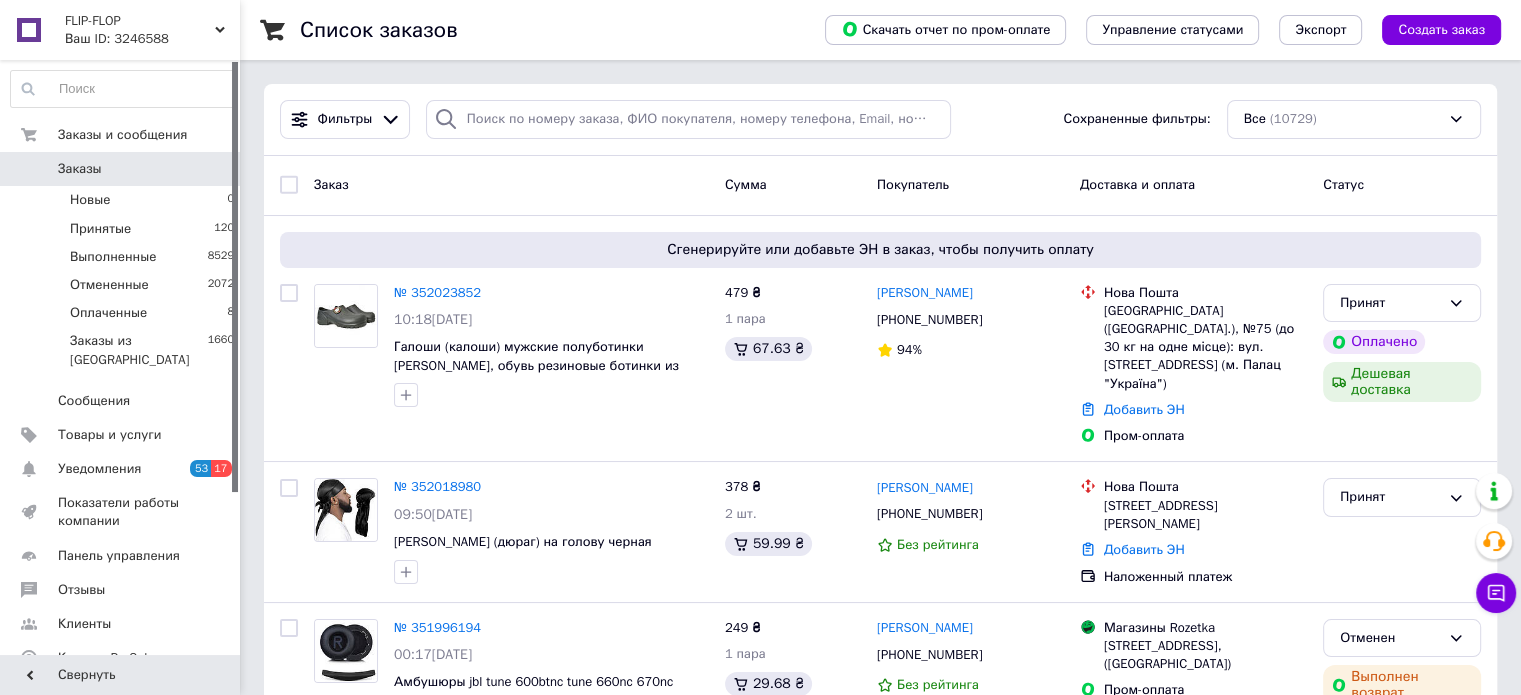 click on "FLIP-FLOP" at bounding box center (140, 21) 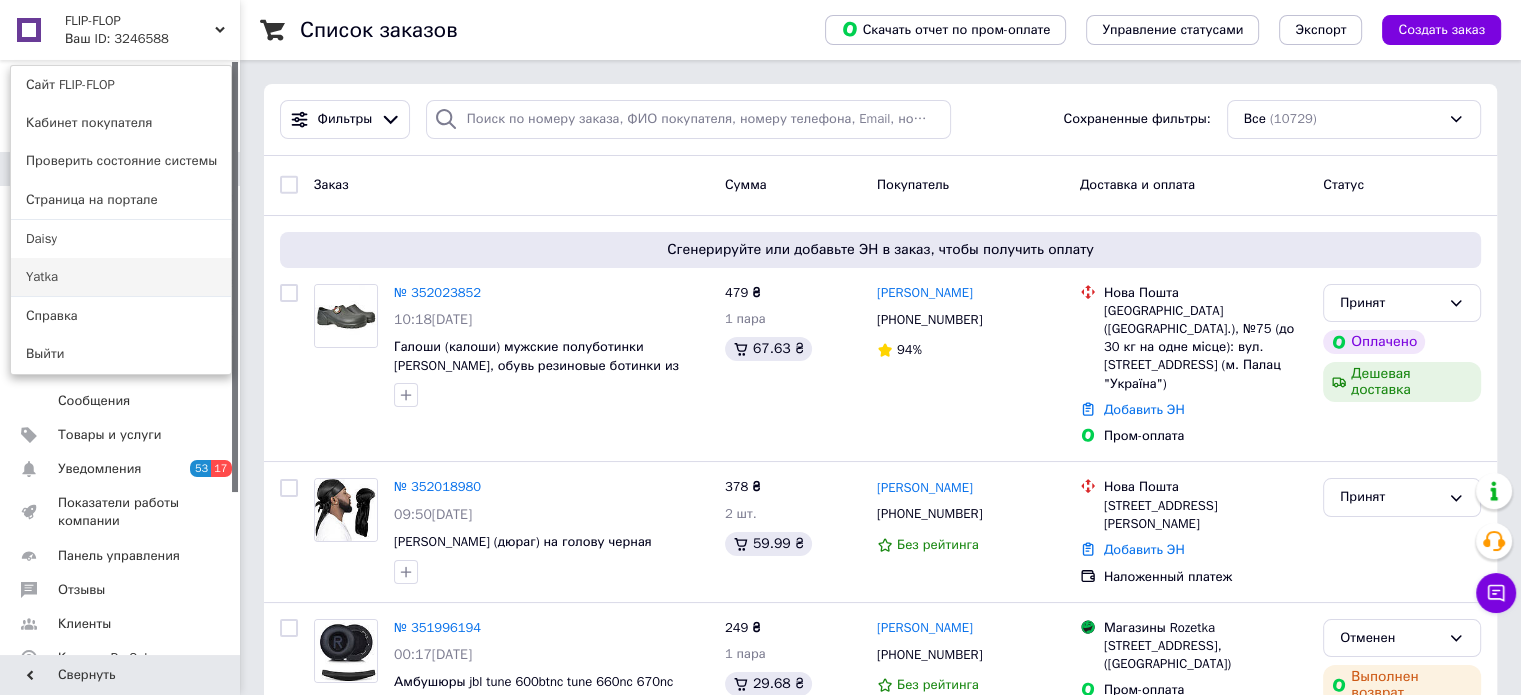 click on "Yatka" at bounding box center [121, 277] 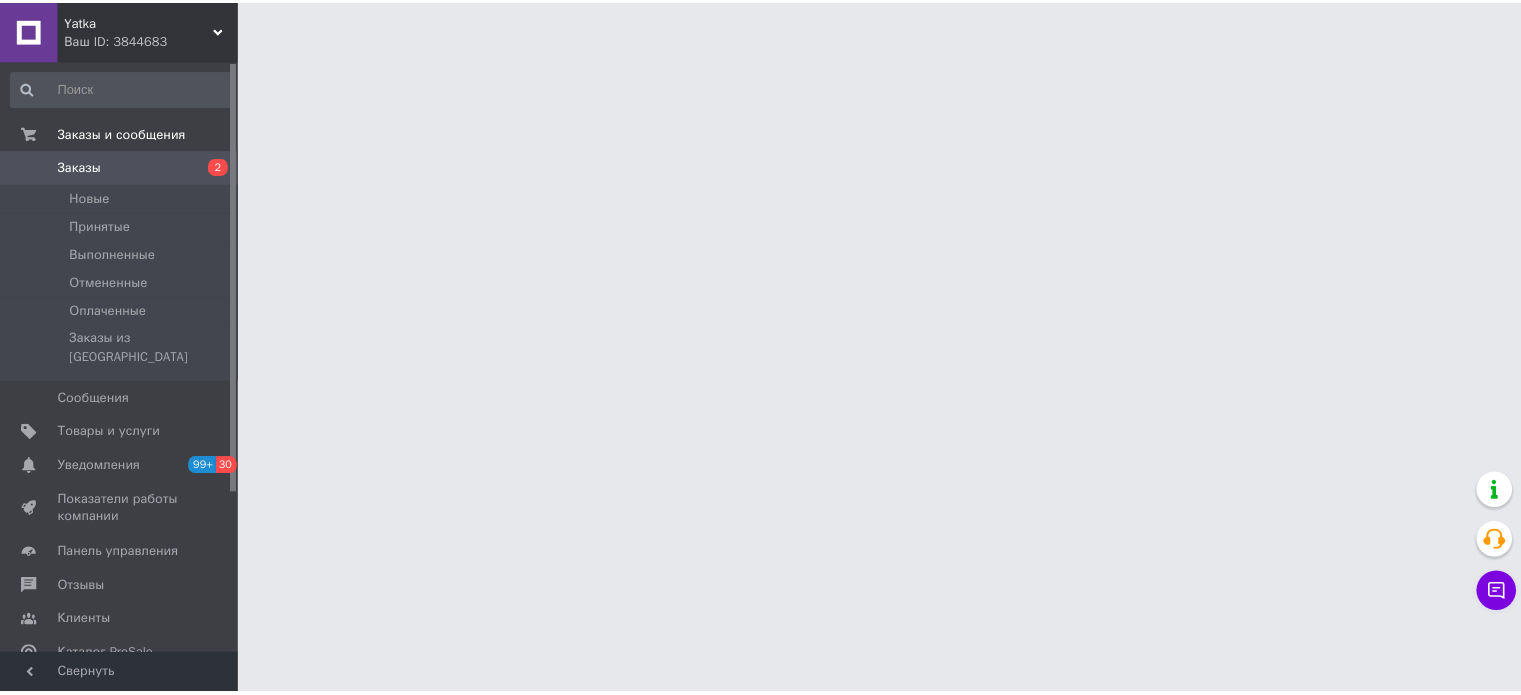 scroll, scrollTop: 0, scrollLeft: 0, axis: both 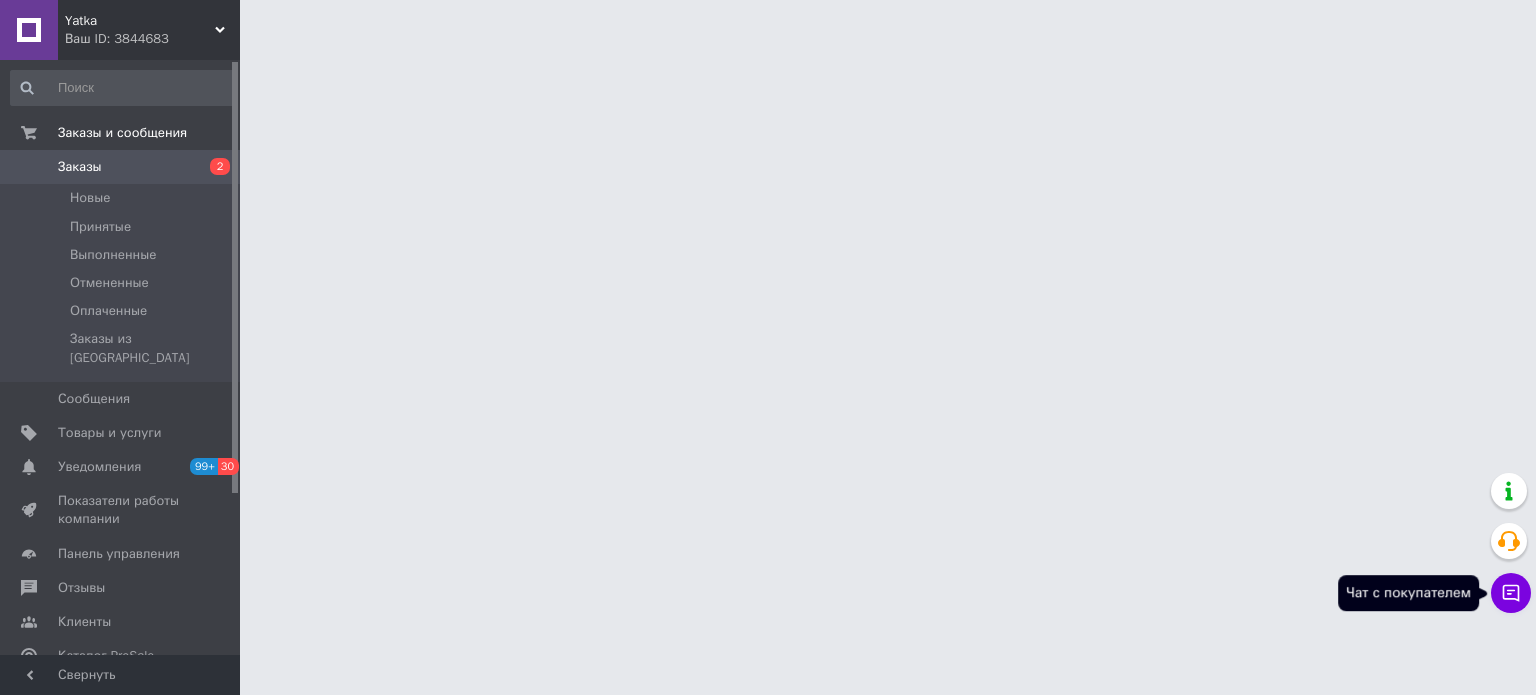 click 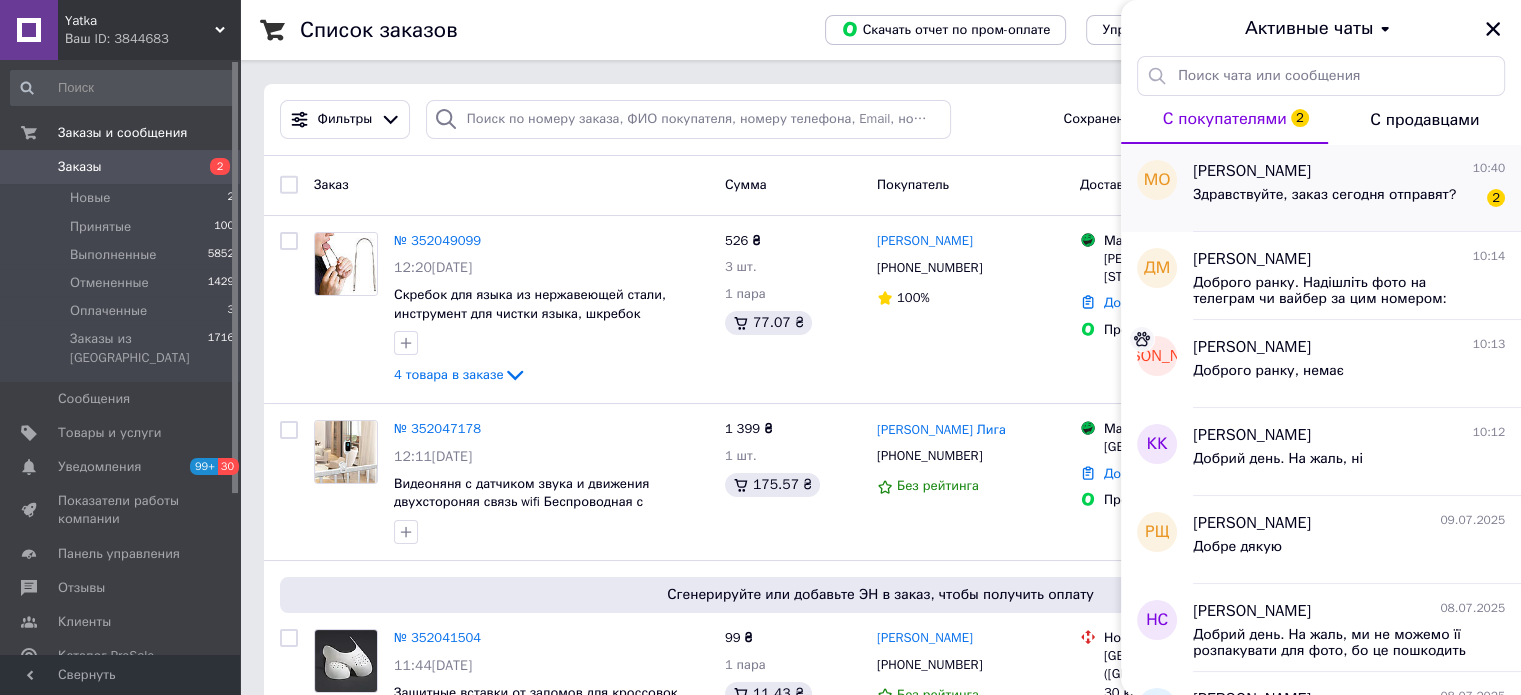 click on "Здравствуйте, заказ сегодня отправят?" at bounding box center [1324, 195] 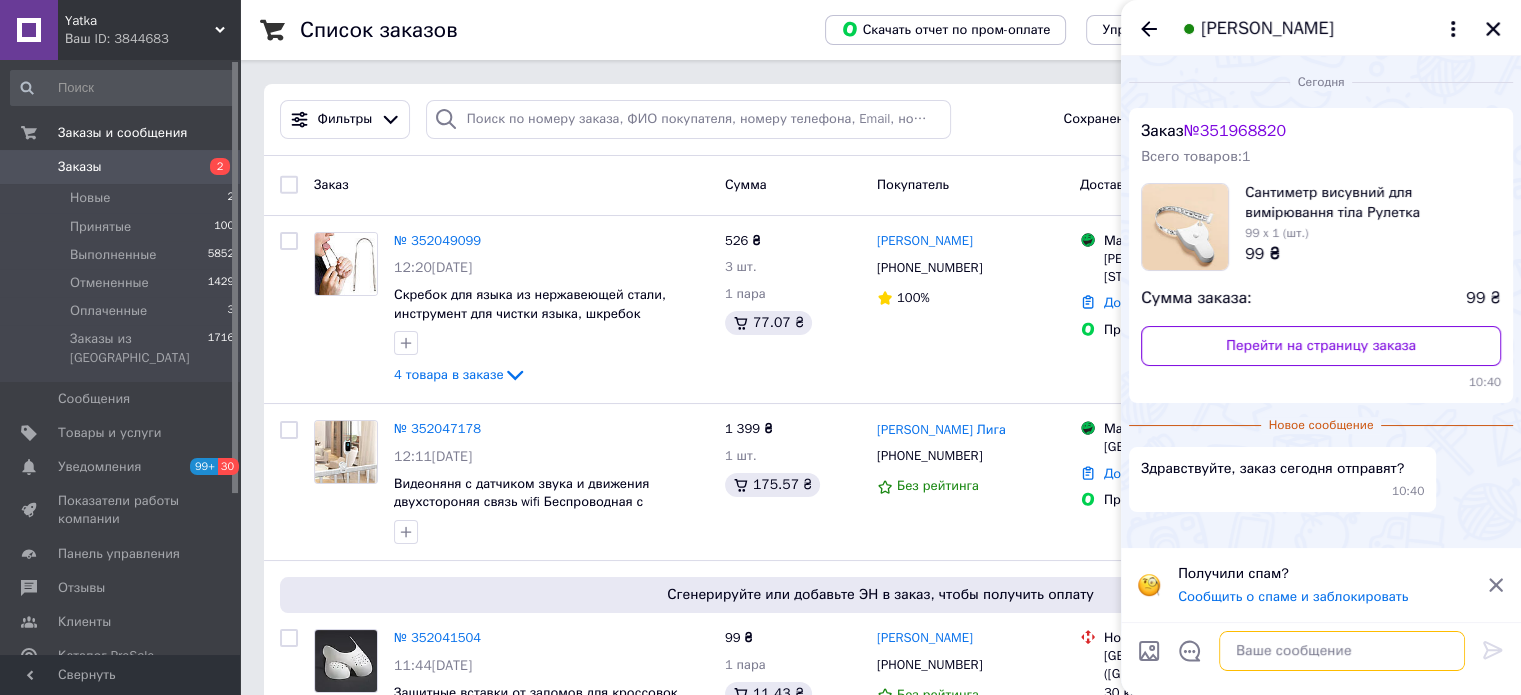 click at bounding box center [1342, 651] 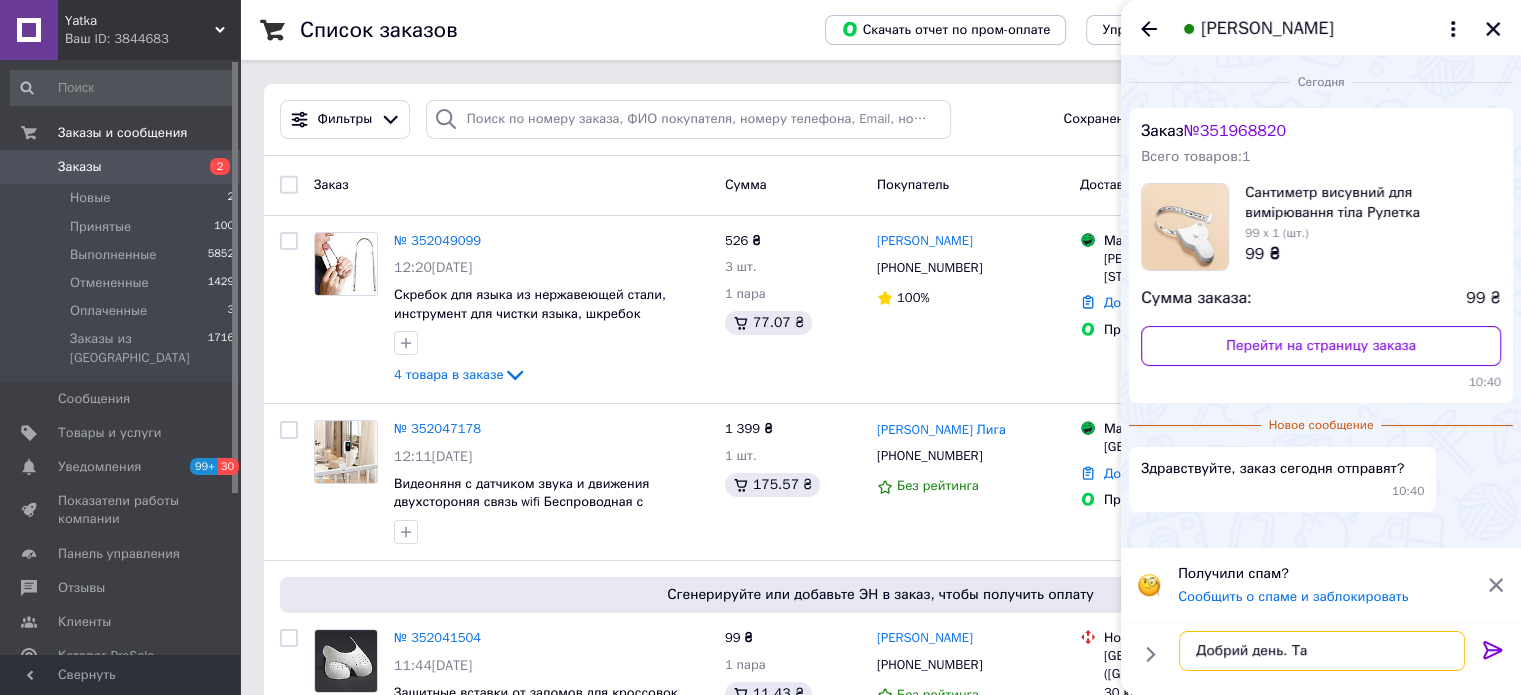 type on "Добрий день. Так" 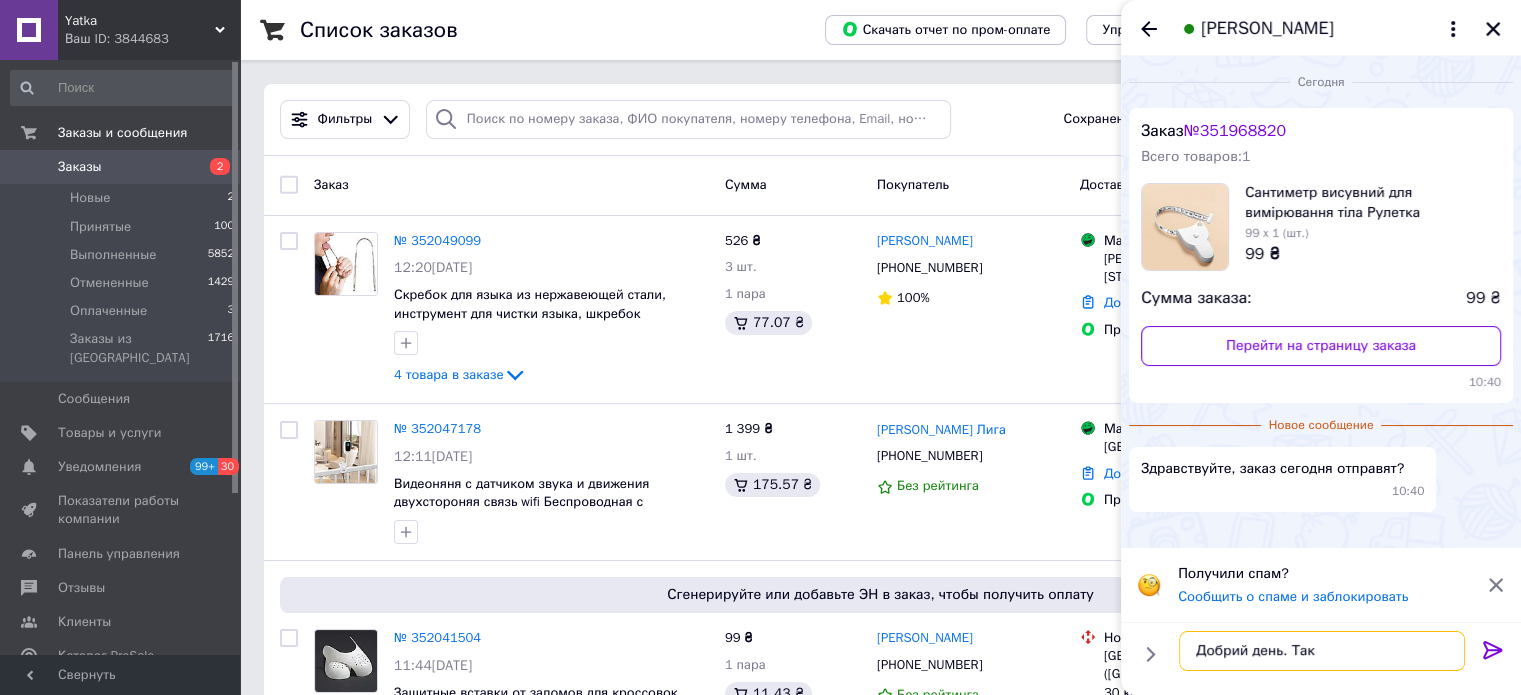 type 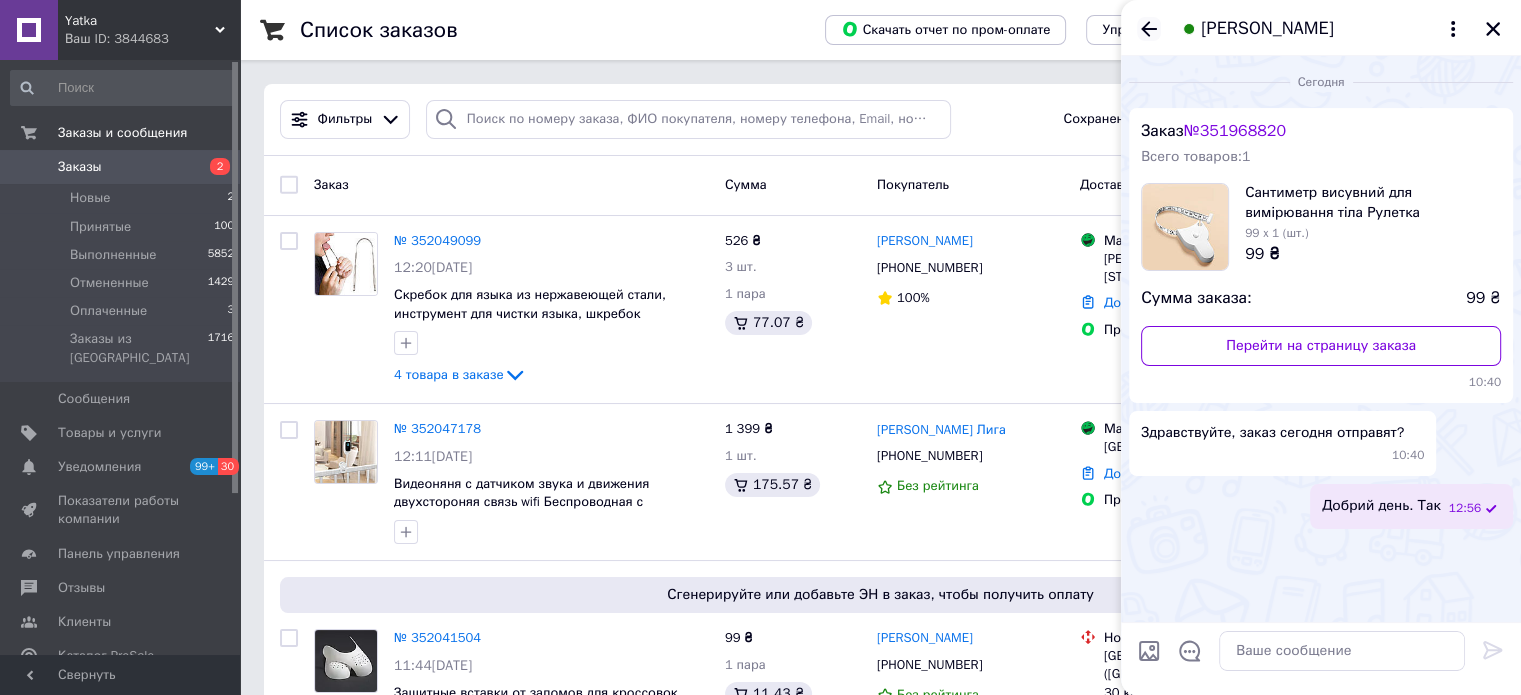 click 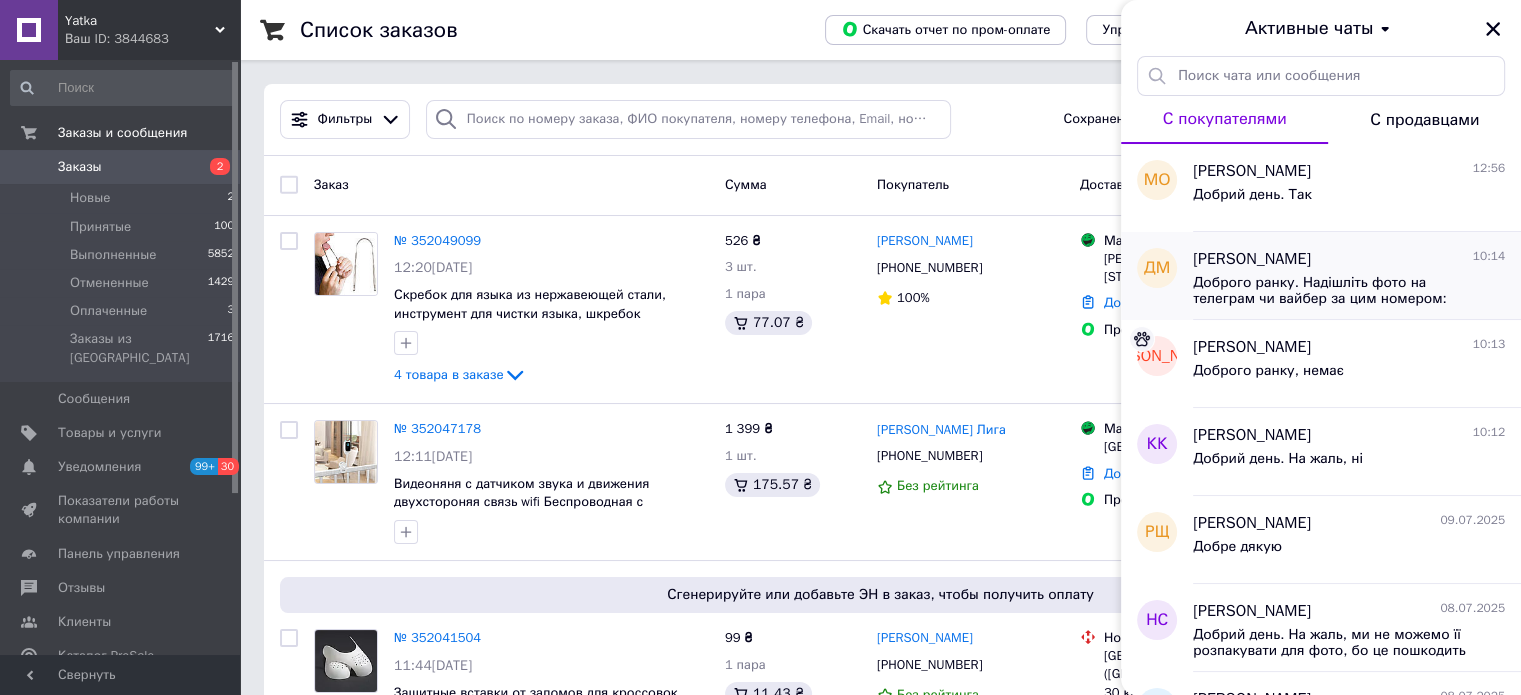 click on "Доброго ранку. Надішліть фото на телеграм чи вайбер за цим номером:
+380 68 790 49 43" at bounding box center (1335, 291) 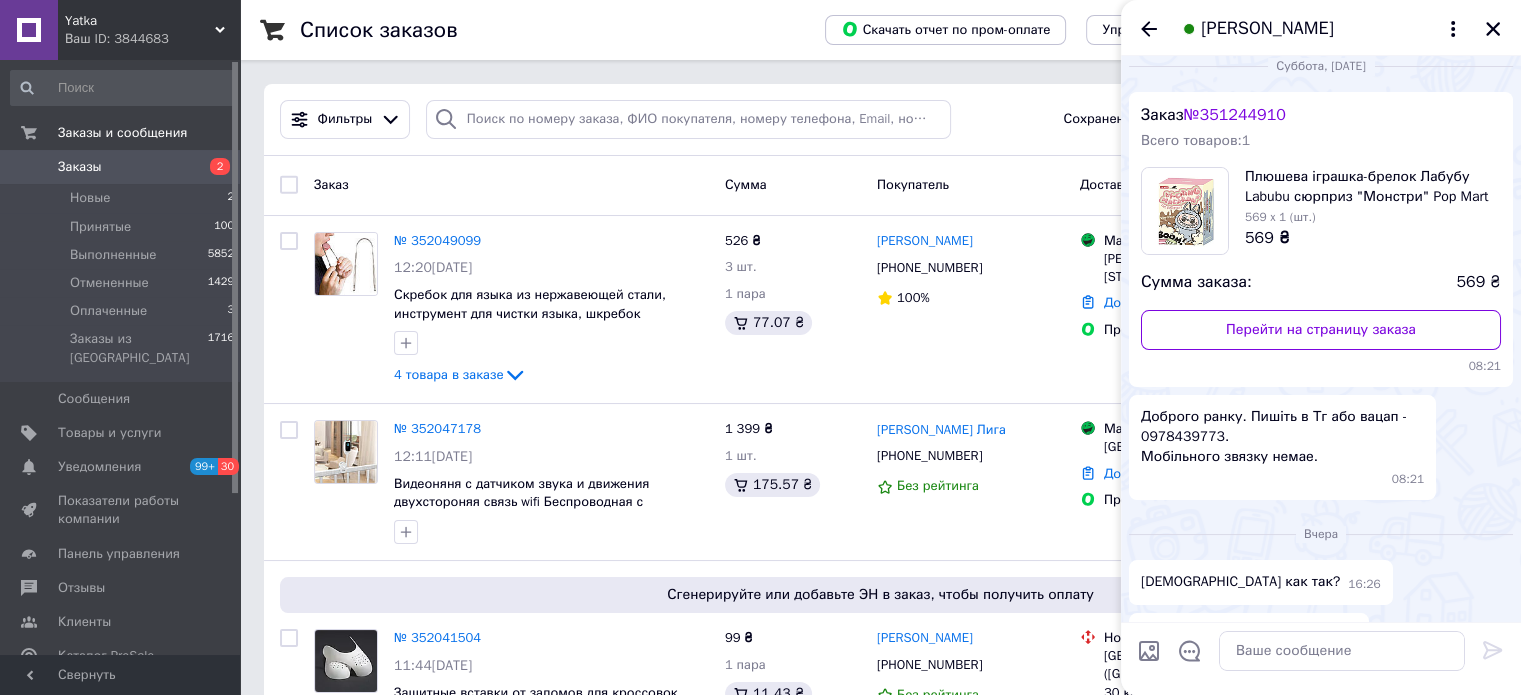 scroll, scrollTop: 15, scrollLeft: 0, axis: vertical 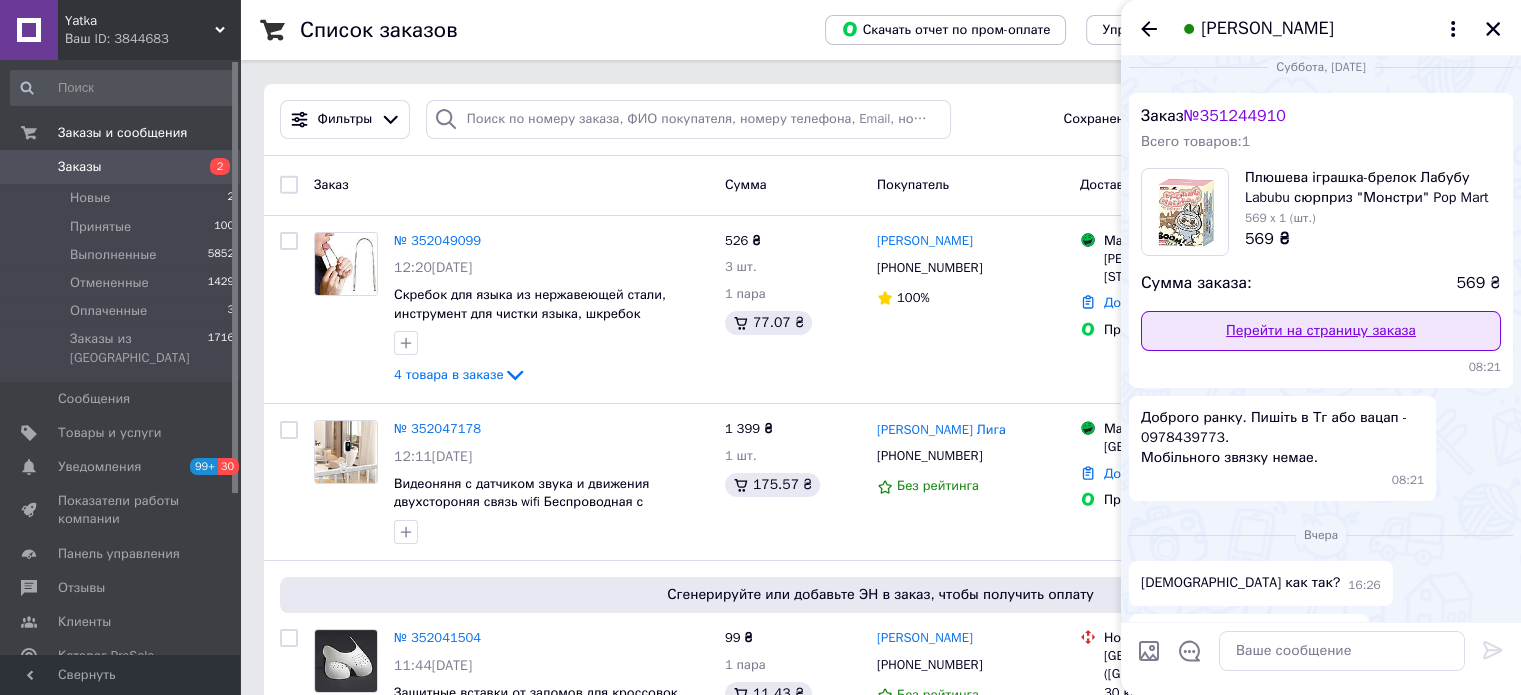 click on "Перейти на страницу заказа" at bounding box center (1321, 331) 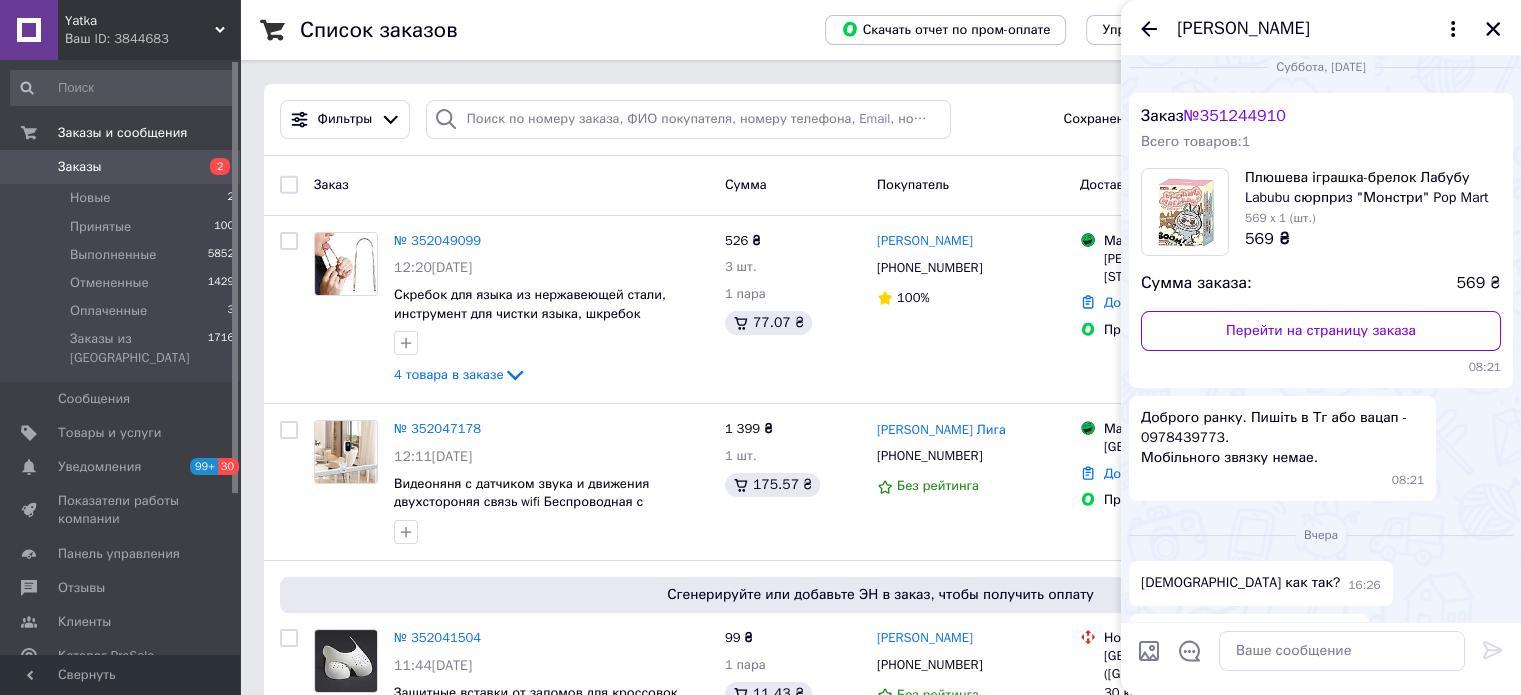 click on "Заказы" at bounding box center [121, 167] 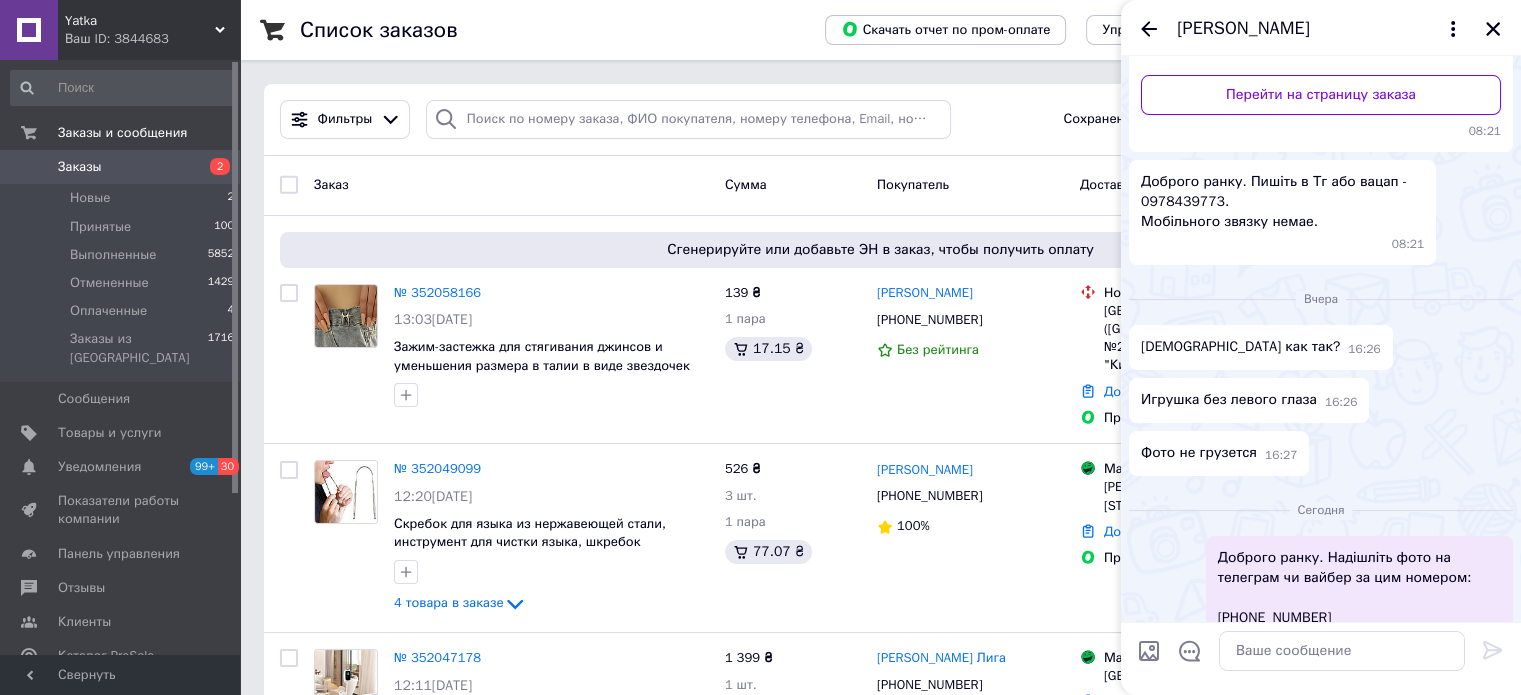 scroll, scrollTop: 299, scrollLeft: 0, axis: vertical 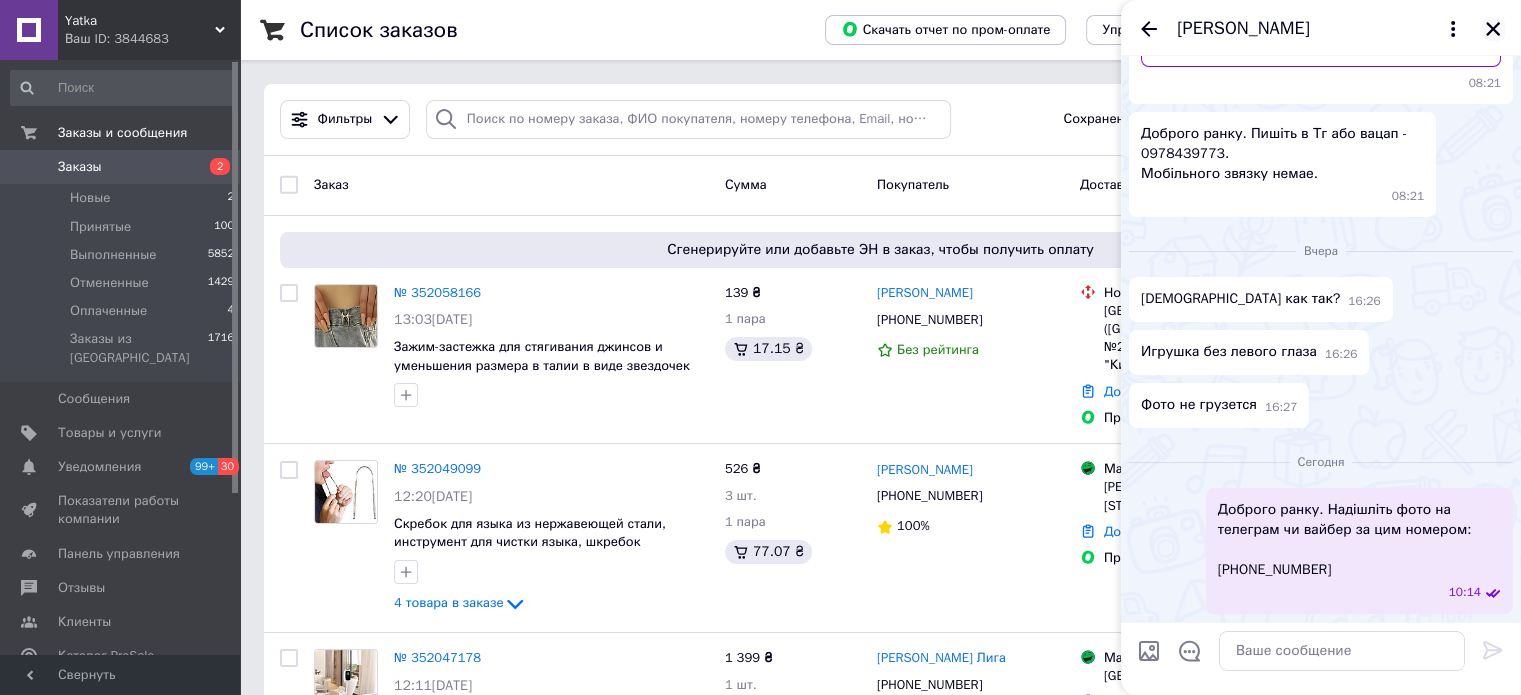 click 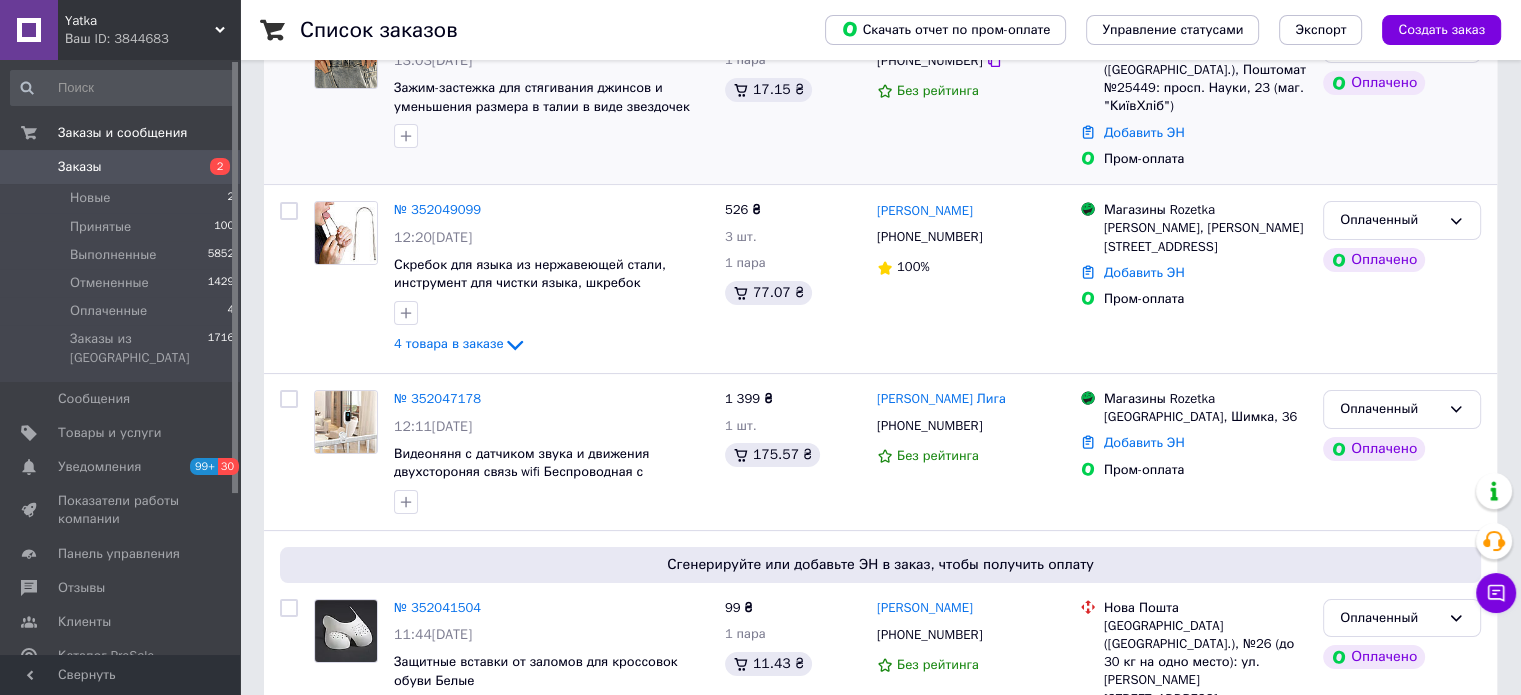 scroll, scrollTop: 260, scrollLeft: 0, axis: vertical 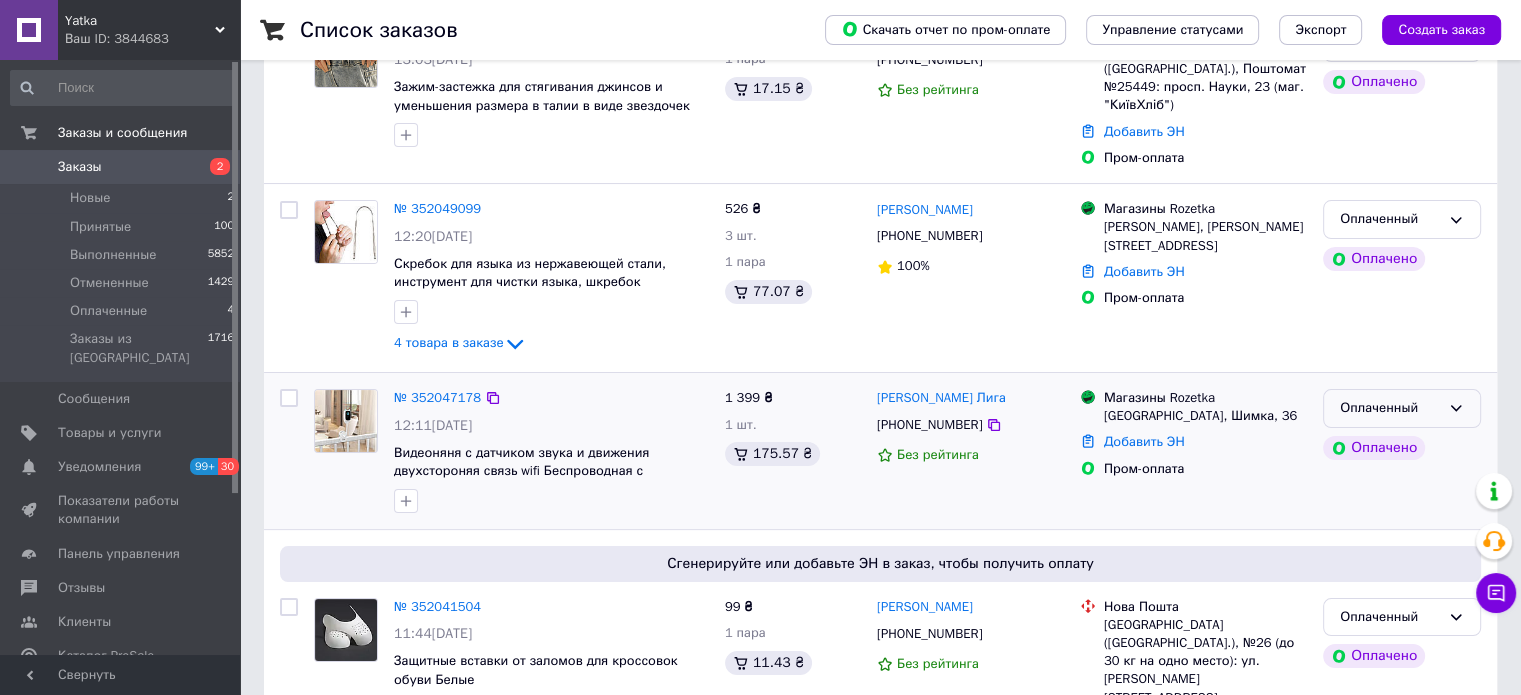 click on "Оплаченный" at bounding box center (1402, 408) 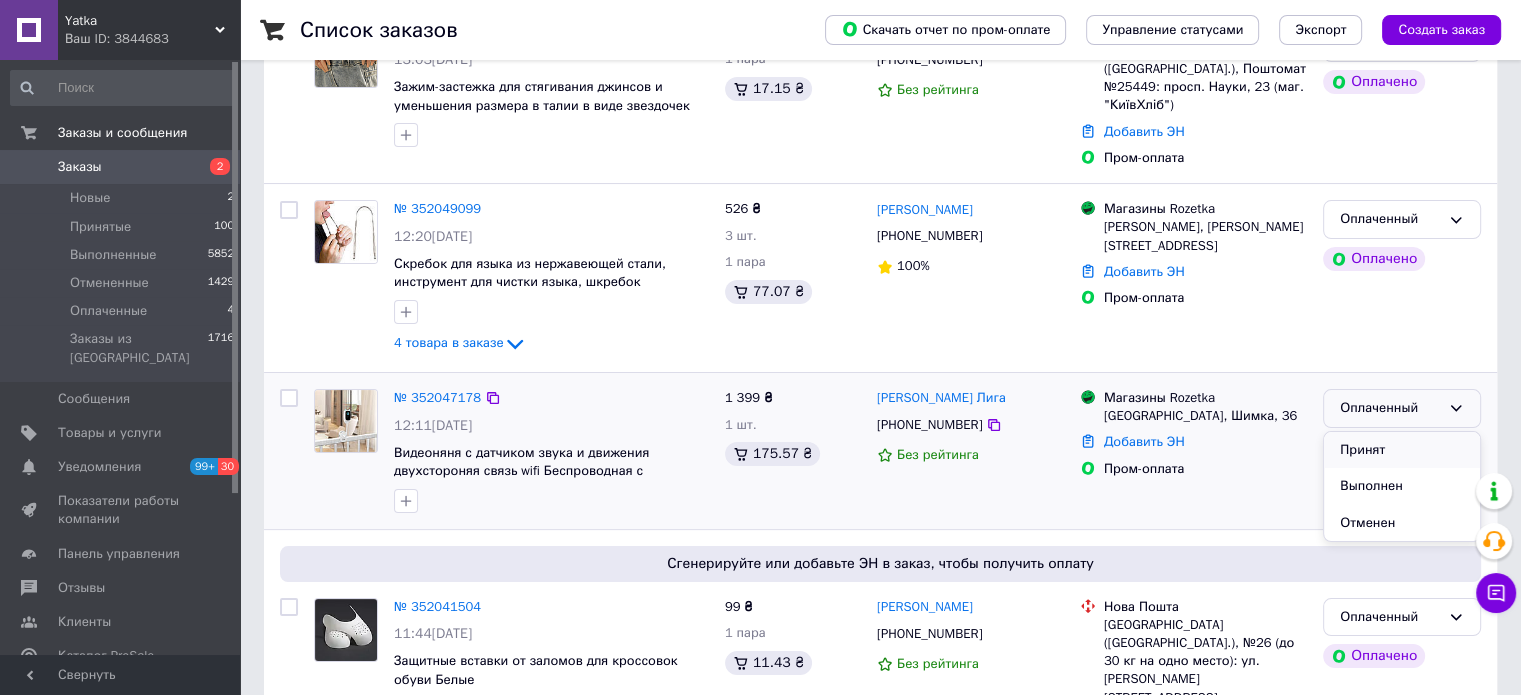 click on "Принят" at bounding box center [1402, 450] 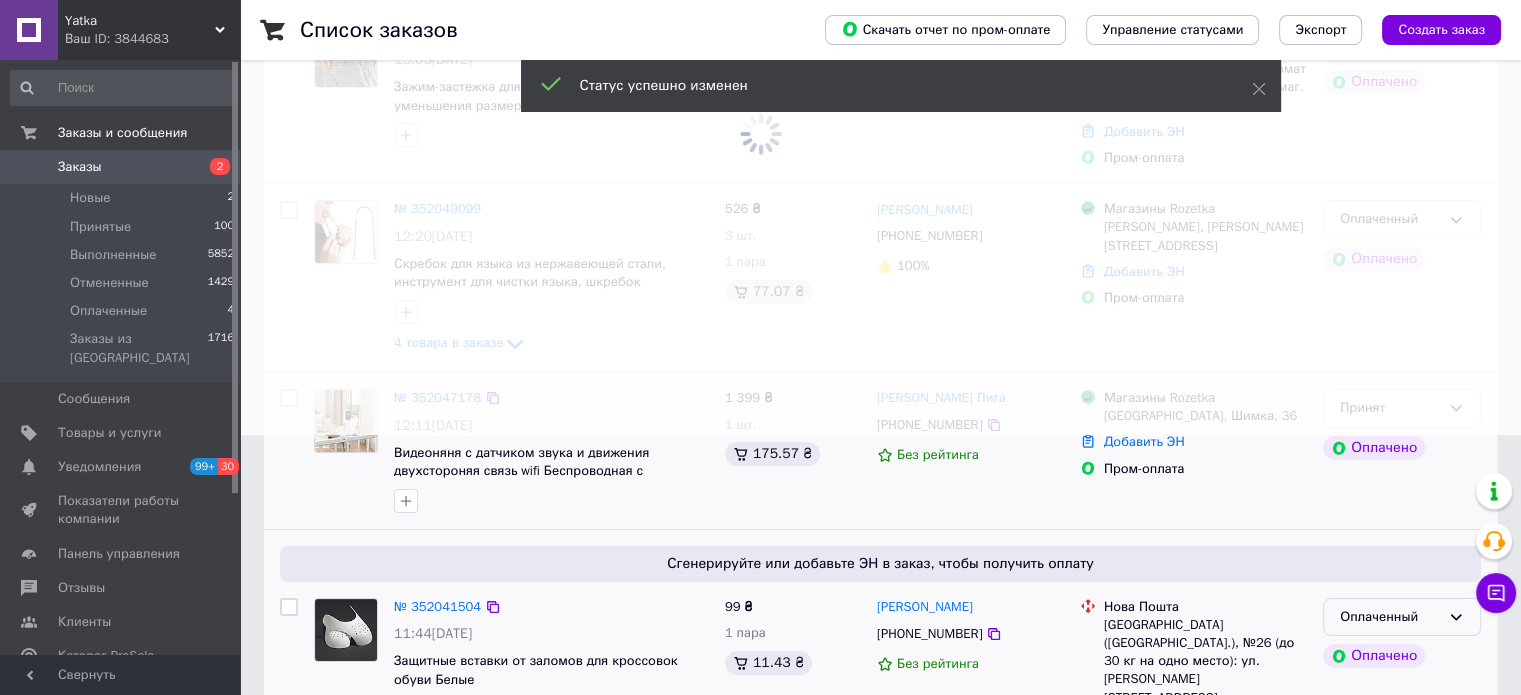 click on "Оплаченный" at bounding box center [1402, 617] 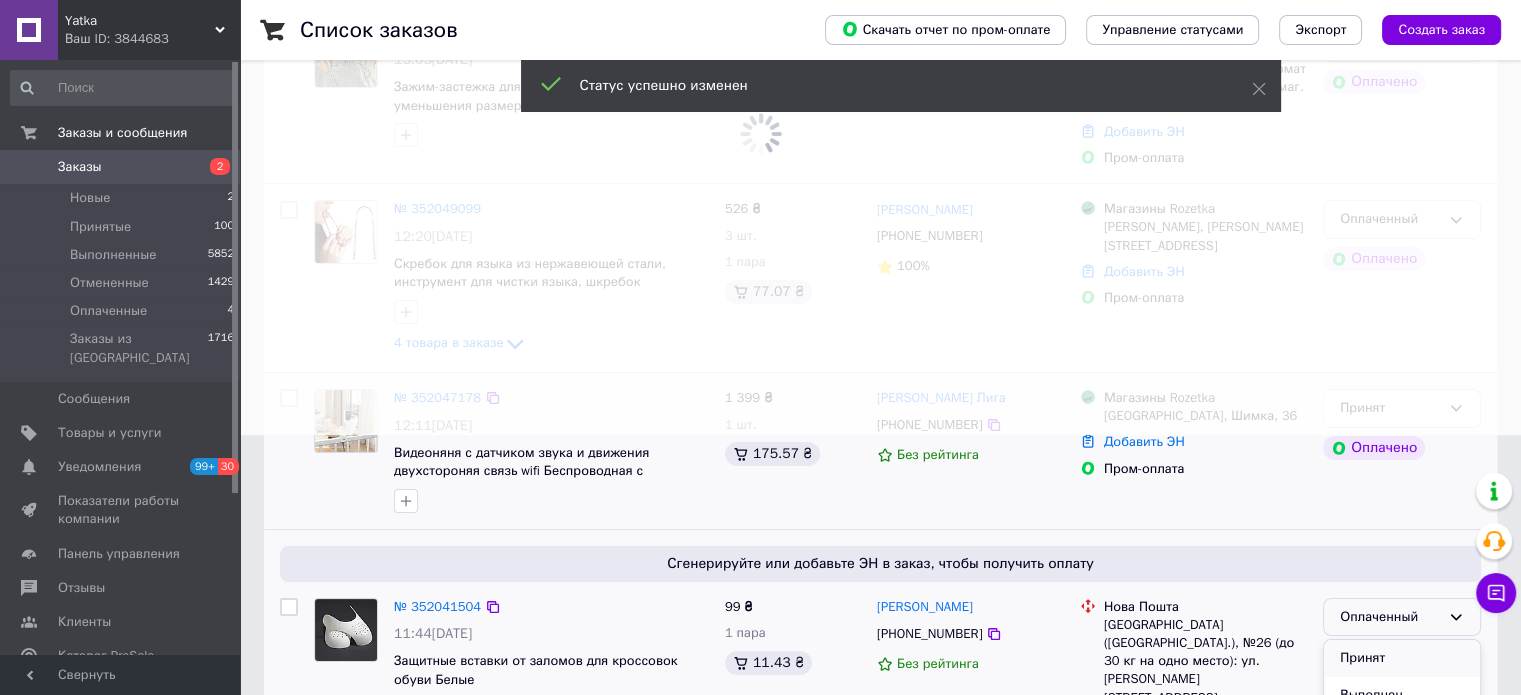 click on "Принят" at bounding box center (1402, 658) 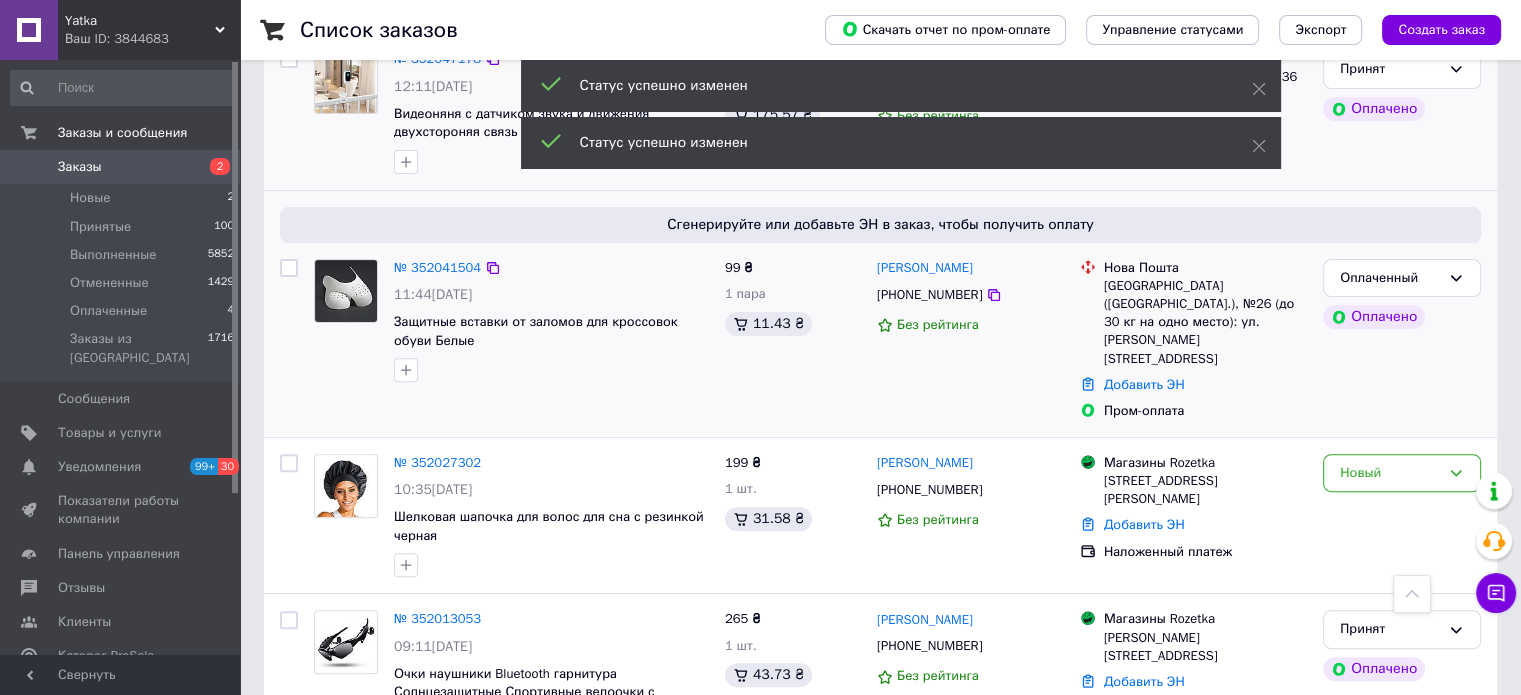 scroll, scrollTop: 598, scrollLeft: 0, axis: vertical 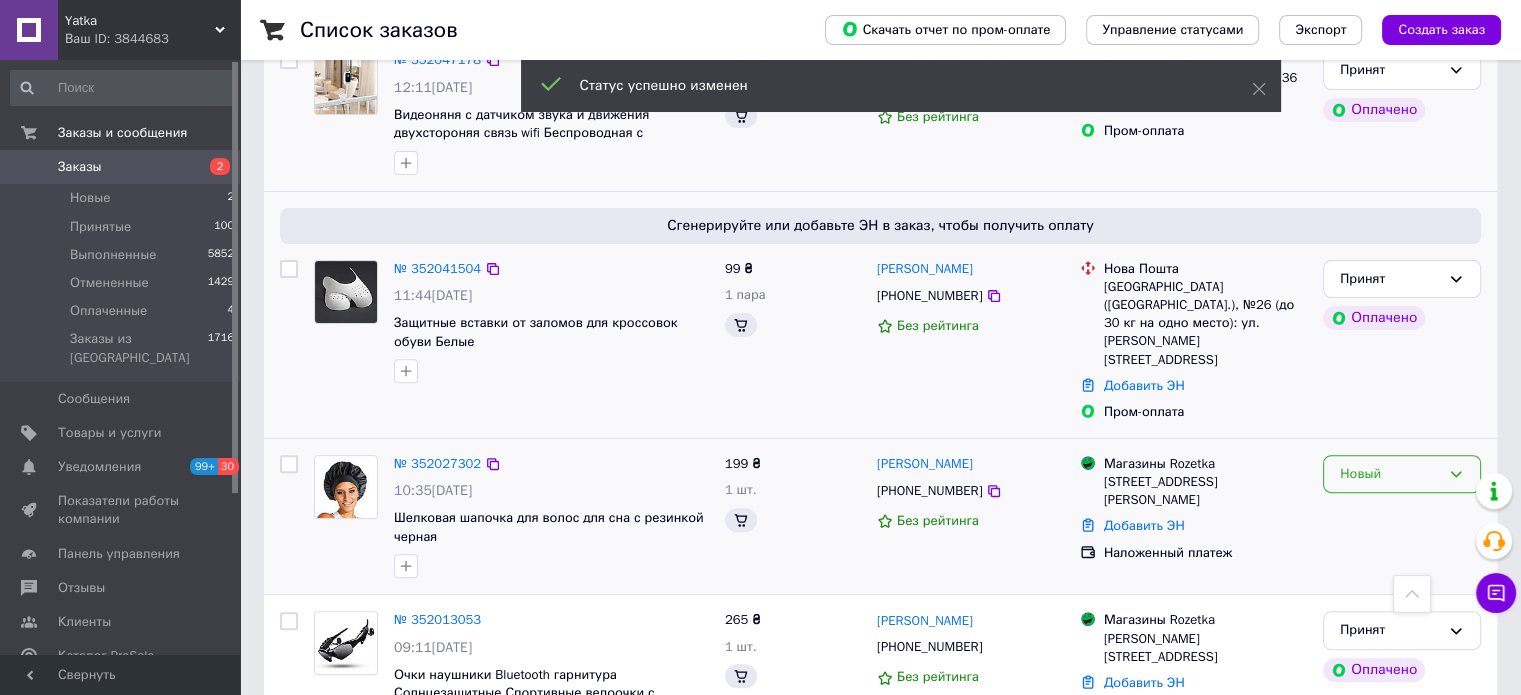 click on "Новый" at bounding box center (1390, 474) 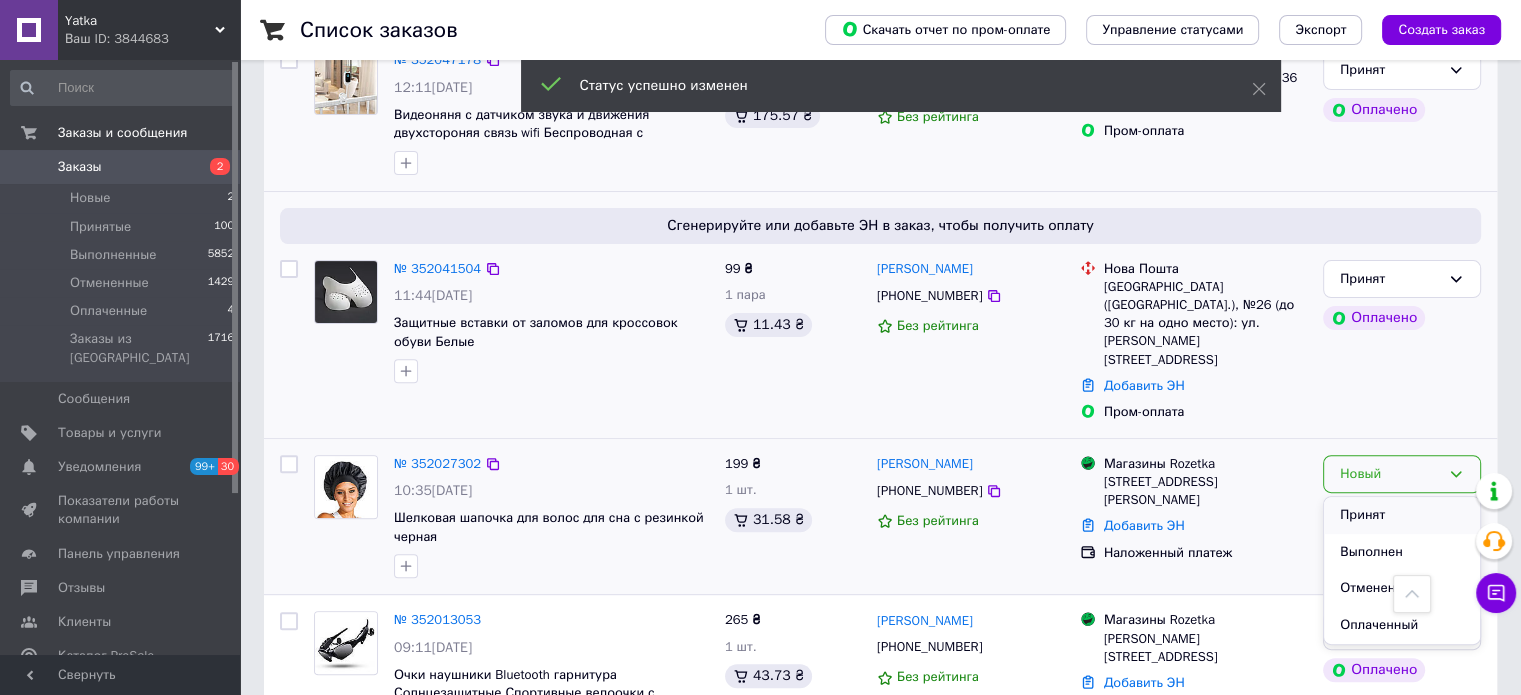 click on "Принят" at bounding box center [1402, 515] 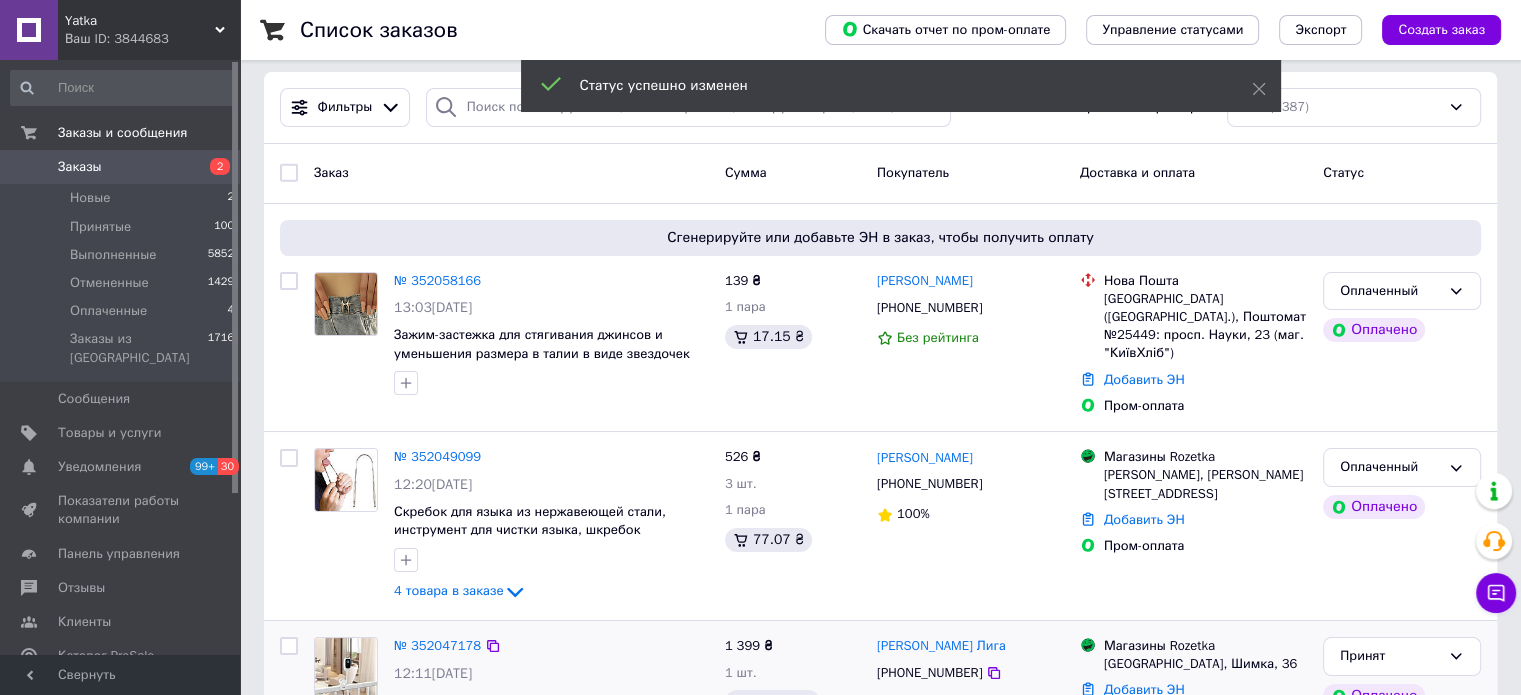 scroll, scrollTop: 0, scrollLeft: 0, axis: both 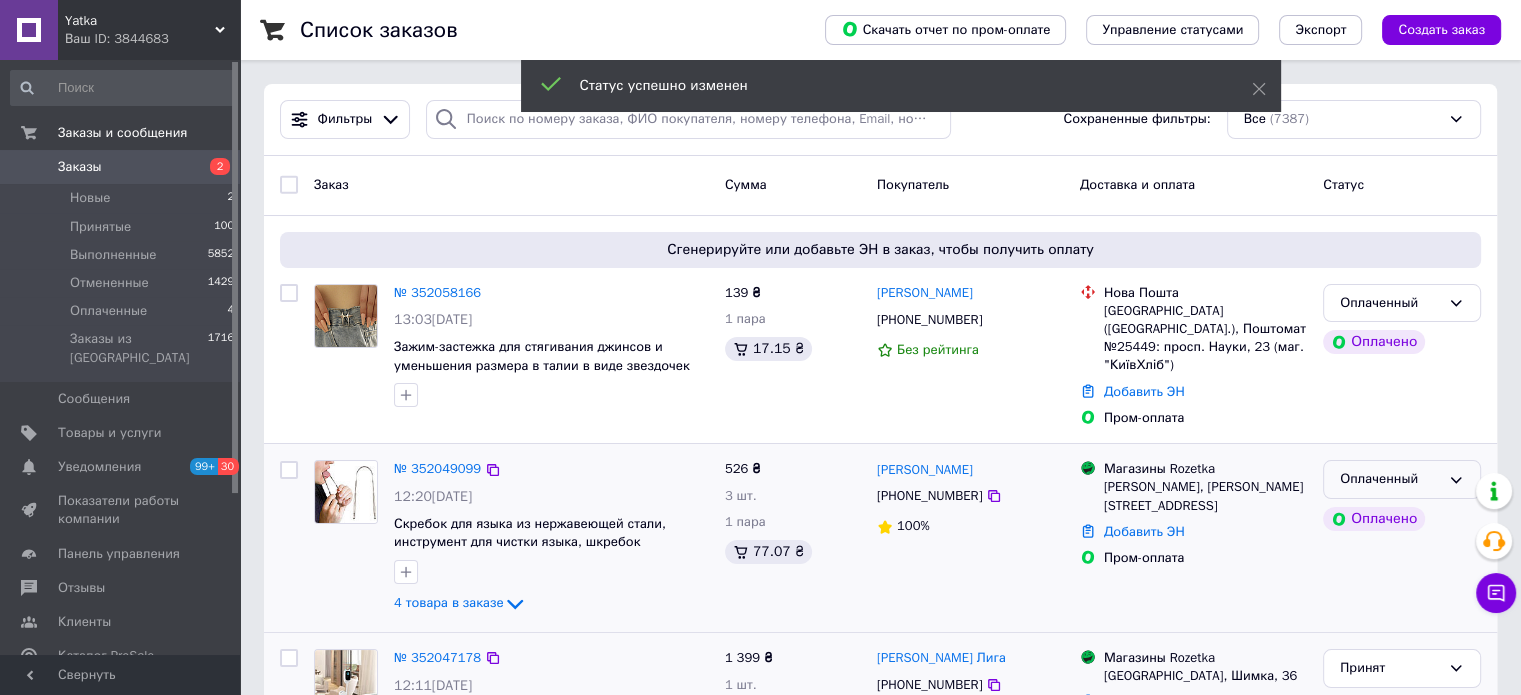click on "Оплаченный" at bounding box center [1390, 479] 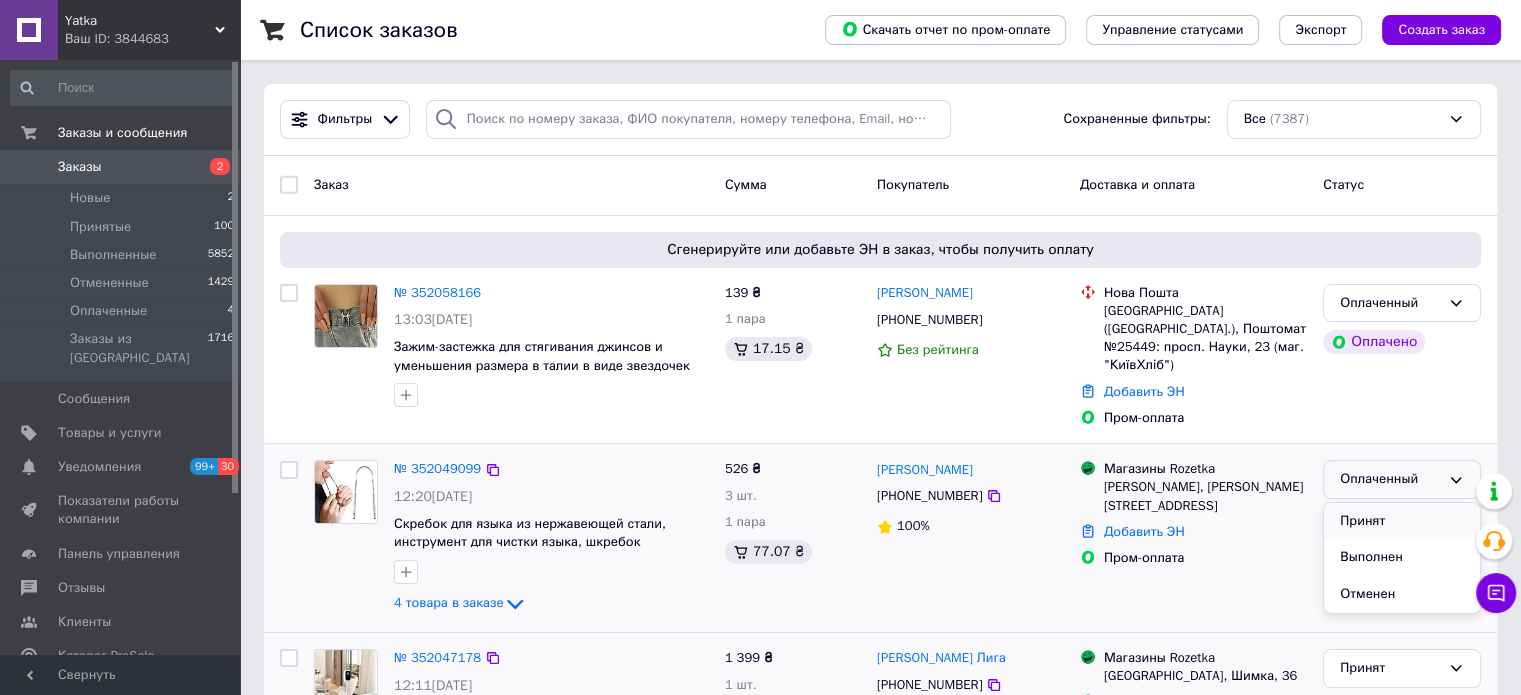 click on "Принят" at bounding box center (1402, 521) 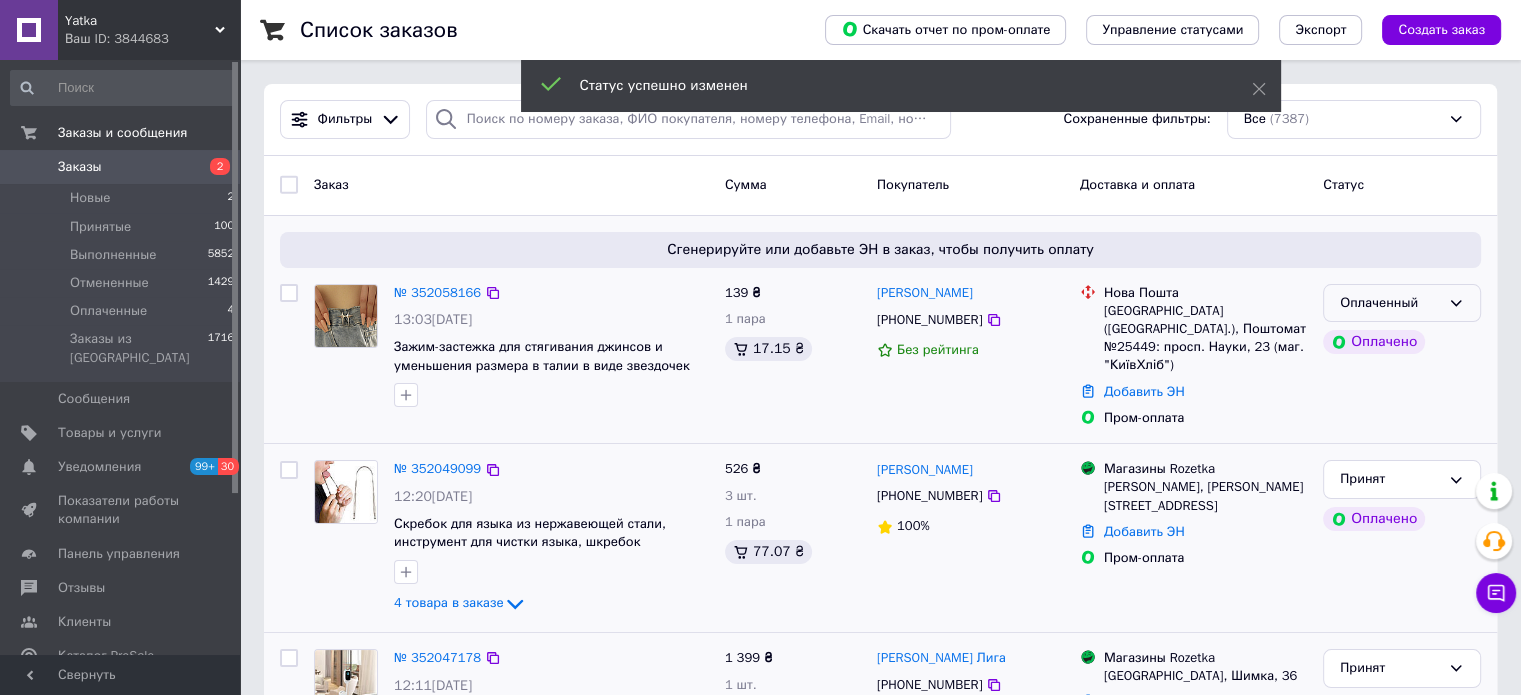 click on "Оплаченный" at bounding box center [1390, 303] 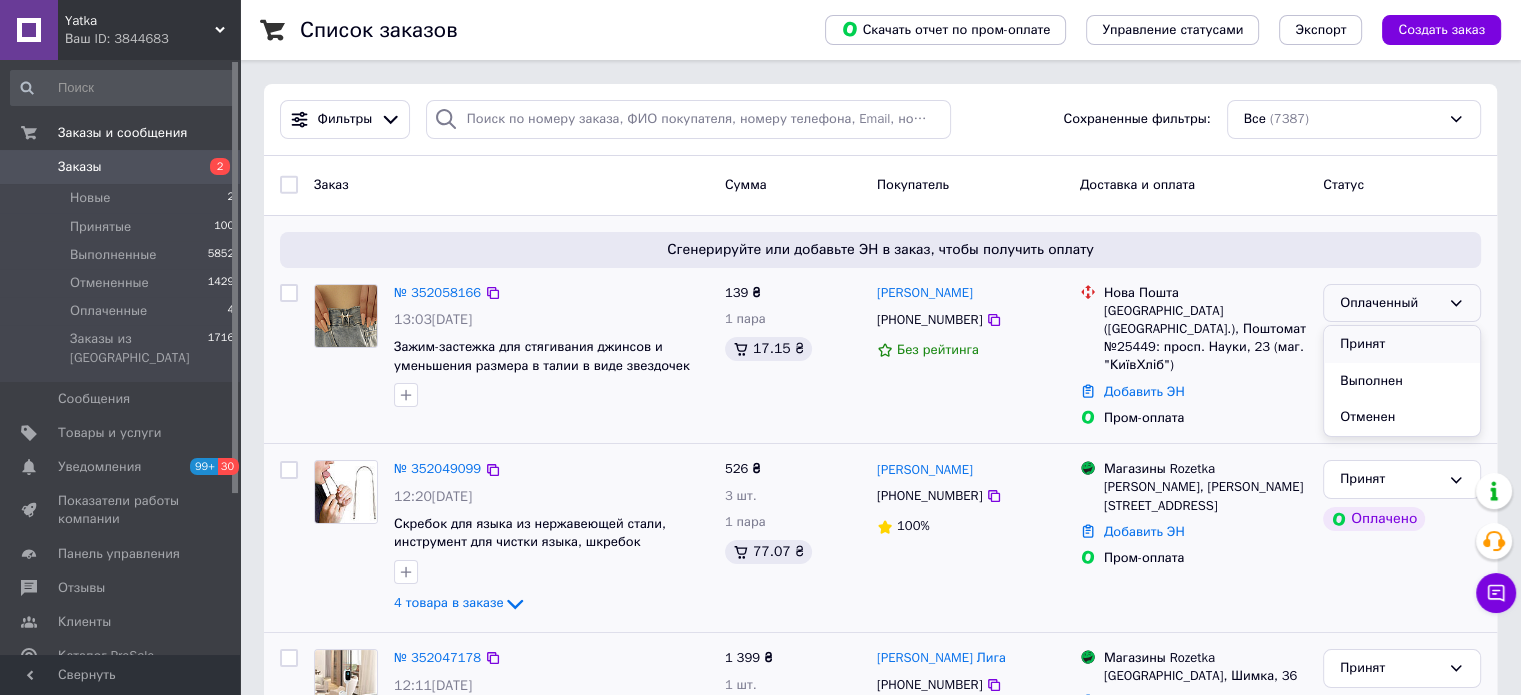 click on "Принят" at bounding box center [1402, 344] 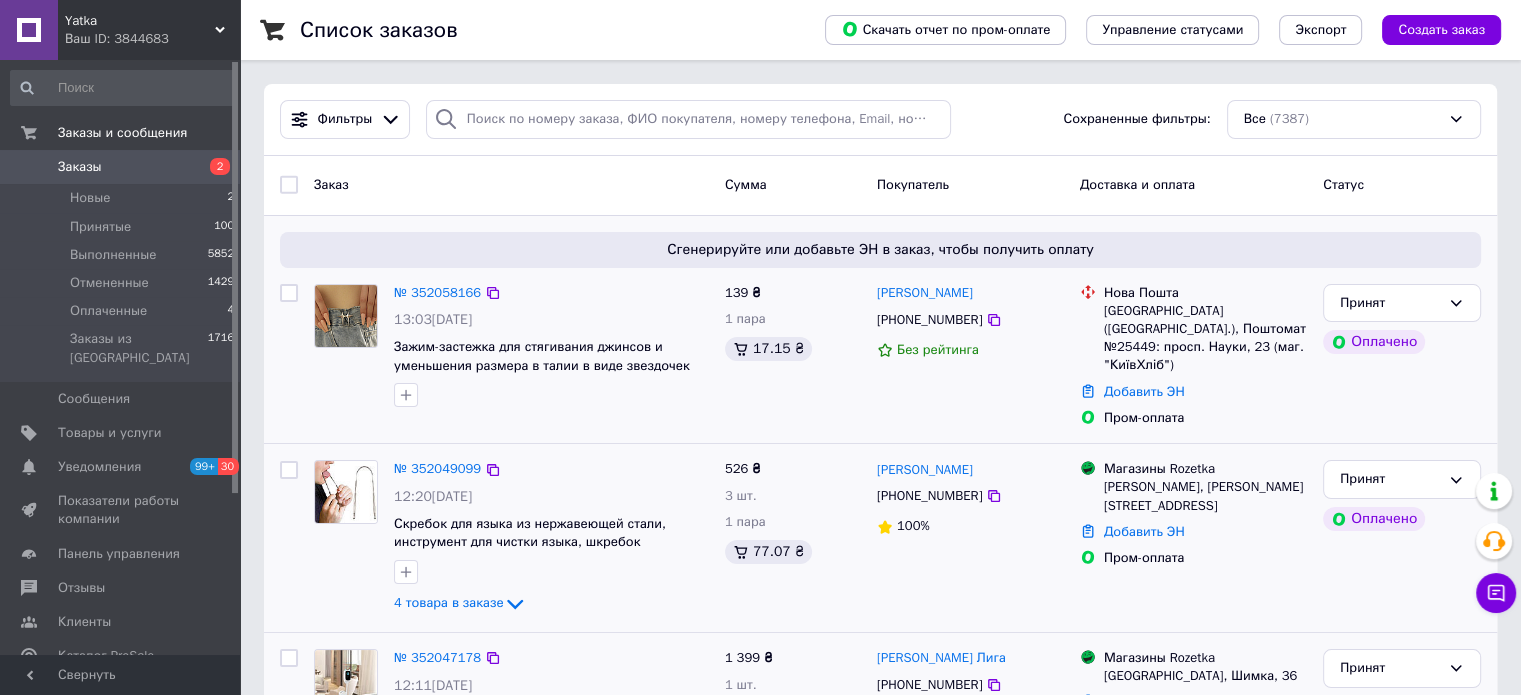 click on "Фильтры Сохраненные фильтры: Все (7387)" at bounding box center (880, 120) 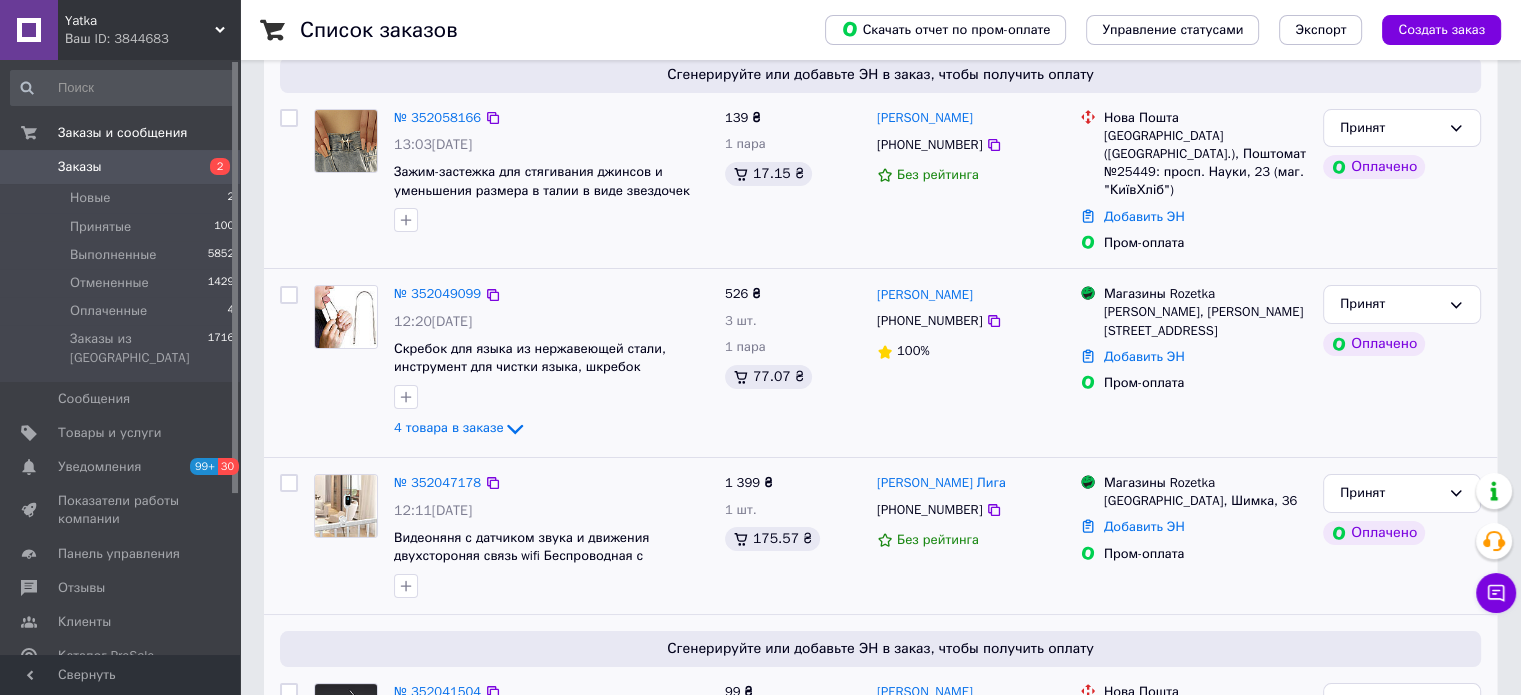 scroll, scrollTop: 0, scrollLeft: 0, axis: both 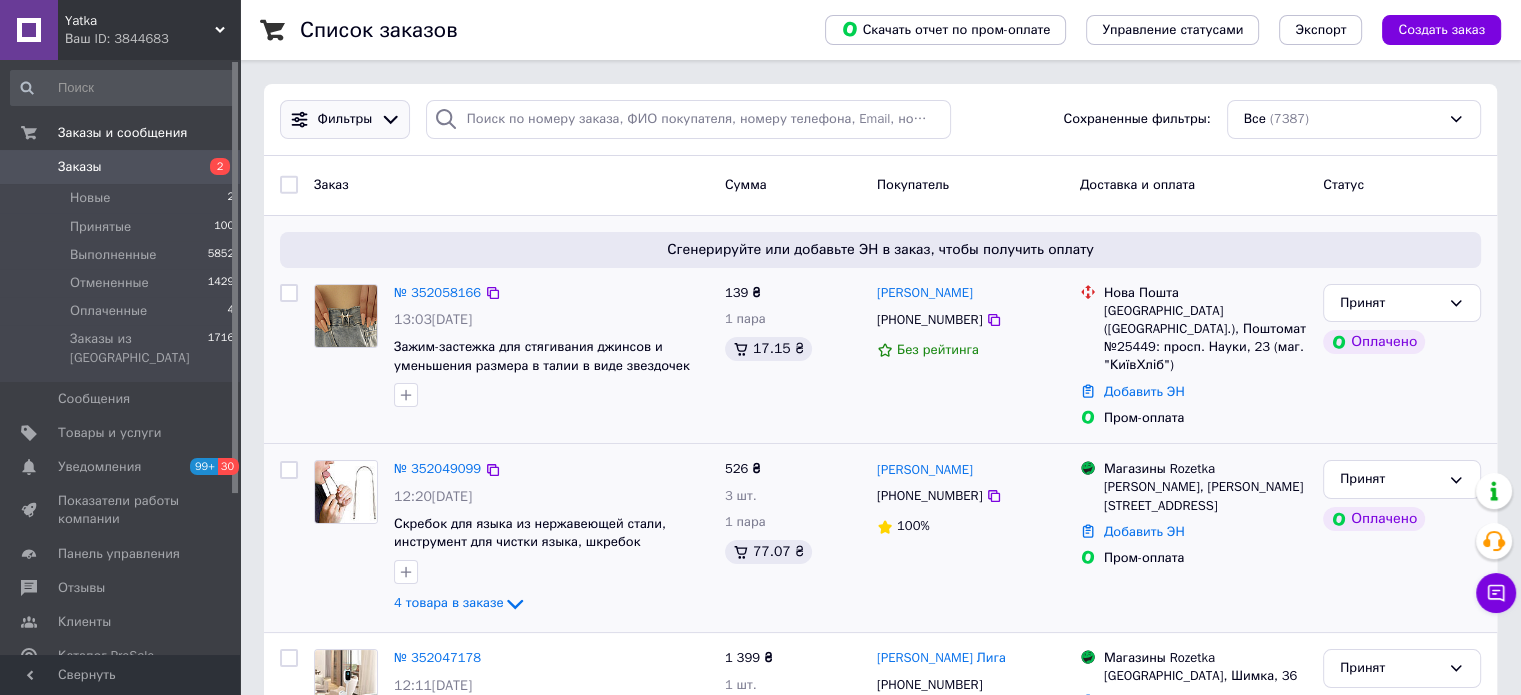 click at bounding box center [390, 119] 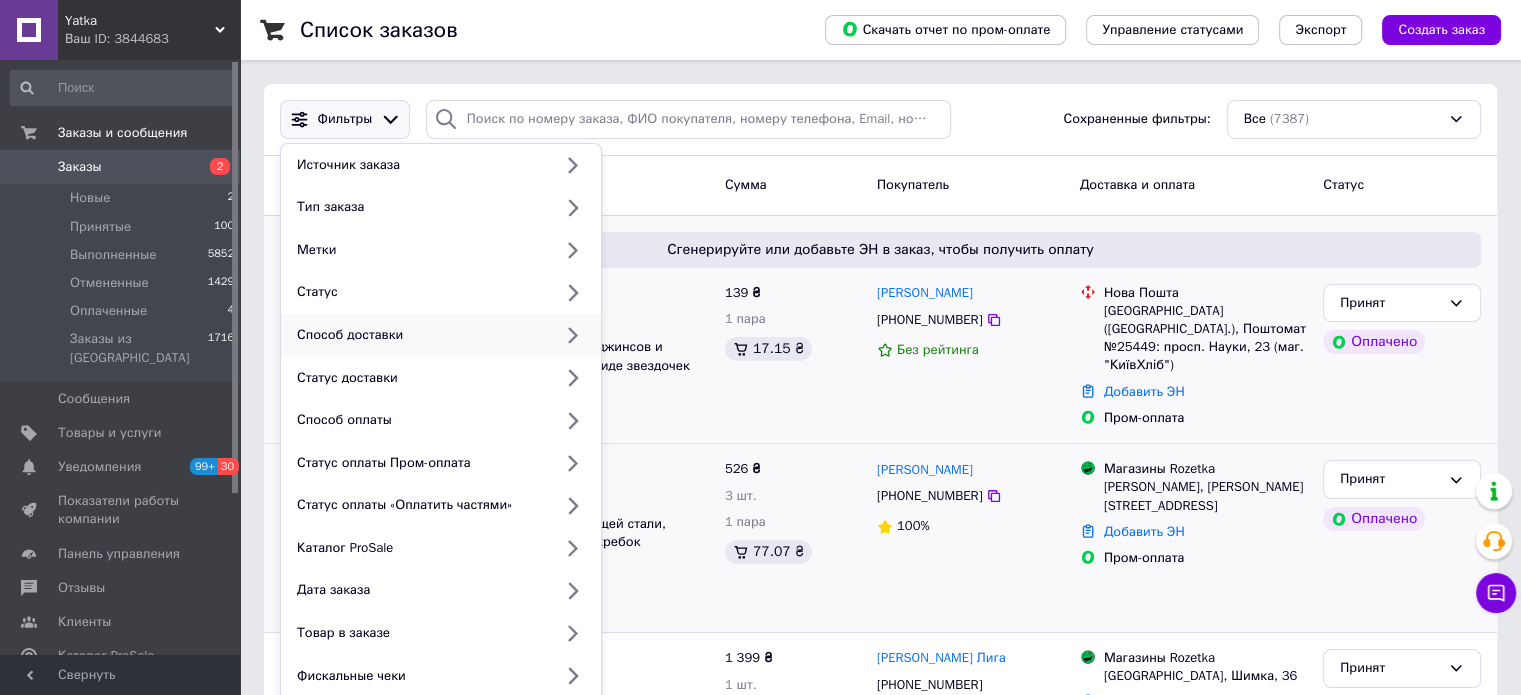 click on "Способ доставки" at bounding box center [420, 335] 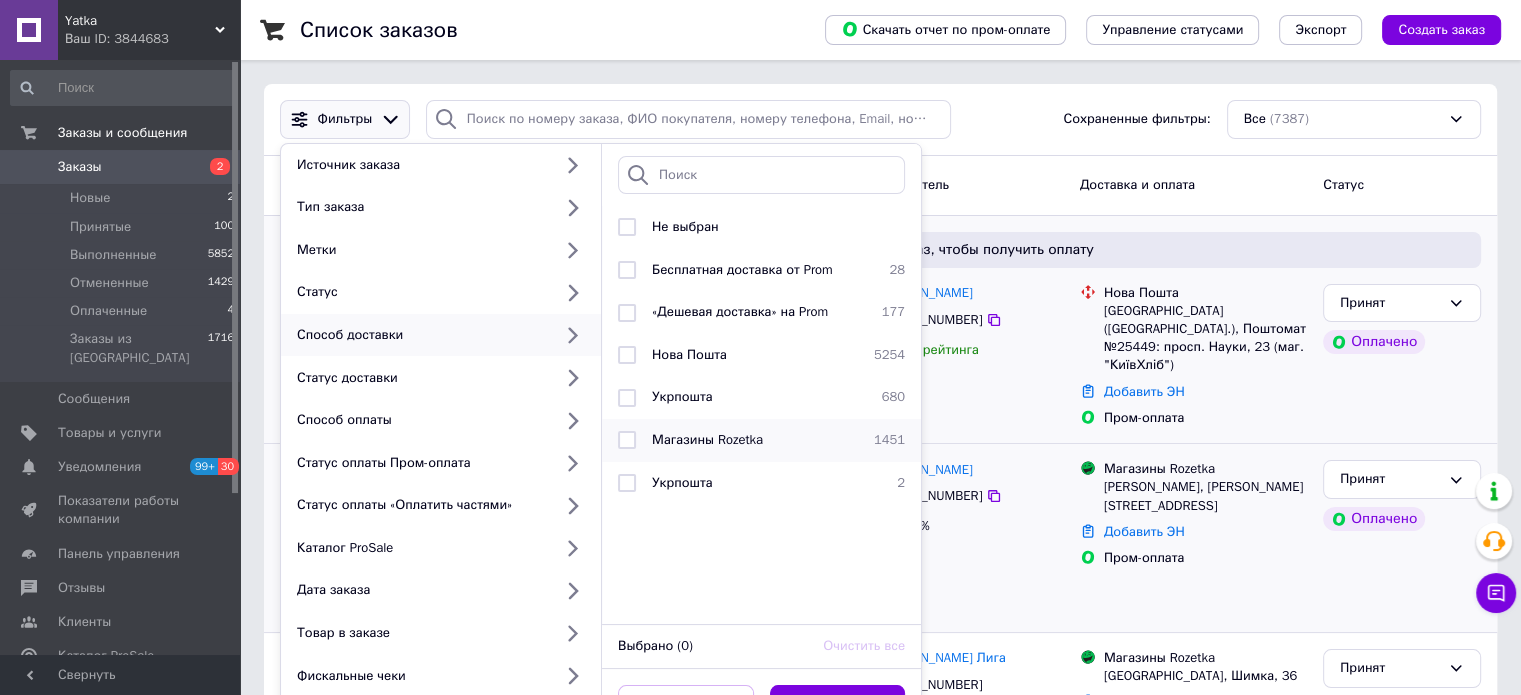 click at bounding box center [627, 440] 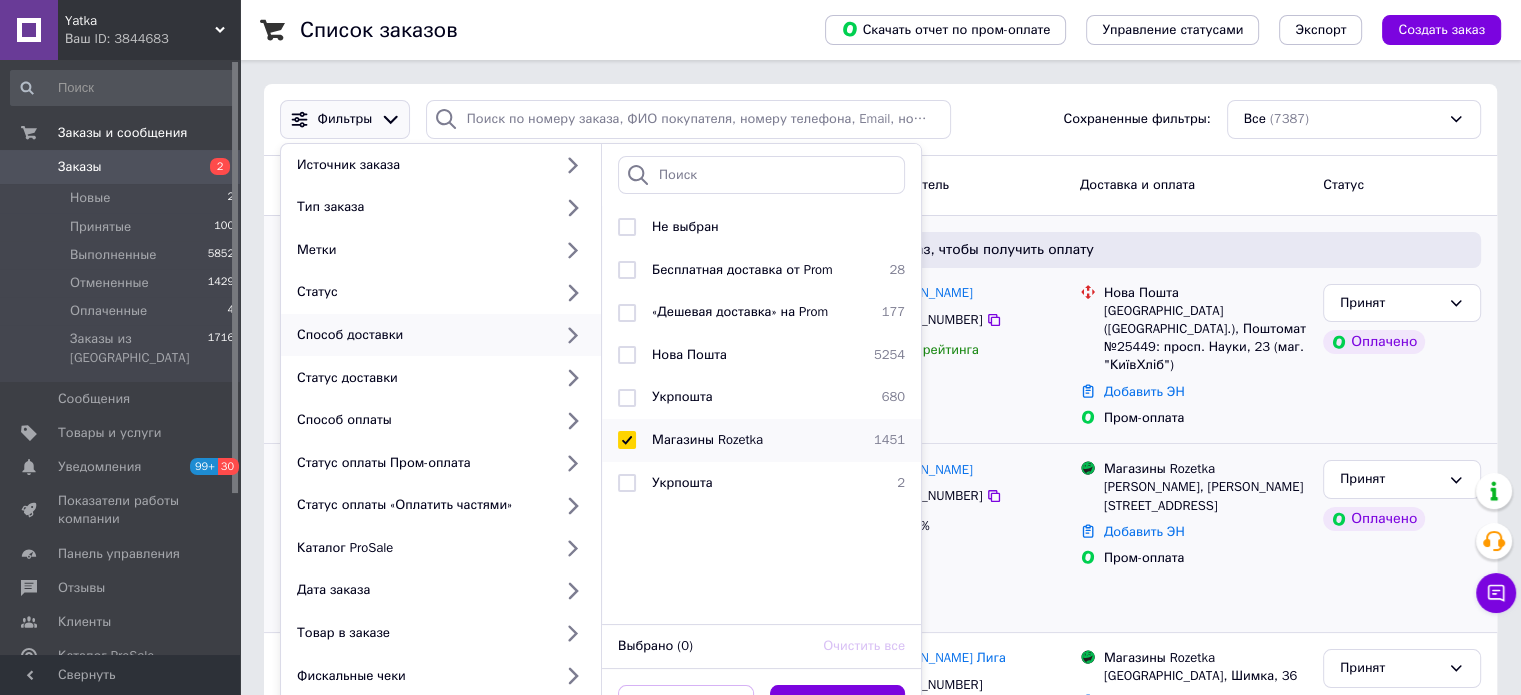 checkbox on "true" 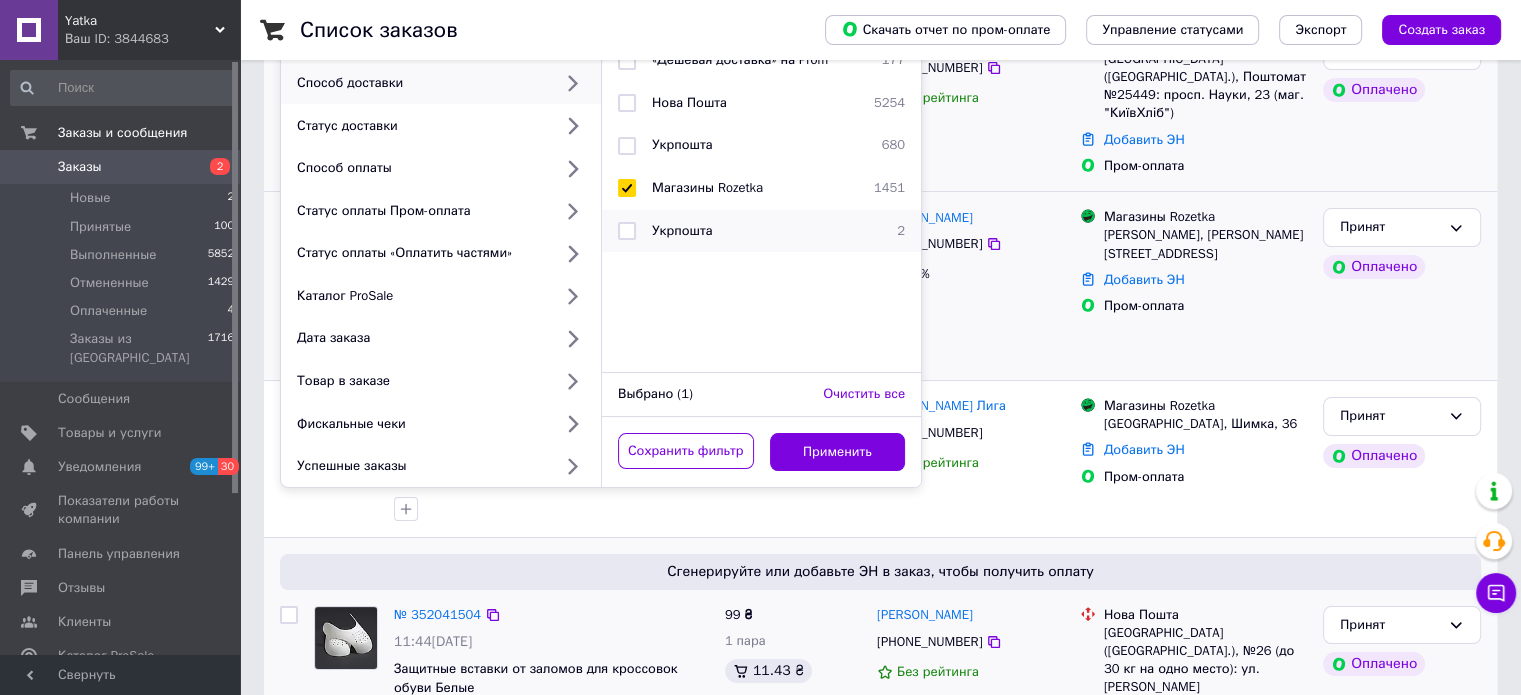 scroll, scrollTop: 256, scrollLeft: 0, axis: vertical 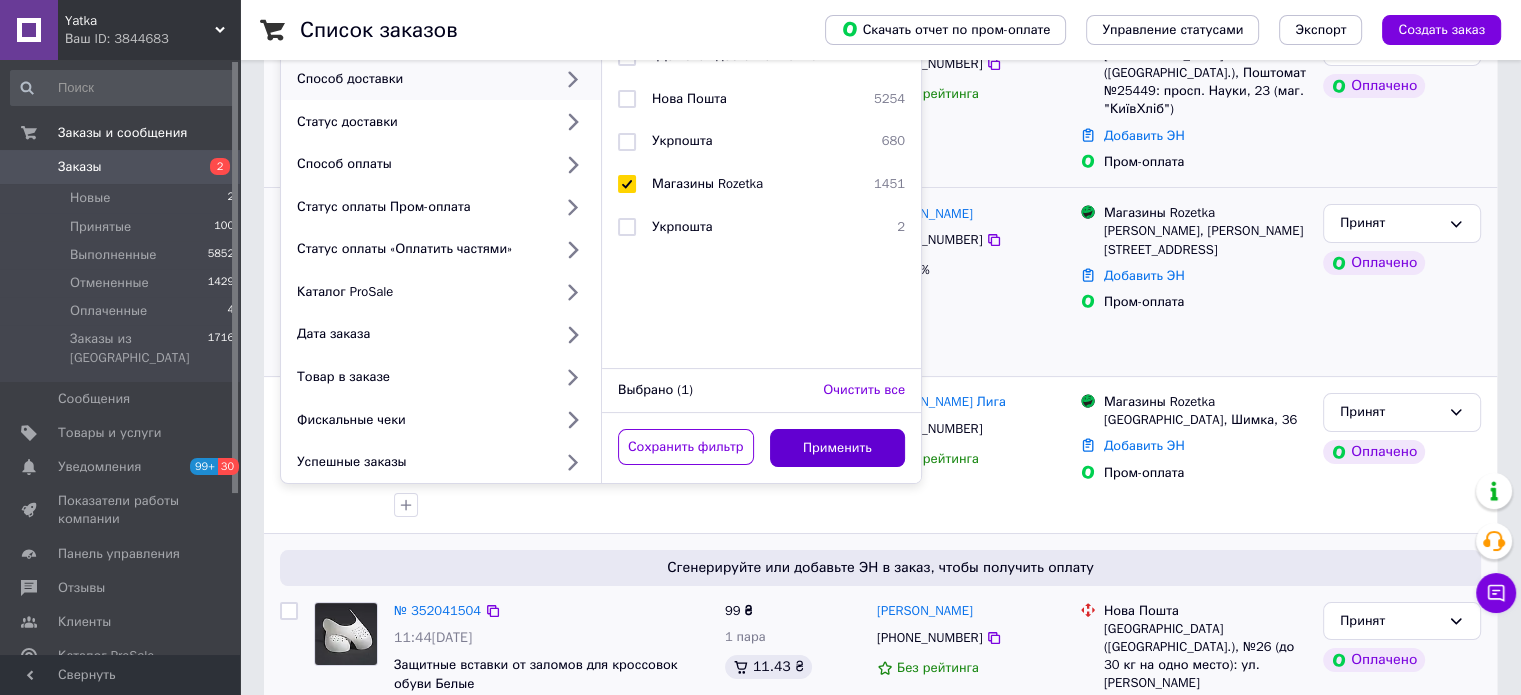 click on "Применить" at bounding box center (838, 448) 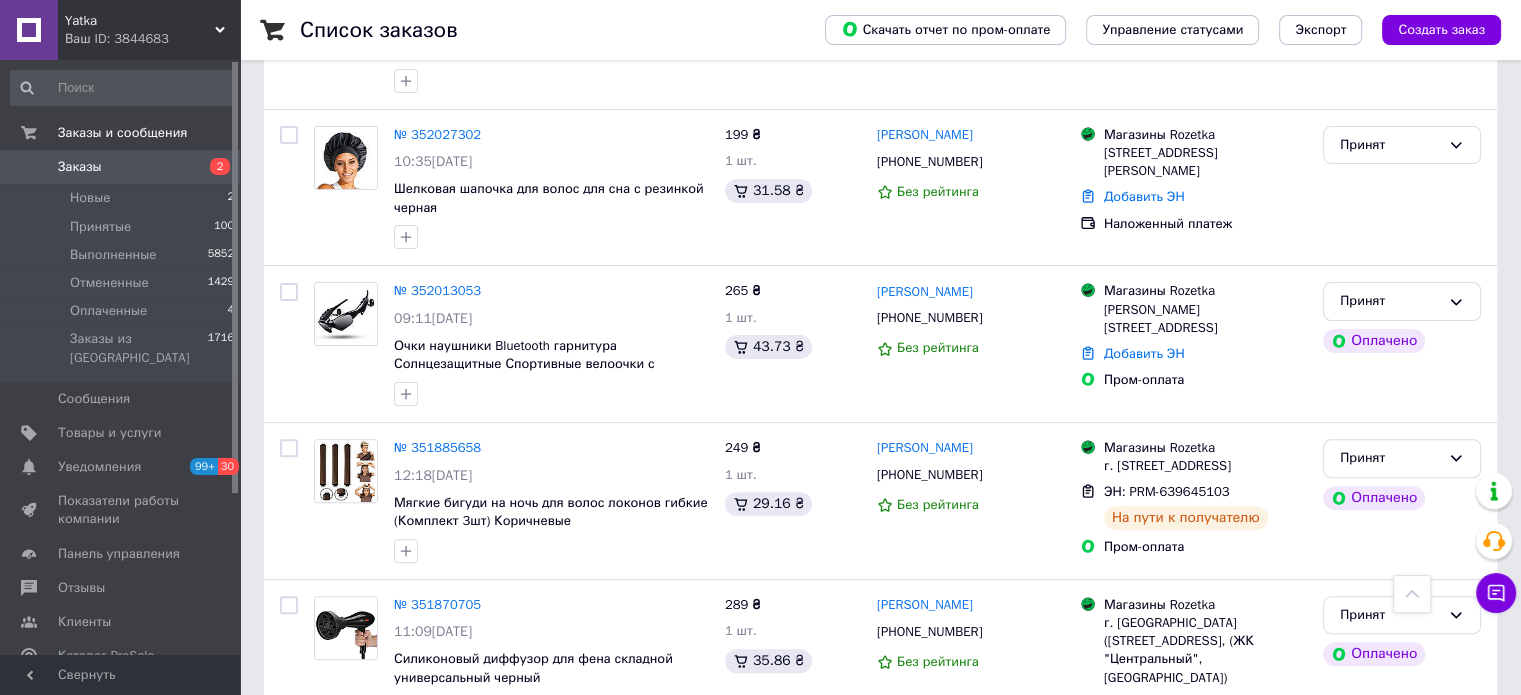 scroll, scrollTop: 524, scrollLeft: 0, axis: vertical 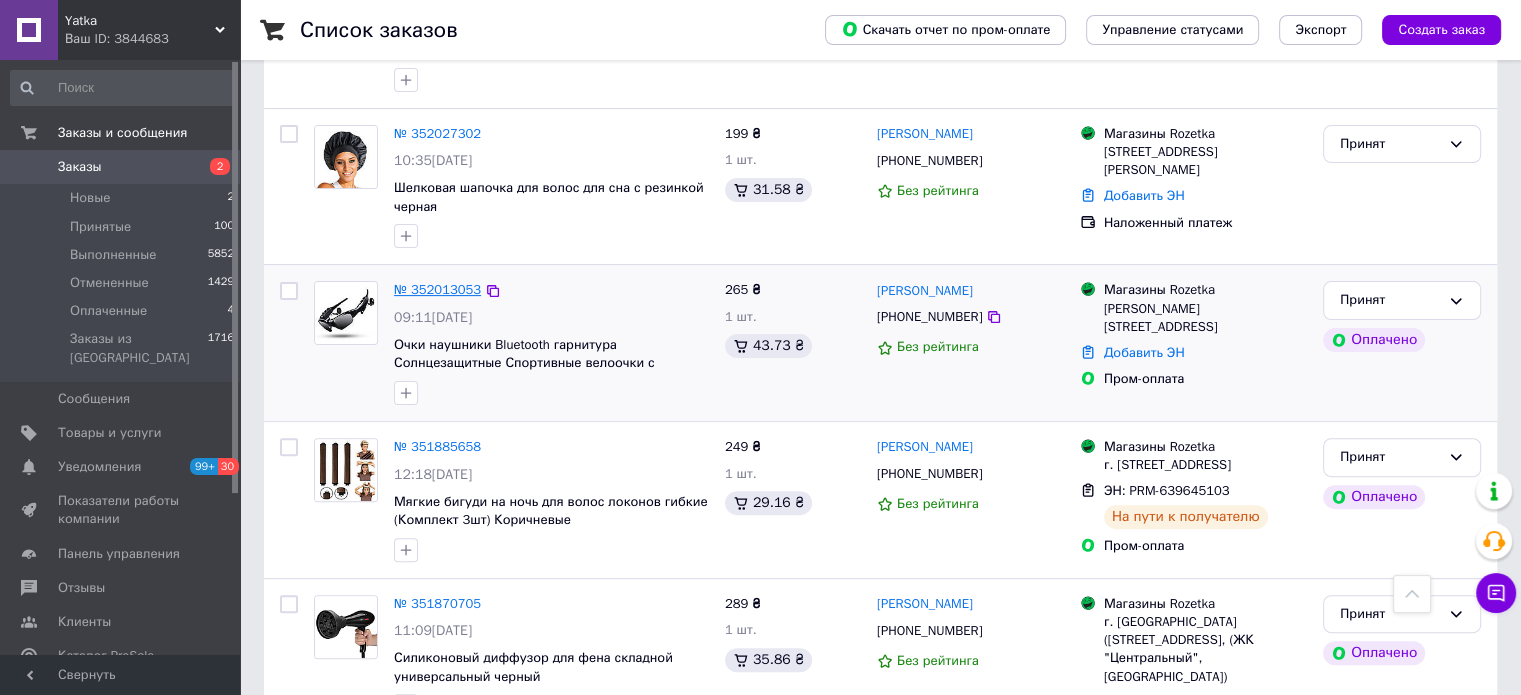click on "№ 352013053" at bounding box center [437, 289] 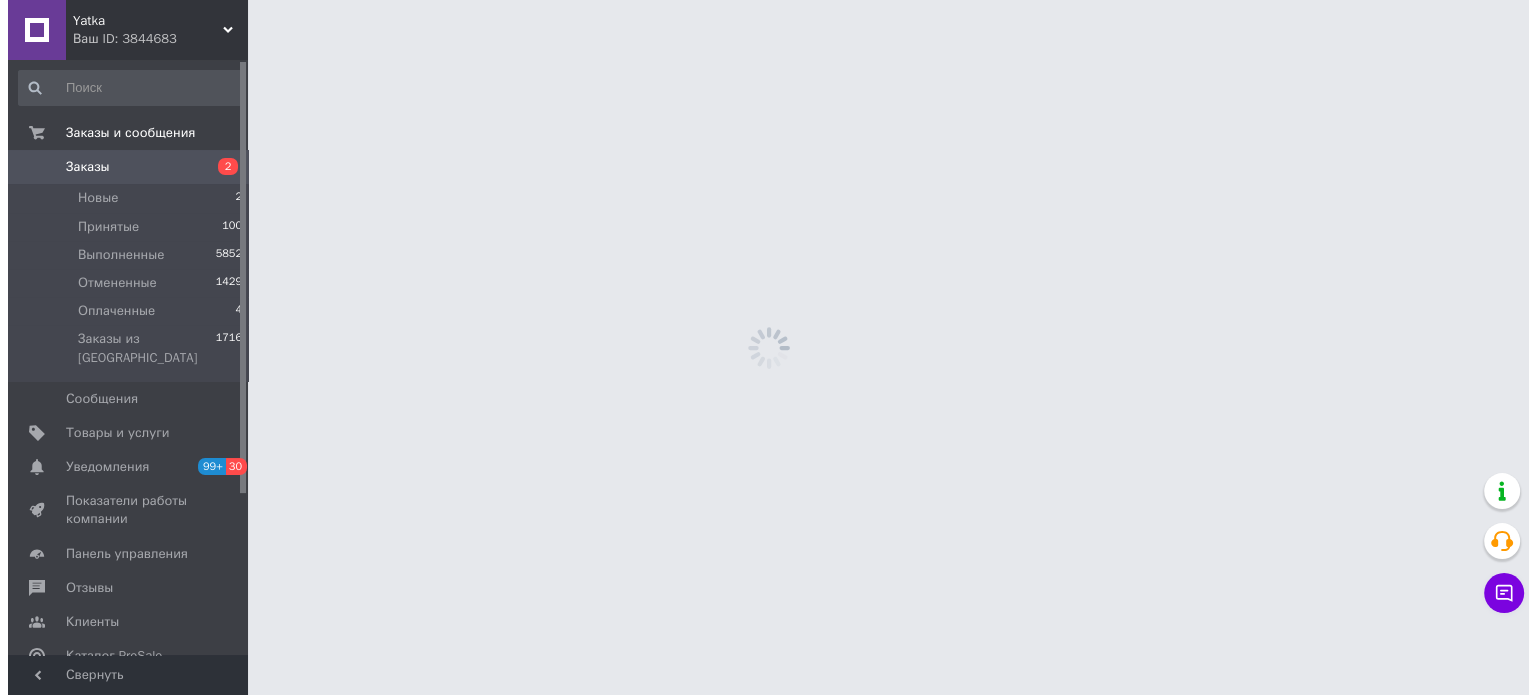 scroll, scrollTop: 0, scrollLeft: 0, axis: both 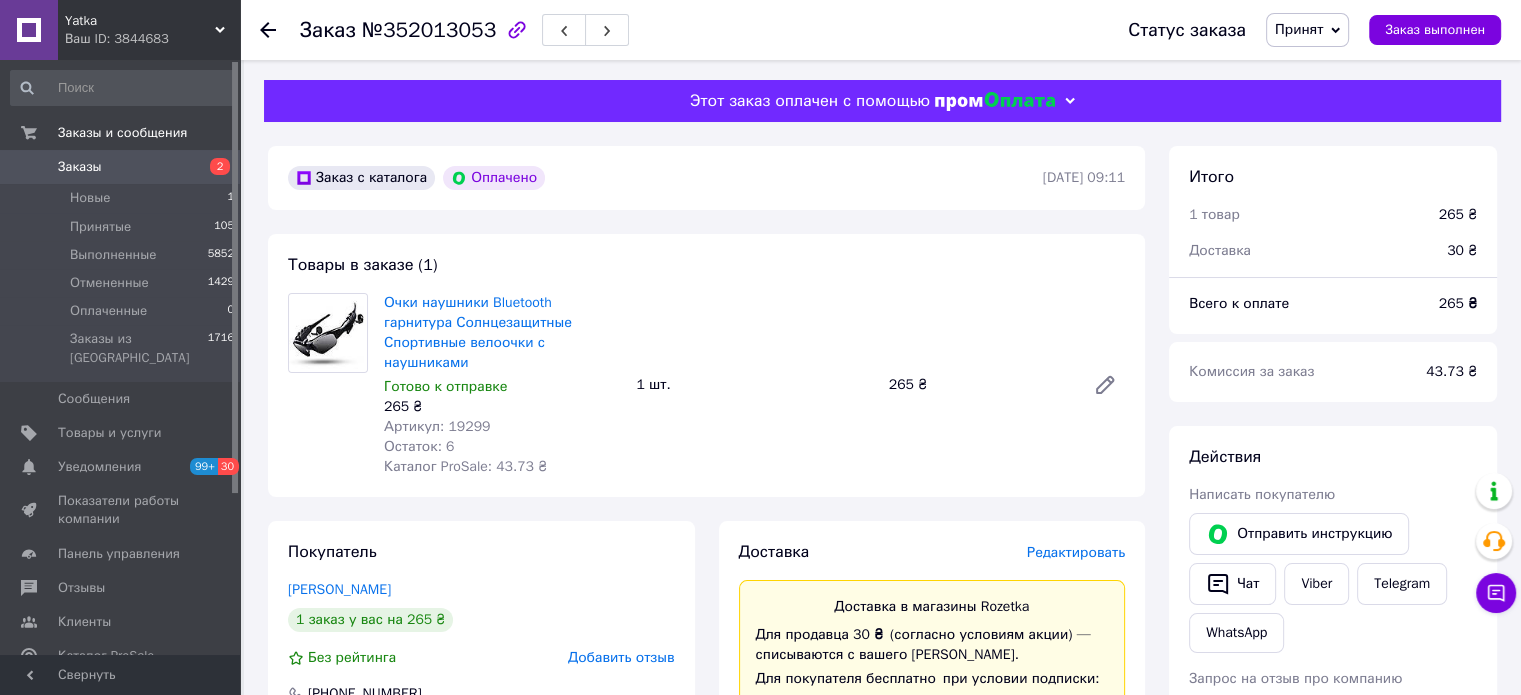 click on "Редактировать" at bounding box center [1076, 552] 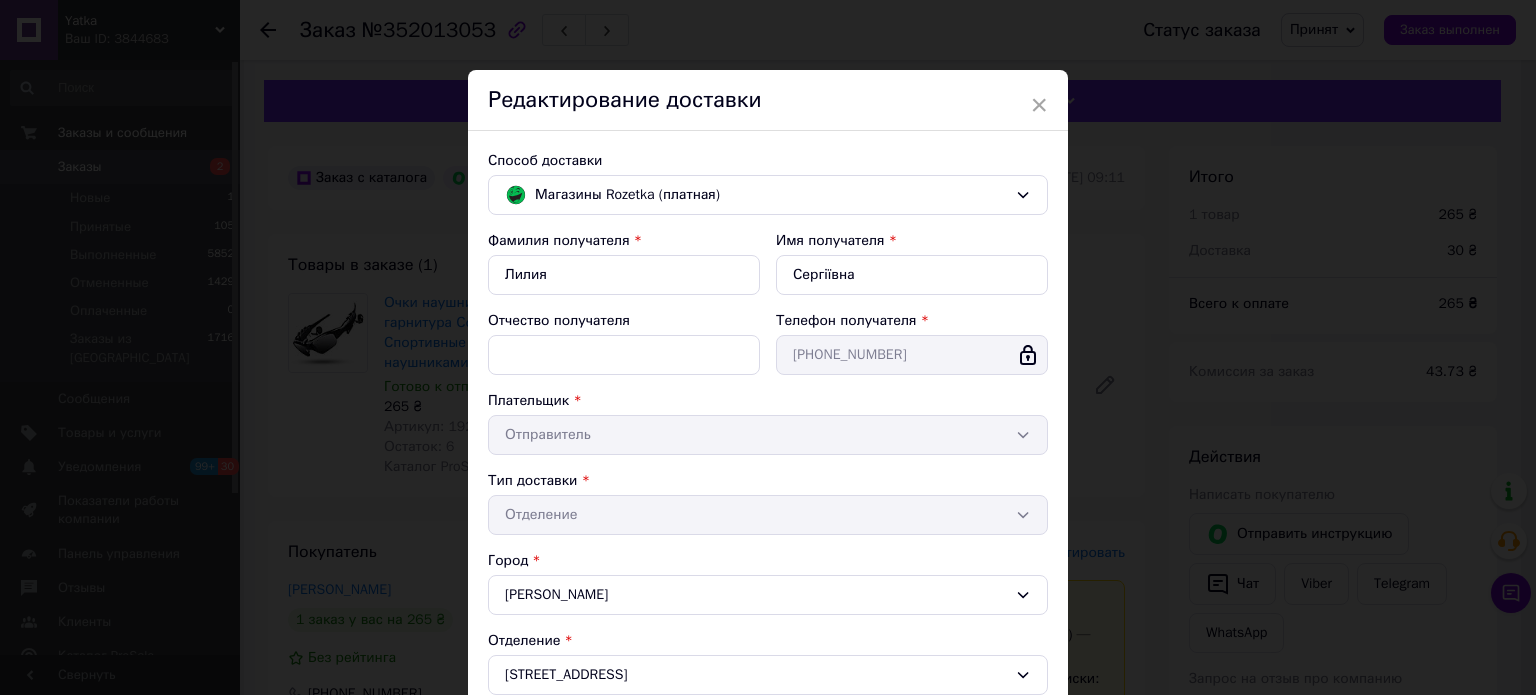 scroll, scrollTop: 424, scrollLeft: 0, axis: vertical 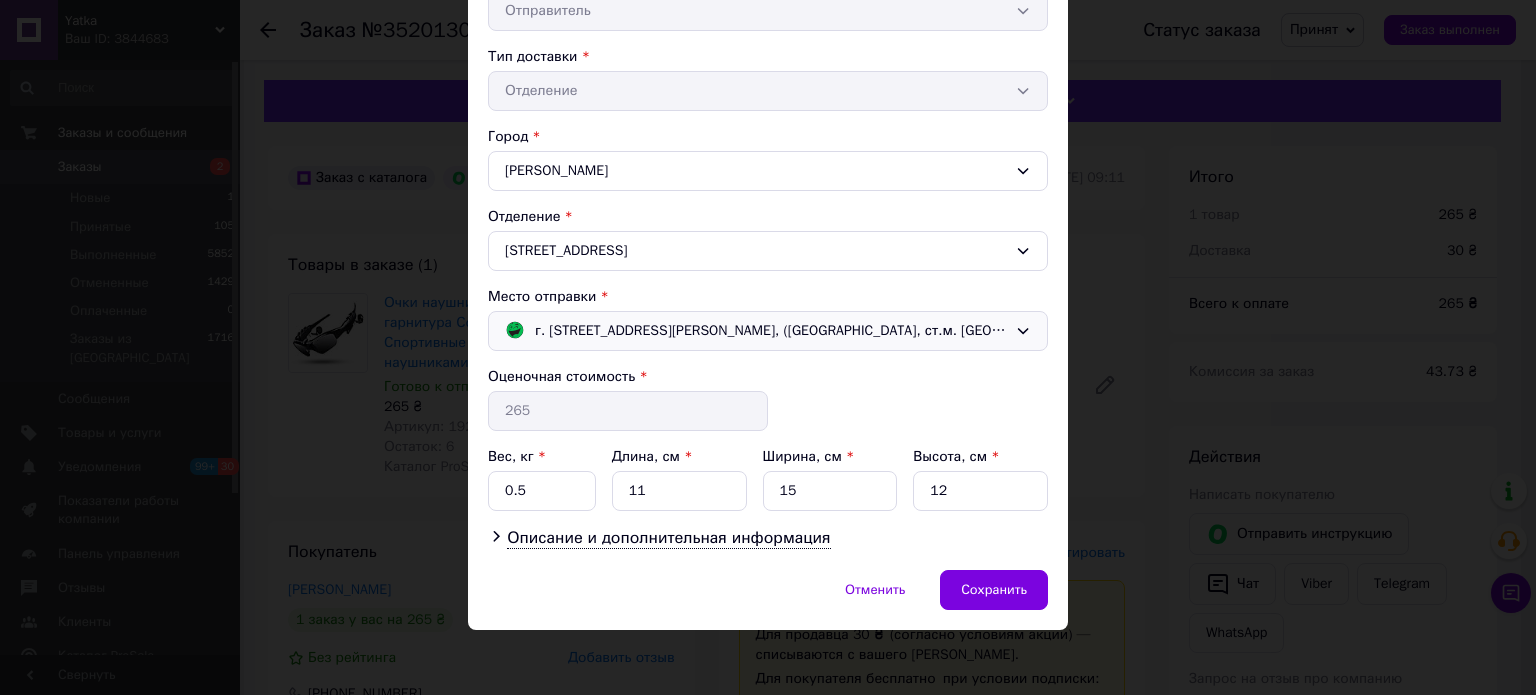 click on "г. Киев (Киевская обл.); Гната Хоткевича ул., 1А, (ТЦ NOVUS, ст.м. Черниговская)" at bounding box center (771, 331) 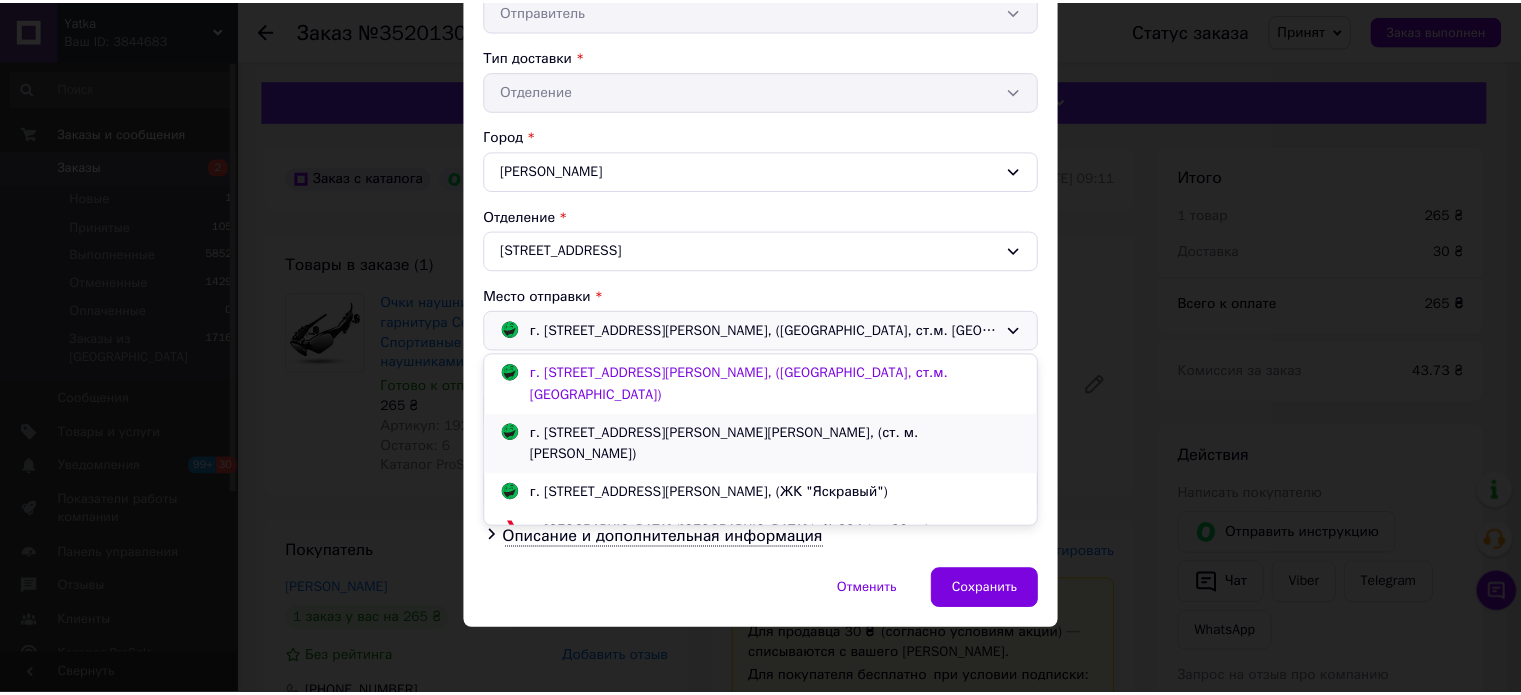 scroll, scrollTop: 84, scrollLeft: 0, axis: vertical 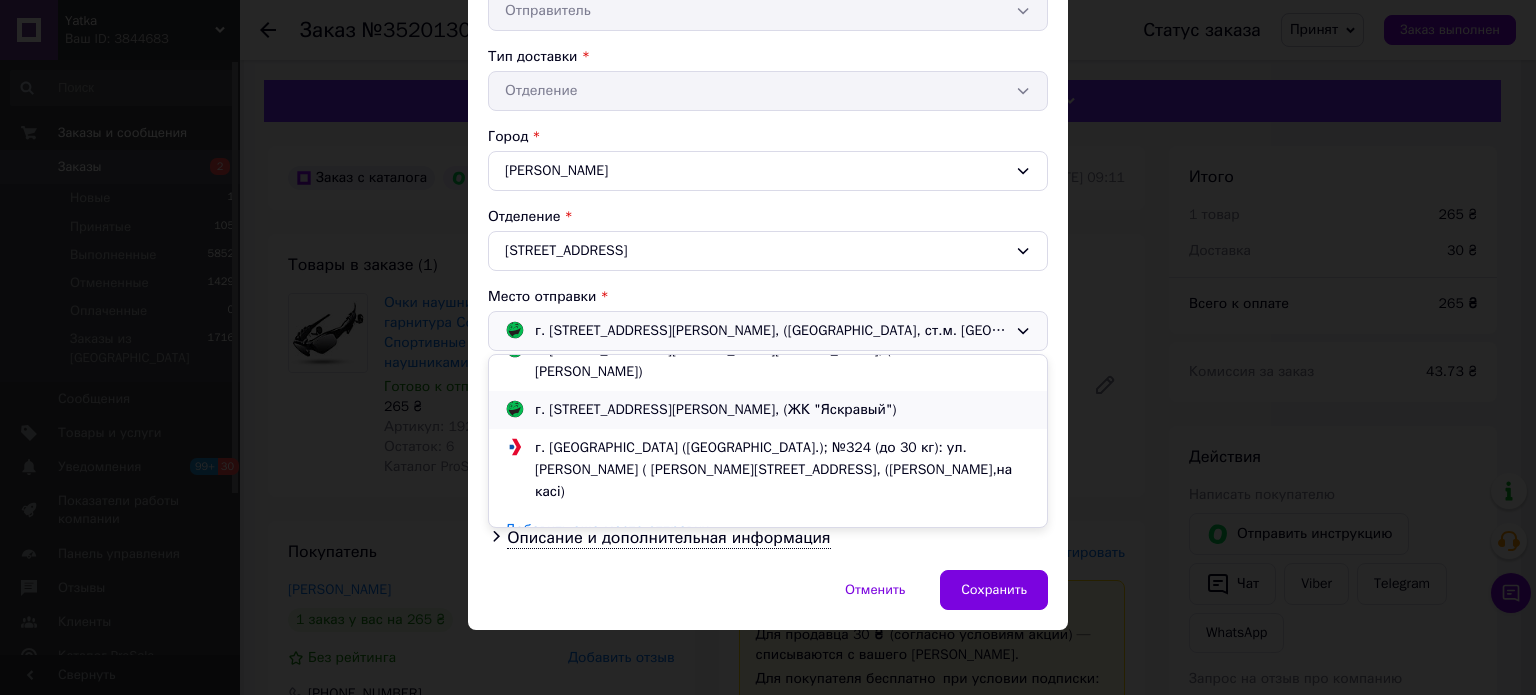 click on "г. Киев (Киевская обл.); Петра Калнышевского вул., 8, (ЖК "Яскравый")" at bounding box center [716, 410] 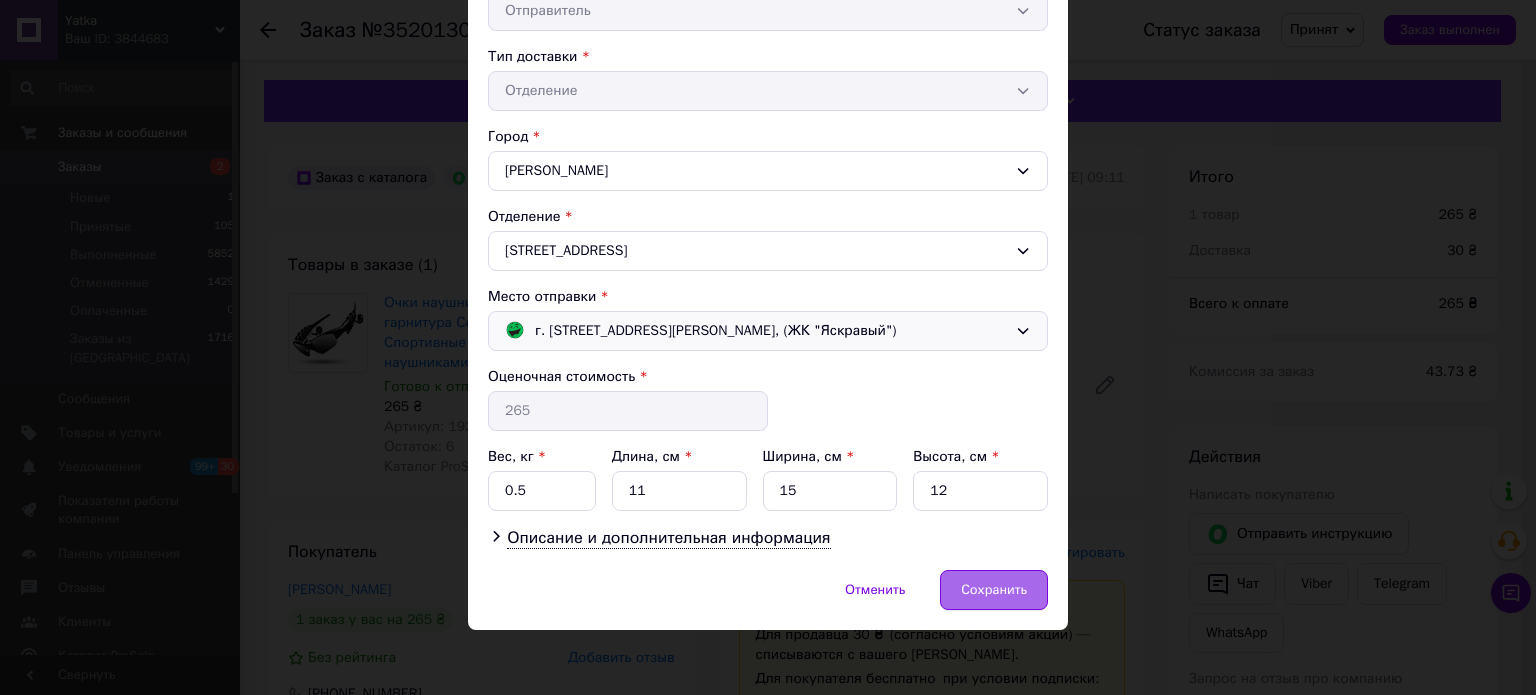 click on "Сохранить" at bounding box center [994, 590] 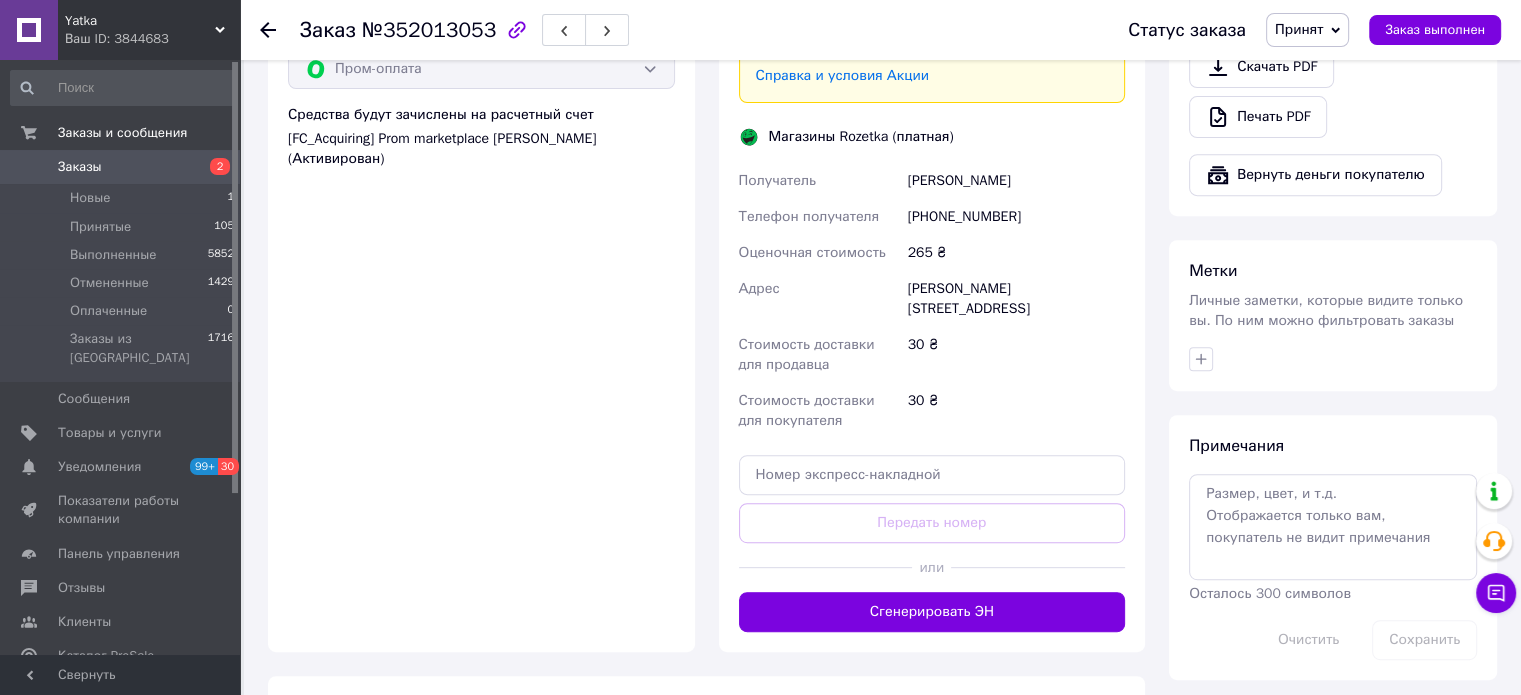 scroll, scrollTop: 800, scrollLeft: 0, axis: vertical 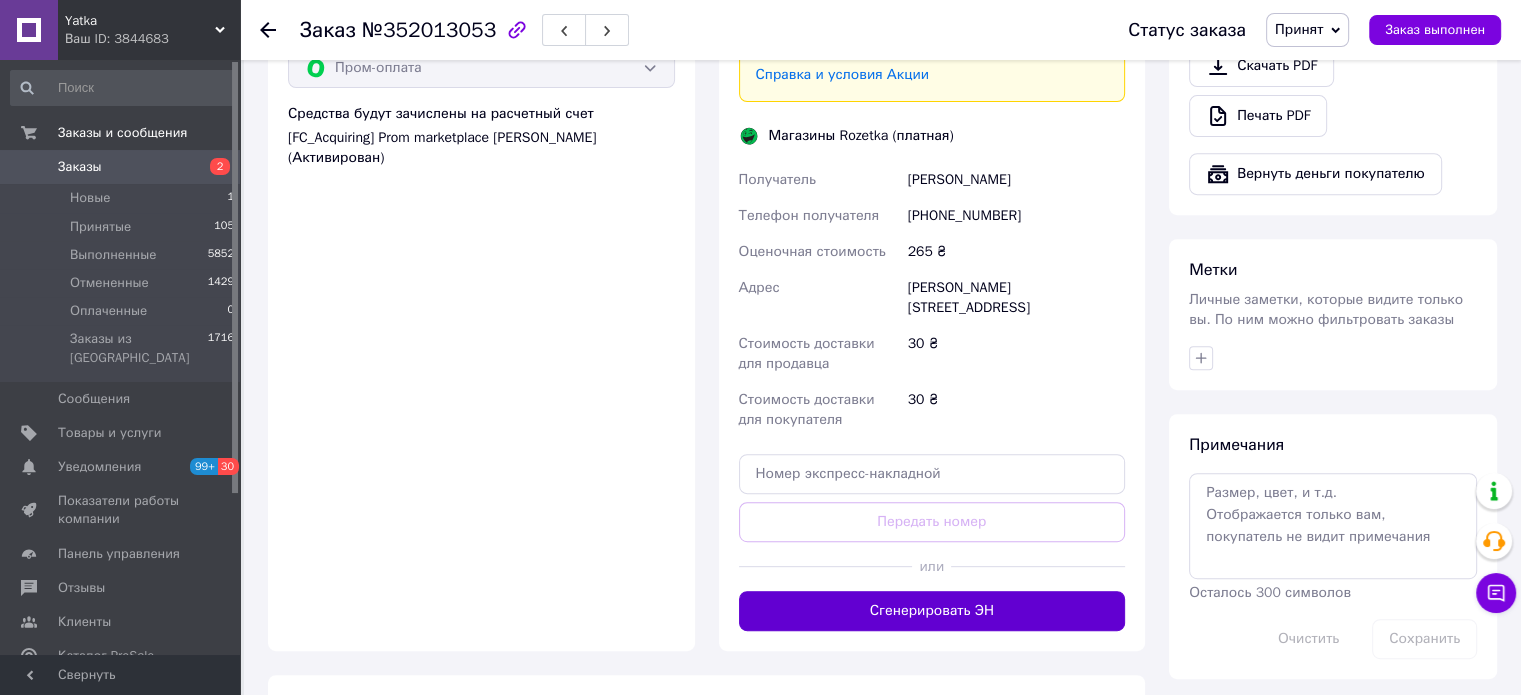 click on "Сгенерировать ЭН" at bounding box center (932, 611) 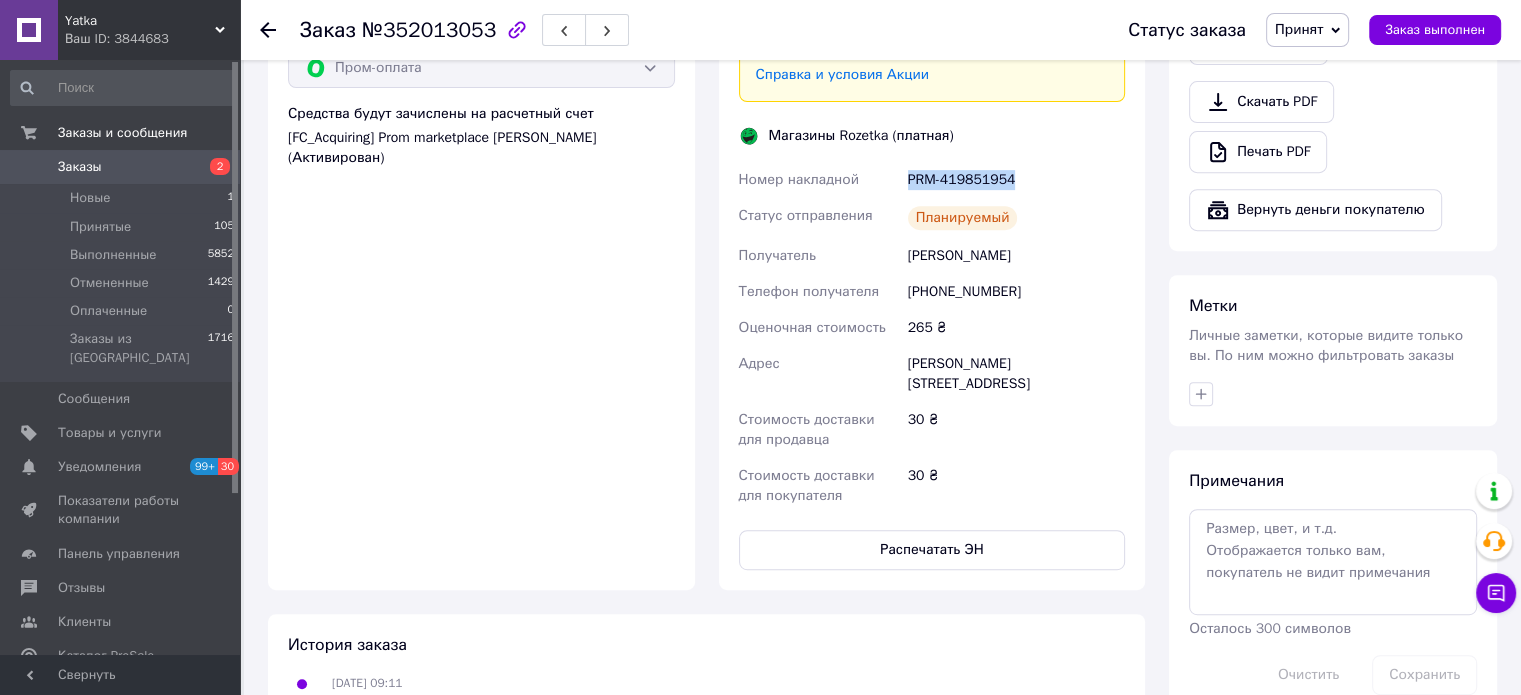 drag, startPoint x: 1040, startPoint y: 131, endPoint x: 888, endPoint y: 132, distance: 152.0033 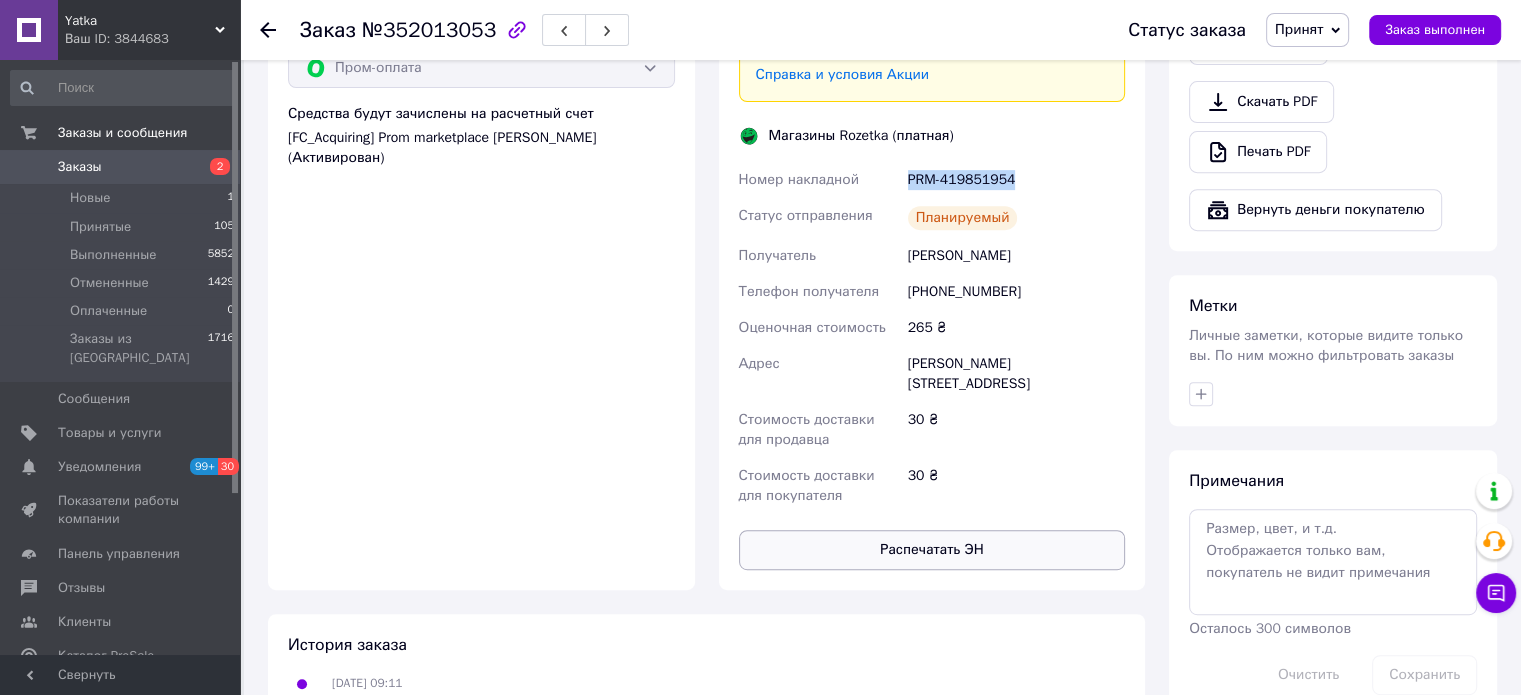 click on "Распечатать ЭН" at bounding box center [932, 550] 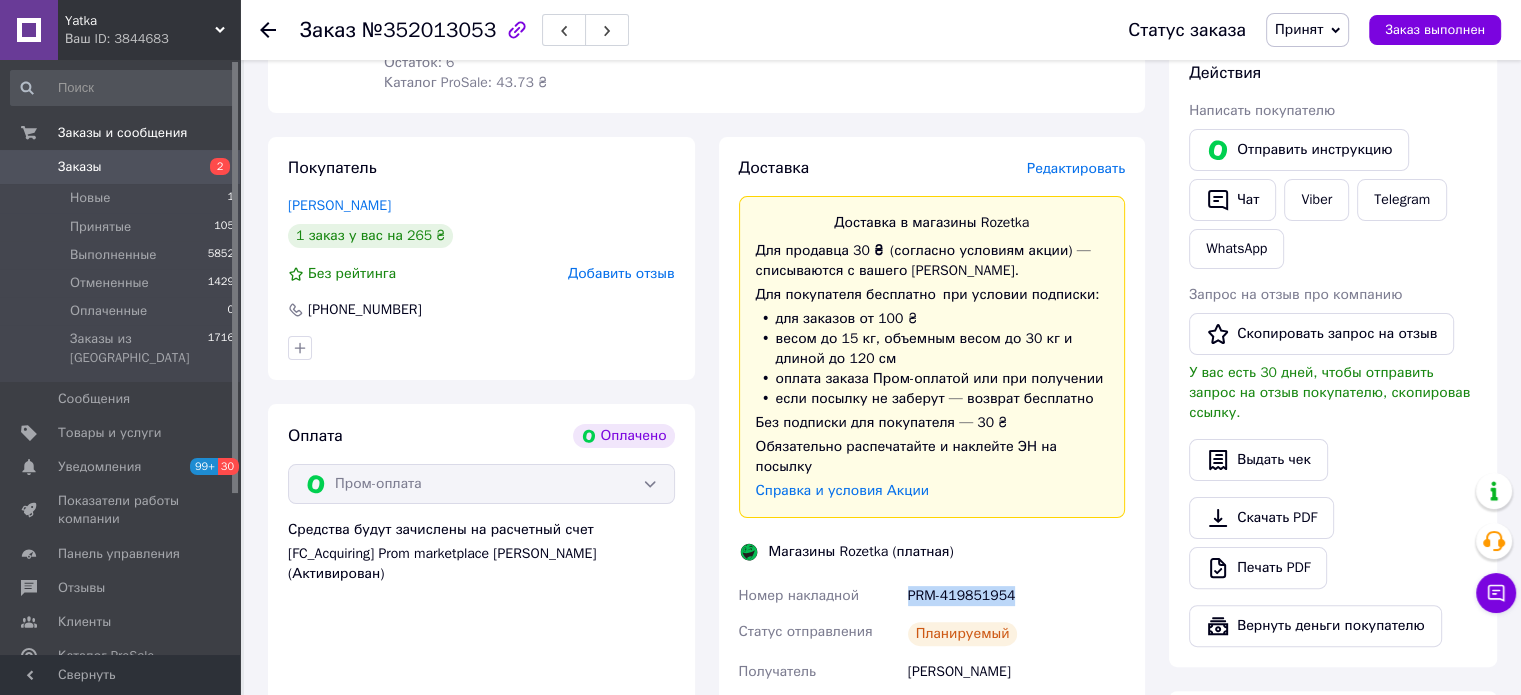 scroll, scrollTop: 0, scrollLeft: 0, axis: both 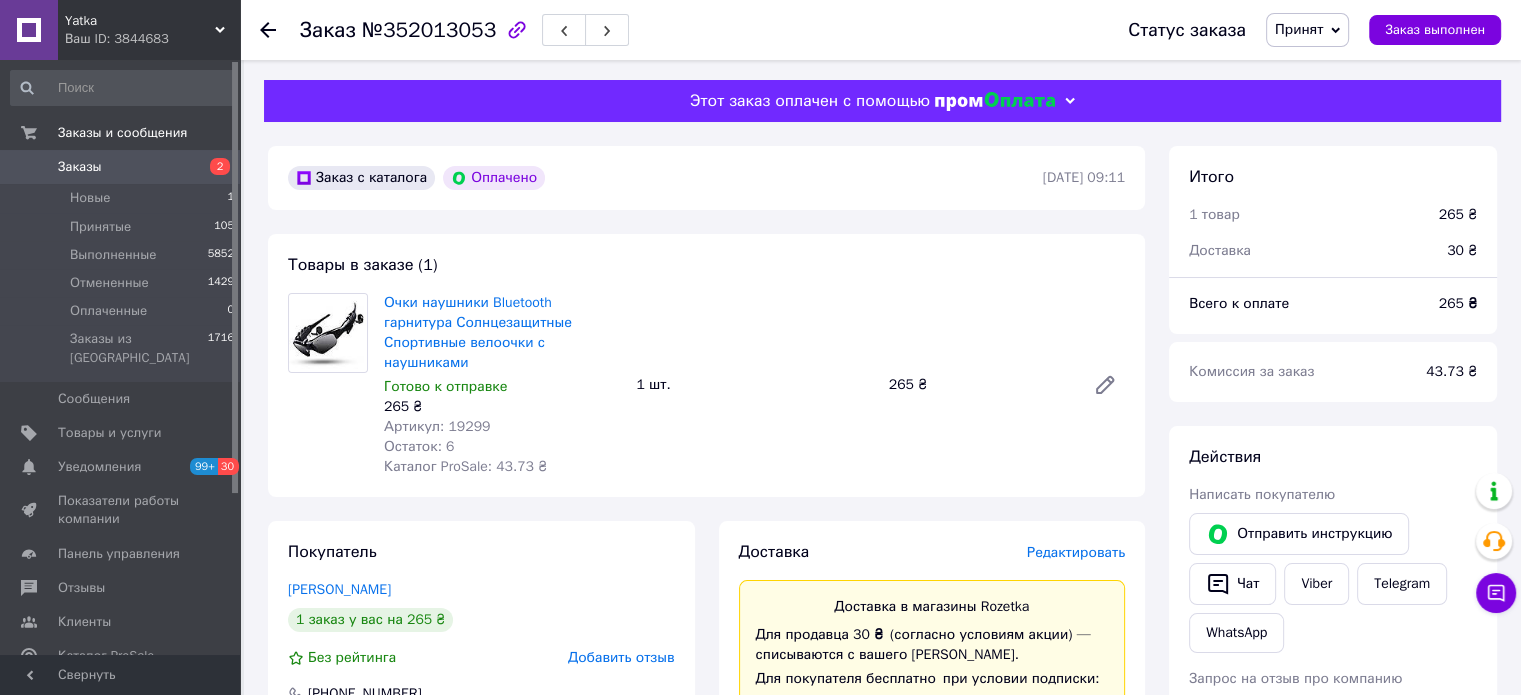 click on "Товары в заказе (1) Очки наушники Bluetooth гарнитура Солнцезащитные Спортивные велоочки с наушниками Готово к отправке 265 ₴ Артикул: 19299 Остаток: 6 Каталог ProSale: 43.73 ₴  1 шт. 265 ₴" at bounding box center [706, 365] 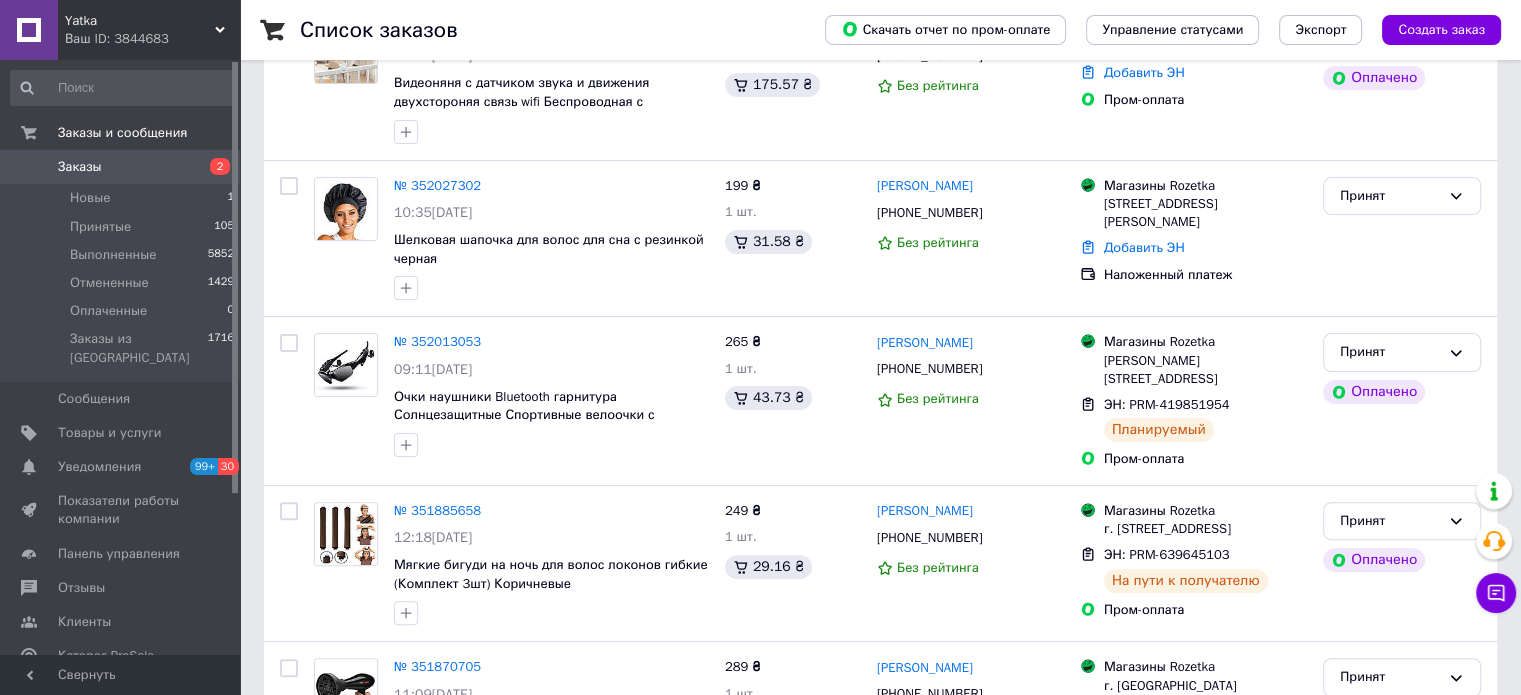 scroll, scrollTop: 472, scrollLeft: 0, axis: vertical 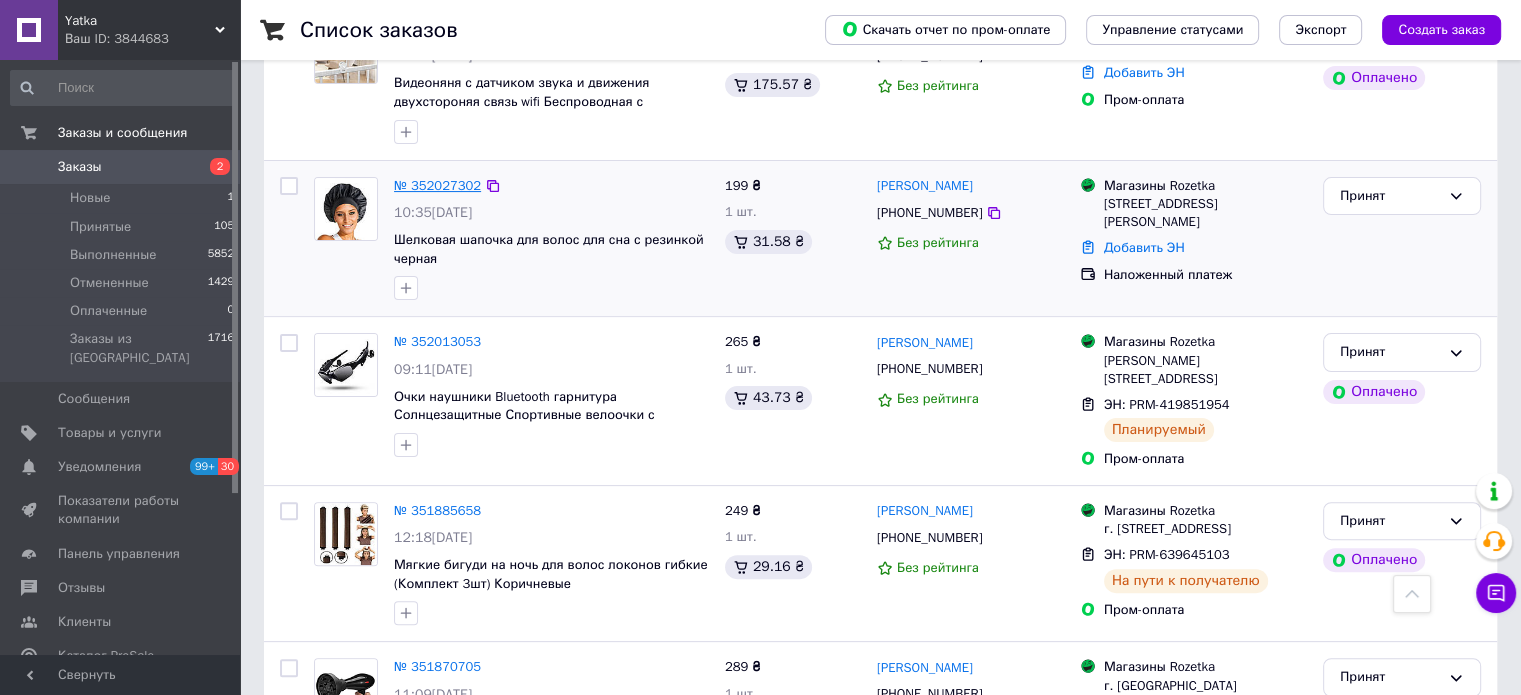 click on "№ 352027302" at bounding box center (437, 185) 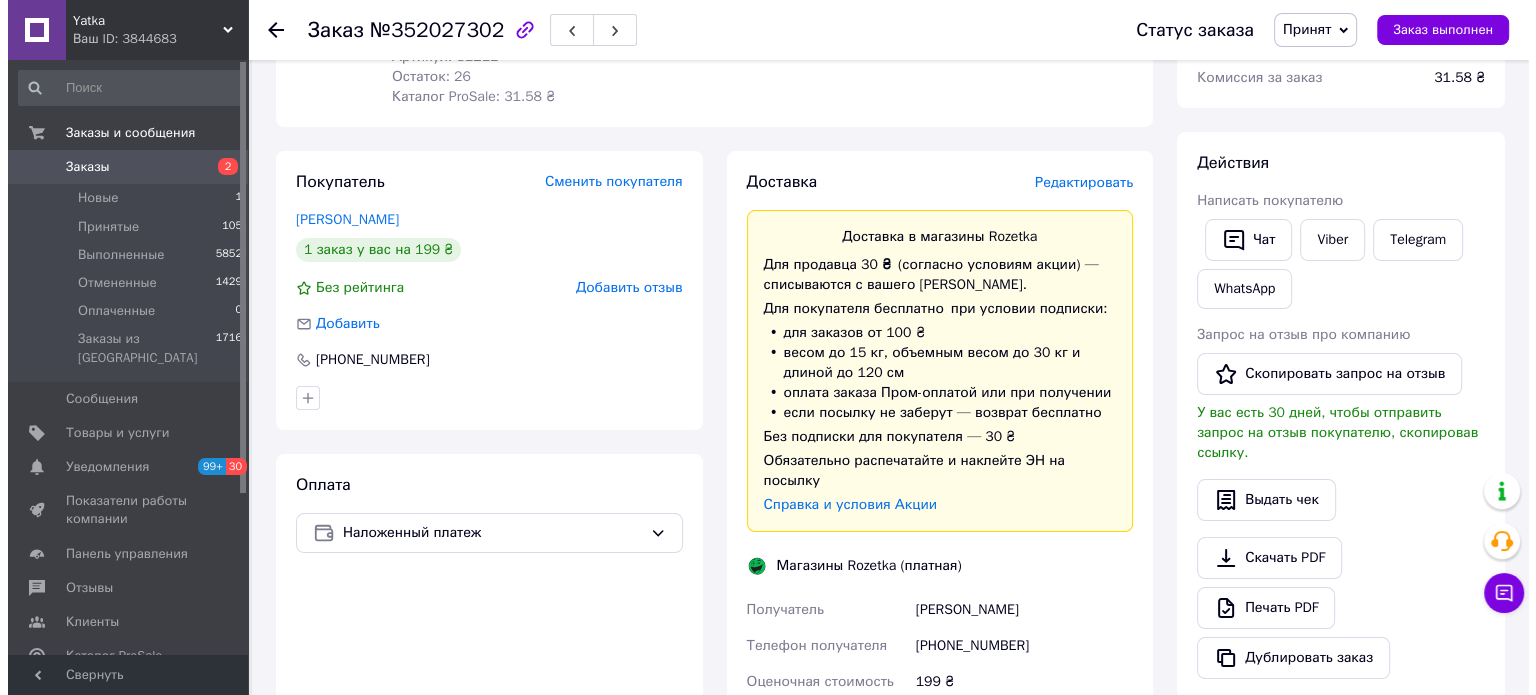 scroll, scrollTop: 259, scrollLeft: 0, axis: vertical 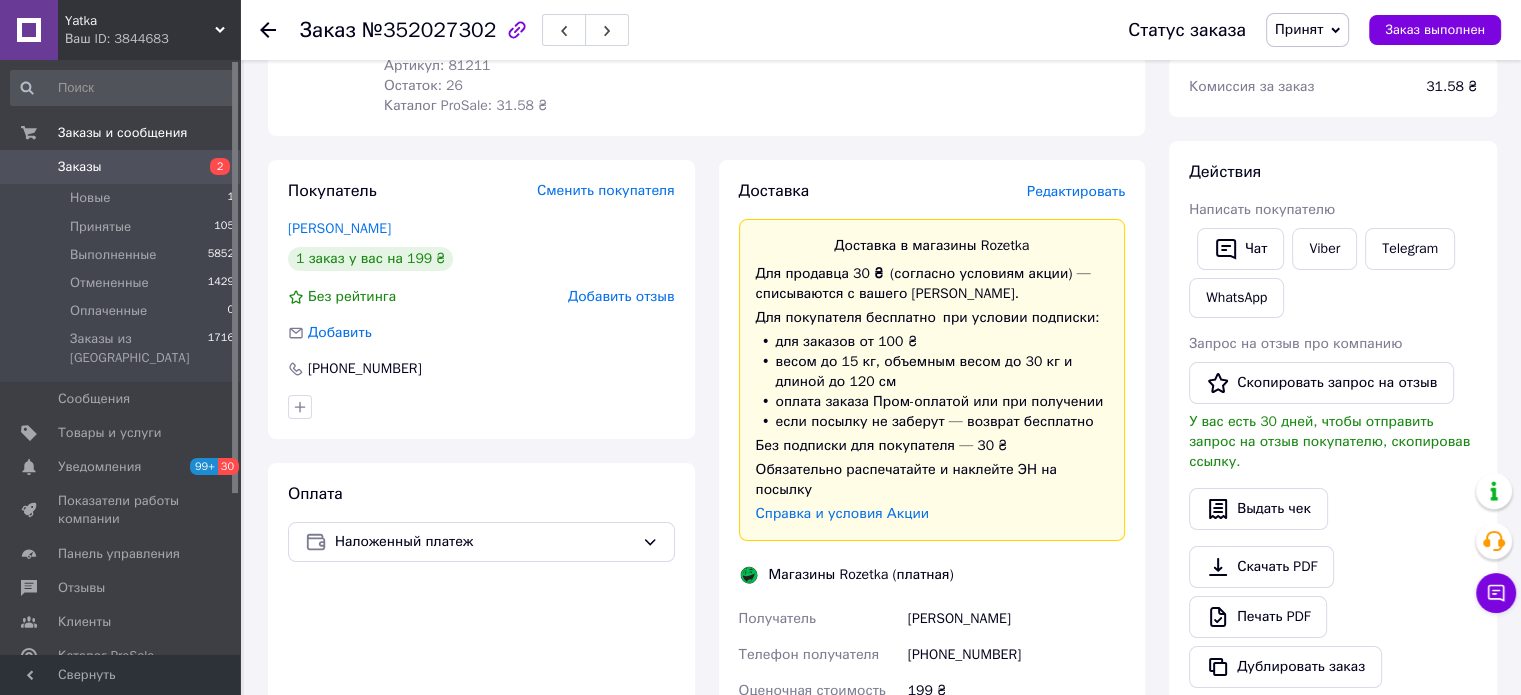 click on "Редактировать" at bounding box center [1076, 191] 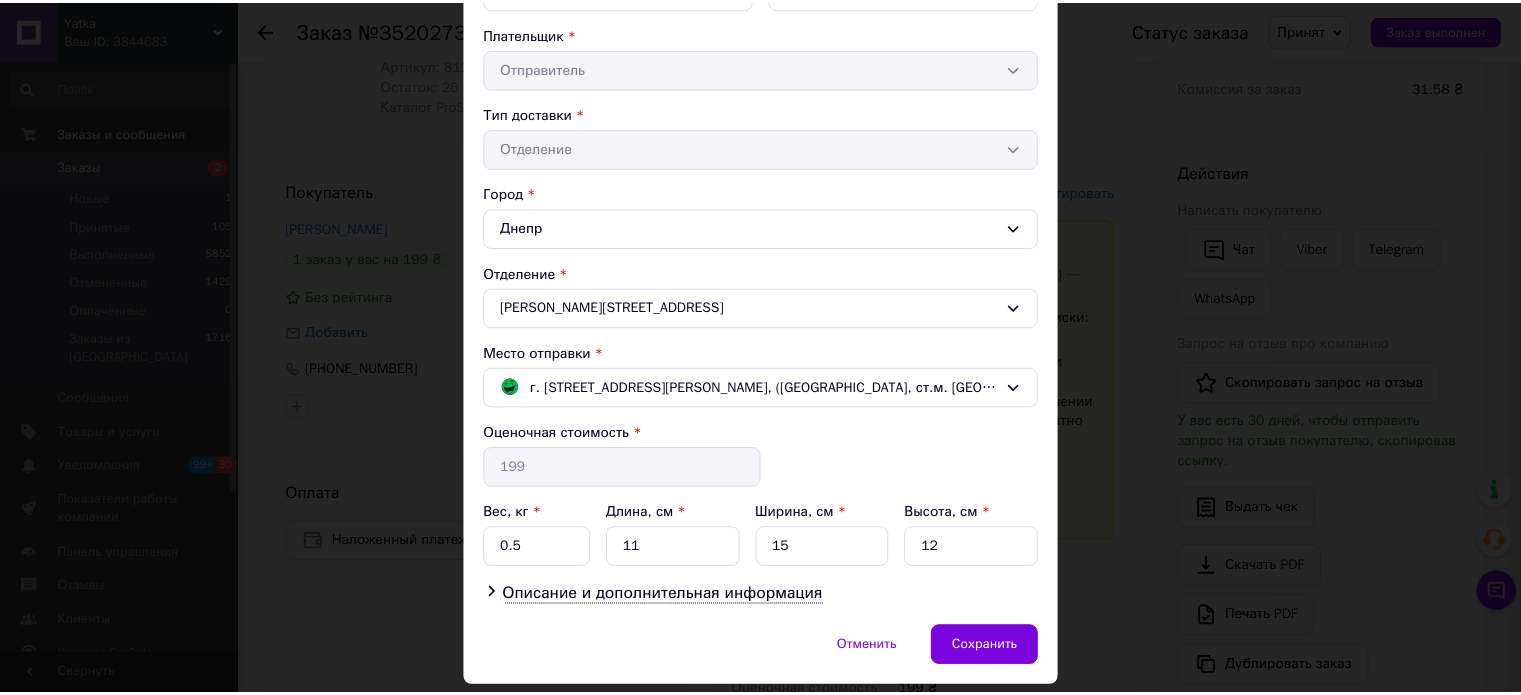 scroll, scrollTop: 424, scrollLeft: 0, axis: vertical 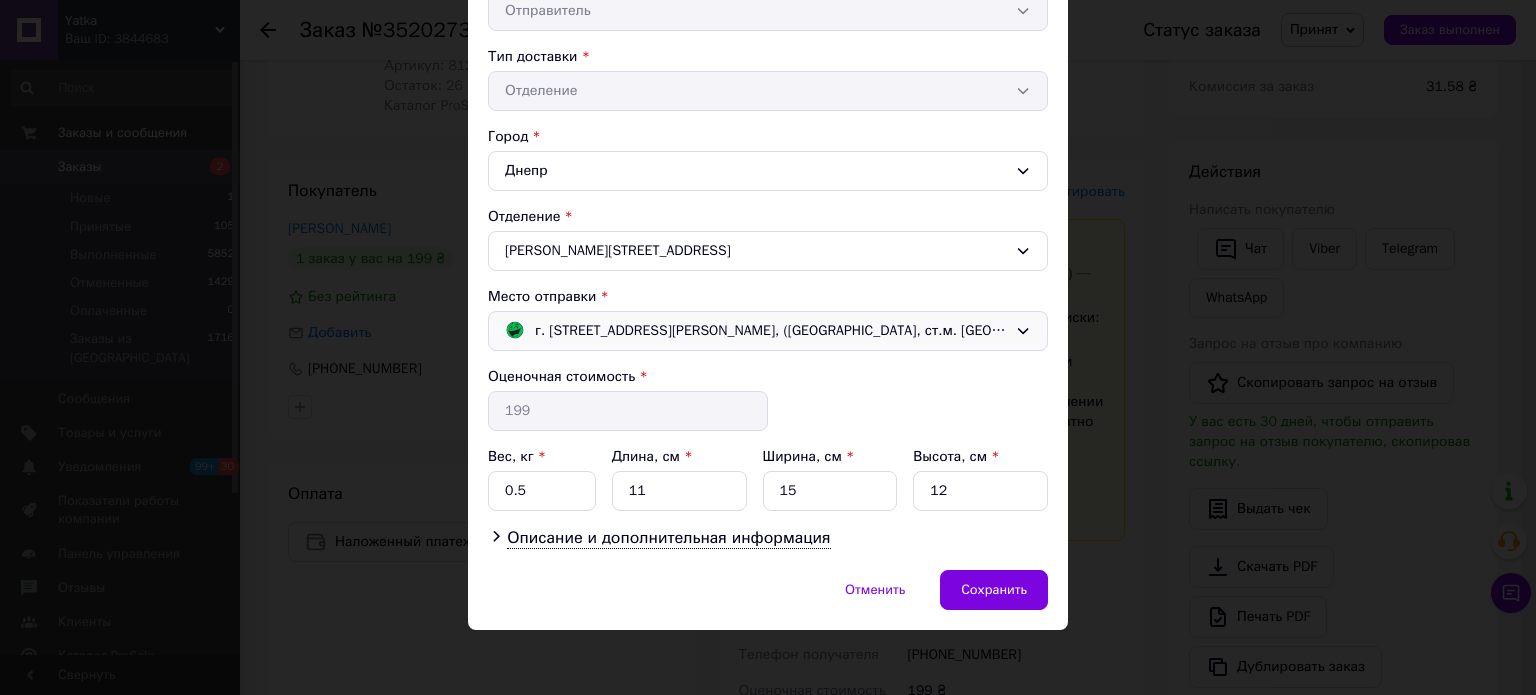 drag, startPoint x: 911, startPoint y: 316, endPoint x: 744, endPoint y: 333, distance: 167.86304 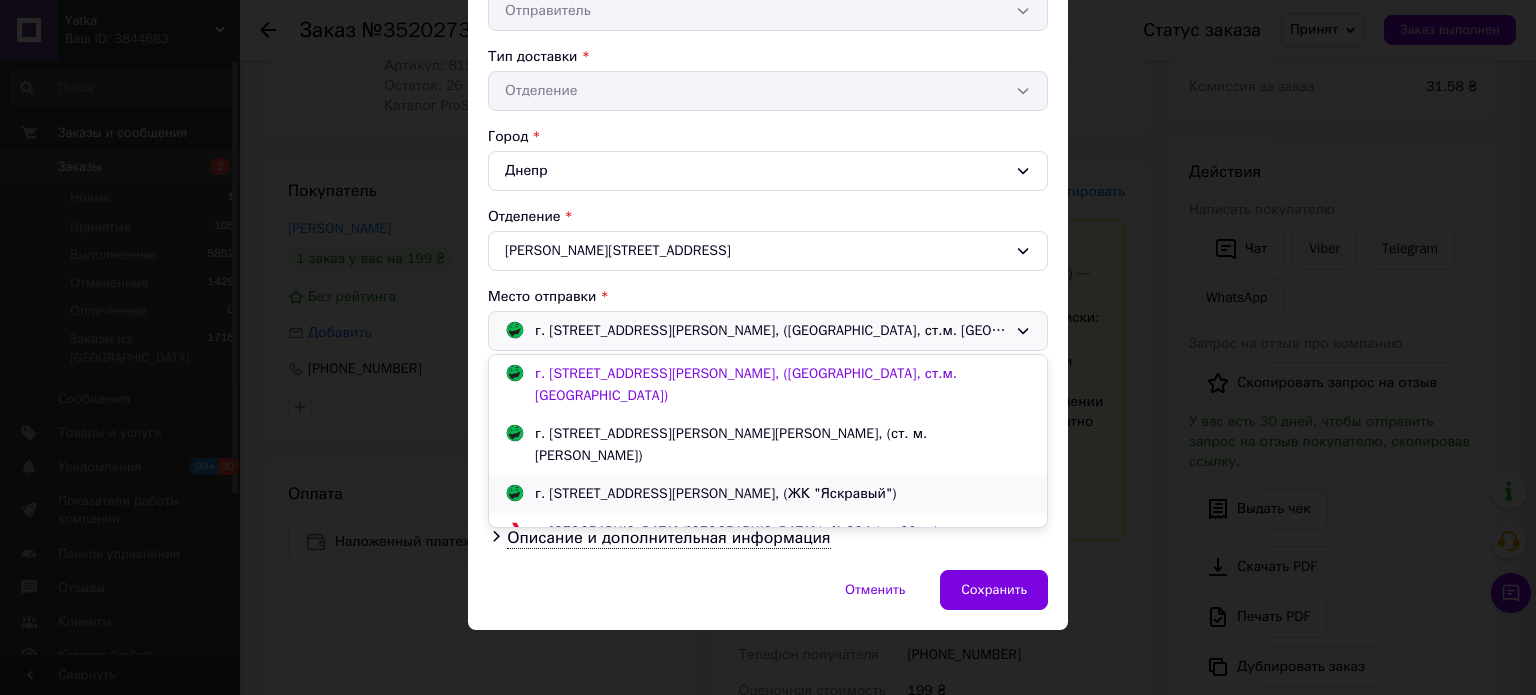 click on "г. Киев (Киевская обл.); Петра Калнышевского вул., 8, (ЖК "Яскравый")" at bounding box center [716, 494] 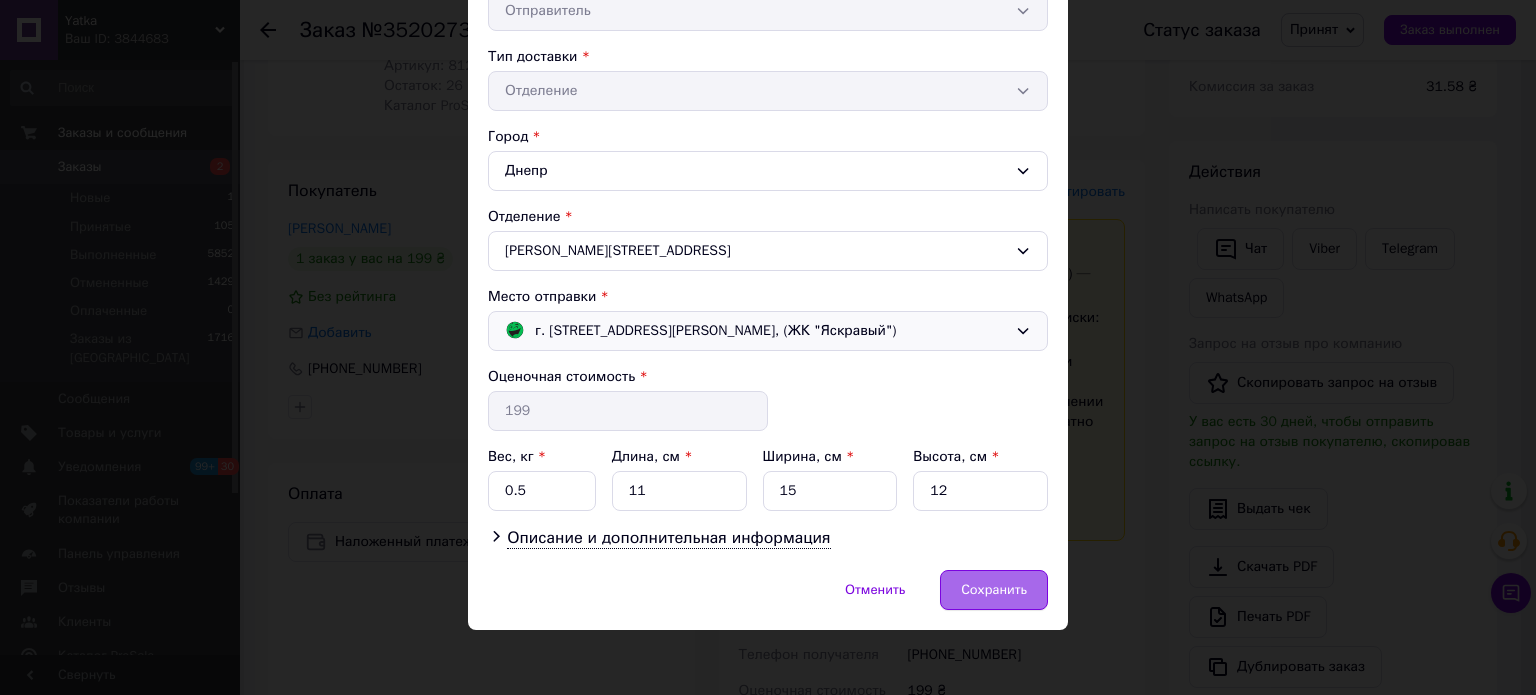 click on "Сохранить" at bounding box center [994, 590] 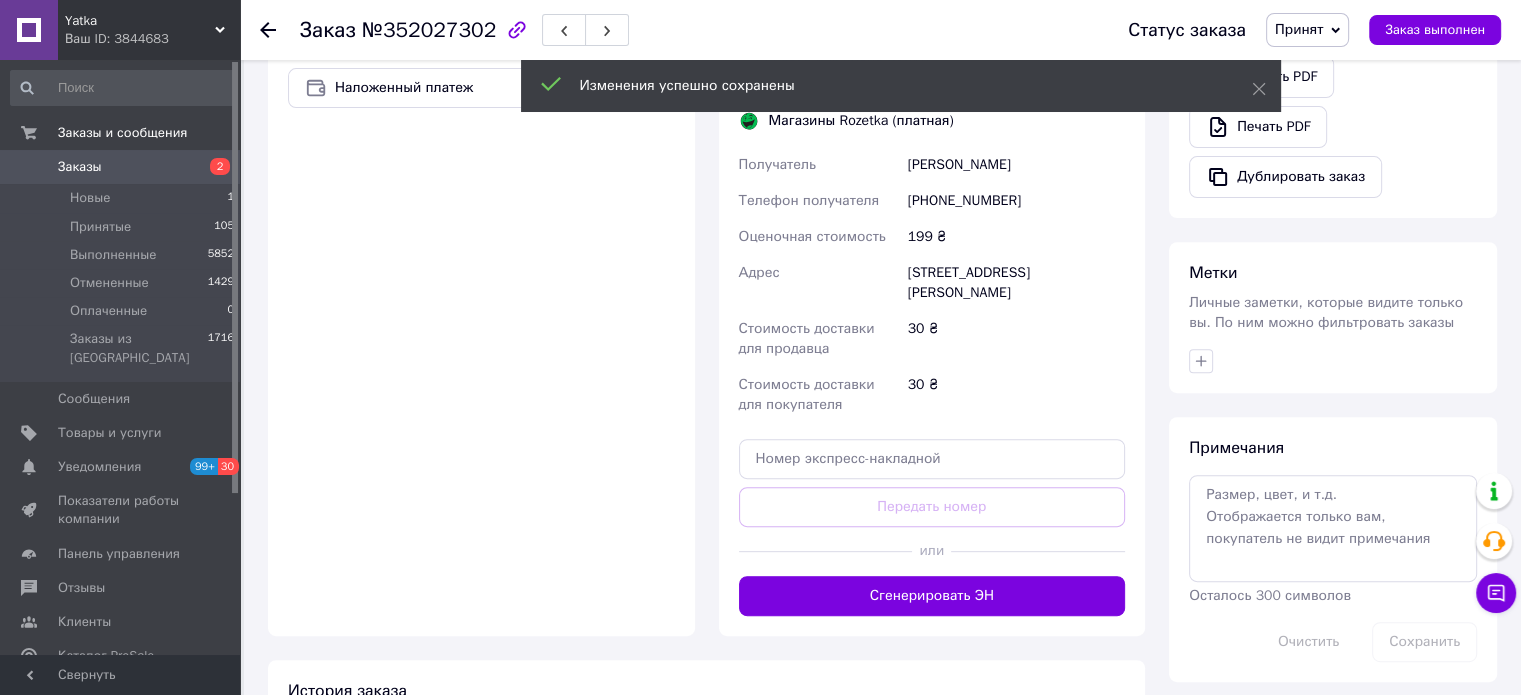 scroll, scrollTop: 715, scrollLeft: 0, axis: vertical 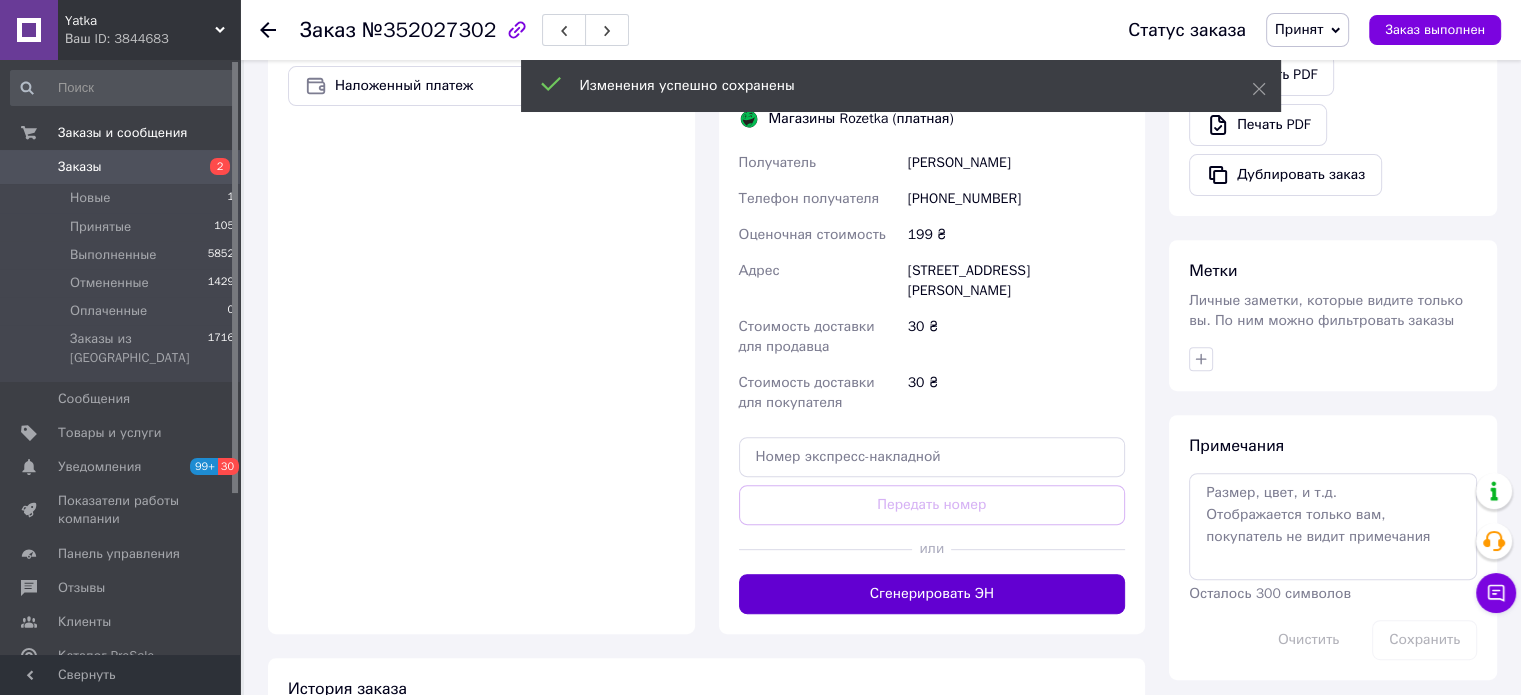 click on "Сгенерировать ЭН" at bounding box center (932, 594) 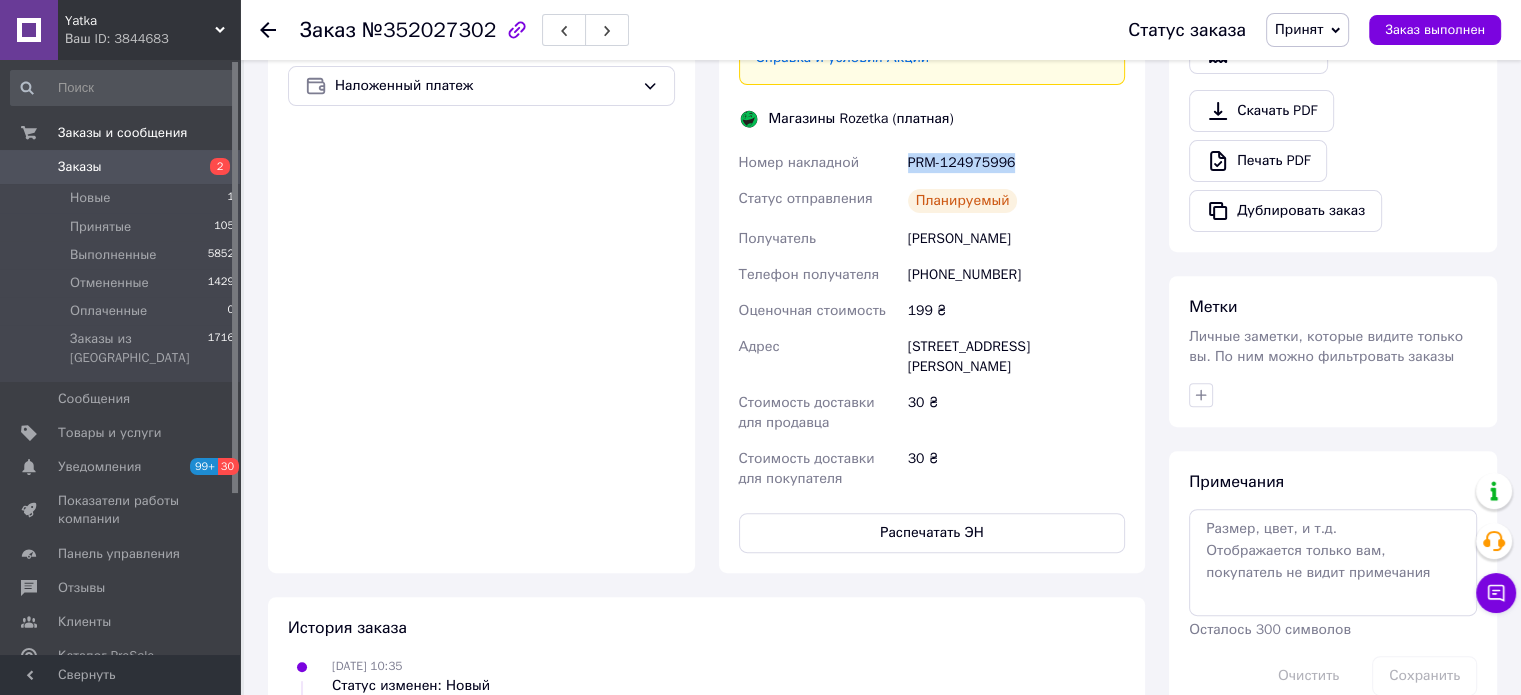drag, startPoint x: 1016, startPoint y: 138, endPoint x: 883, endPoint y: 136, distance: 133.01503 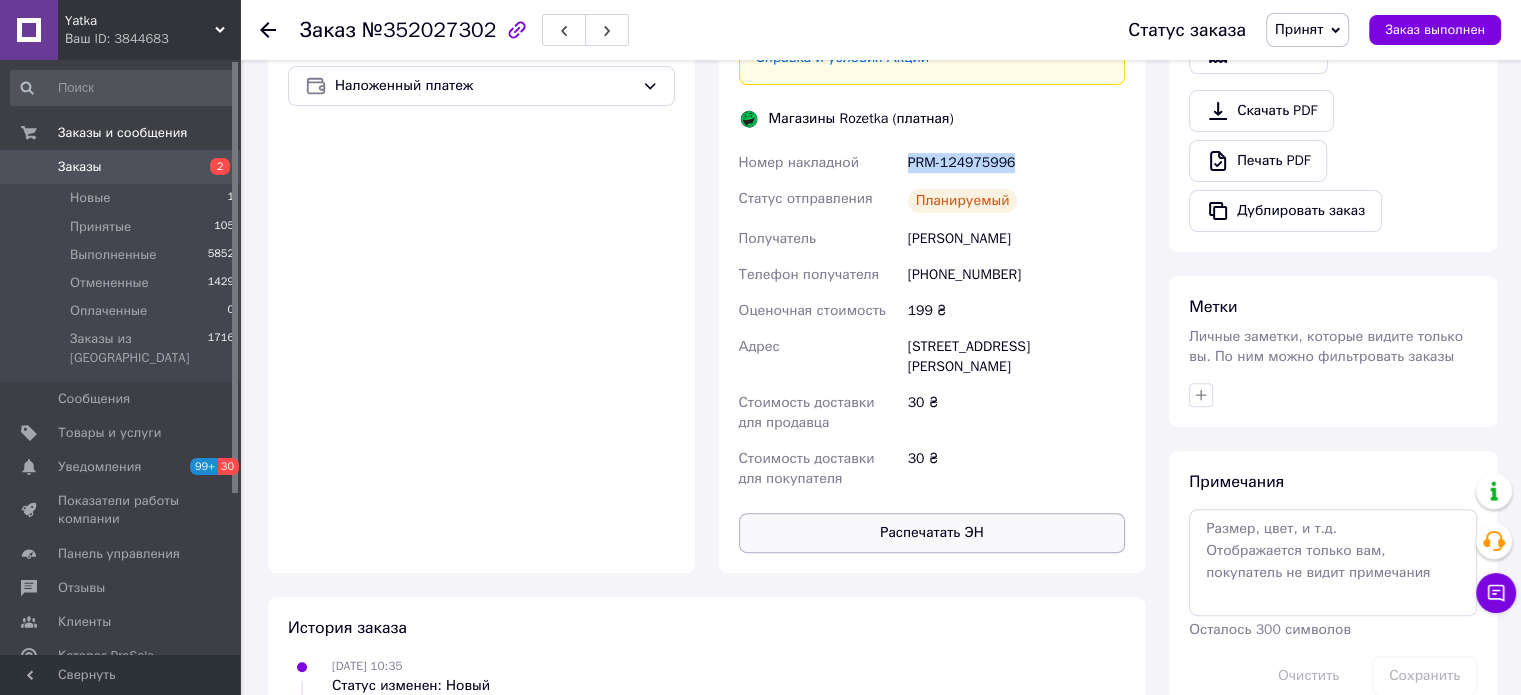 click on "Распечатать ЭН" at bounding box center (932, 533) 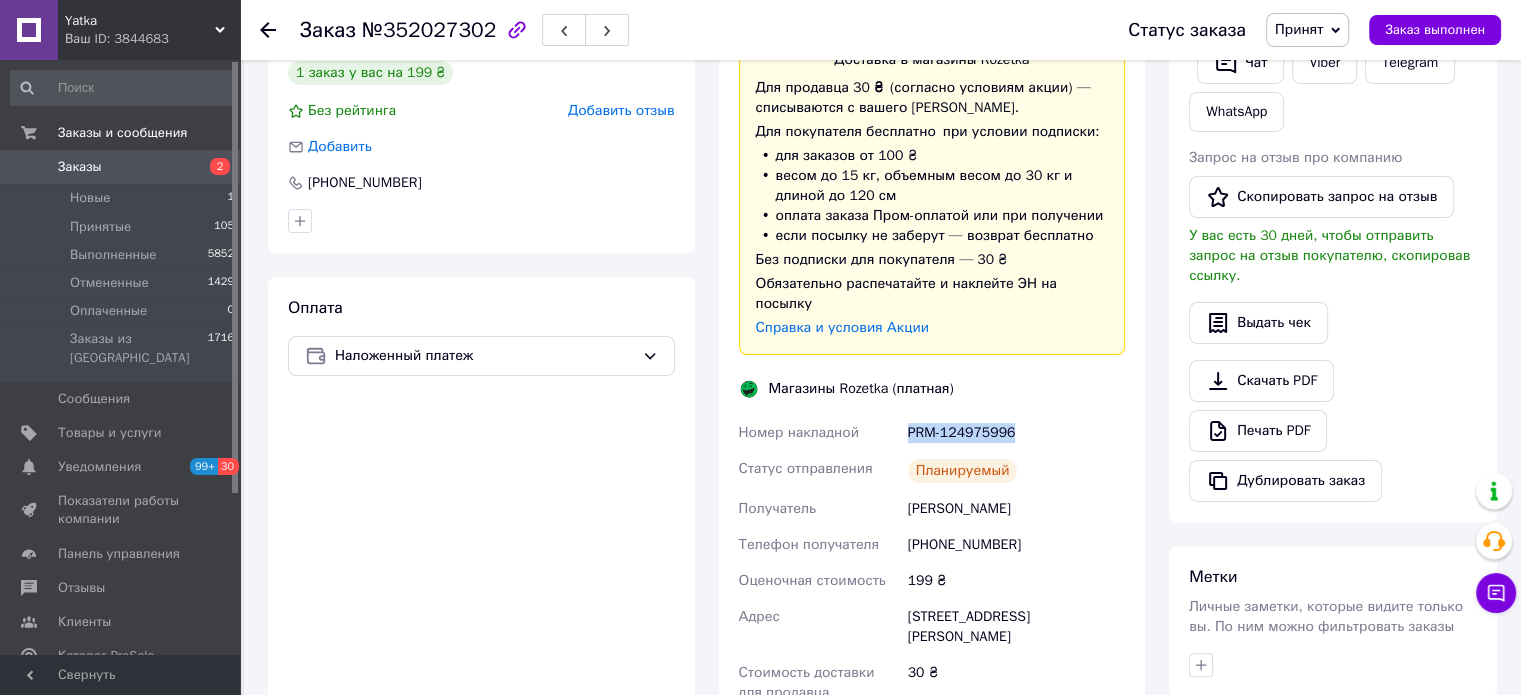 scroll, scrollTop: 0, scrollLeft: 0, axis: both 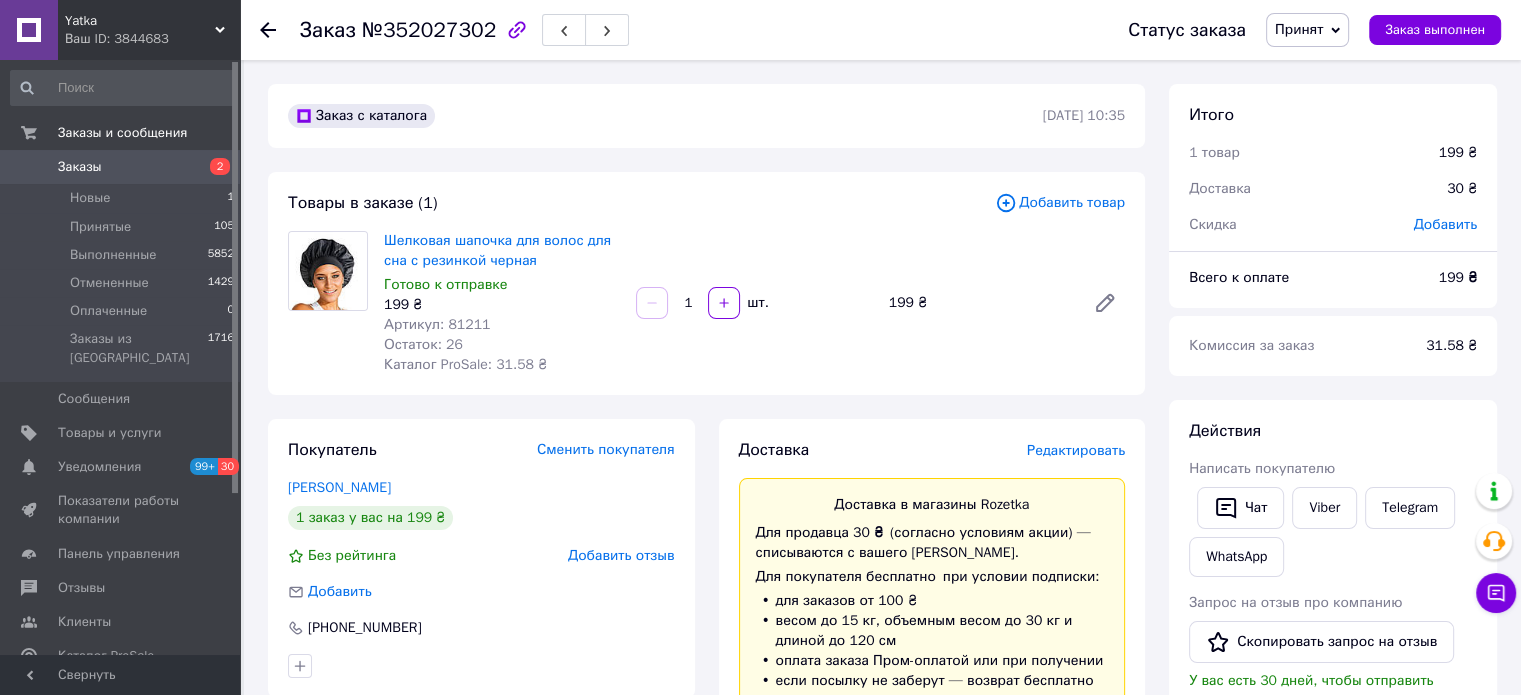 click on "Заказ с каталога 10.07.2025 | 10:35 Товары в заказе (1) Добавить товар Шелковая шапочка для волос для сна с резинкой черная Готово к отправке 199 ₴ Артикул: 81211 Остаток: 26 Каталог ProSale: 31.58 ₴  1   шт. 199 ₴ Покупатель Сменить покупателя Тонкая Оксана 1 заказ у вас на 199 ₴ Без рейтинга   Добавить отзыв Добавить +380934929198 Оплата Наложенный платеж Доставка Редактировать Доставка в магазины Rozetka Для продавца 30 ₴   (согласно условиям акции) — списываются с вашего Баланса. Для покупателя бесплатно   при условии подписки: для заказов от 100 ₴ Без подписки для покупателя — 30 ₴   *" at bounding box center [706, 849] 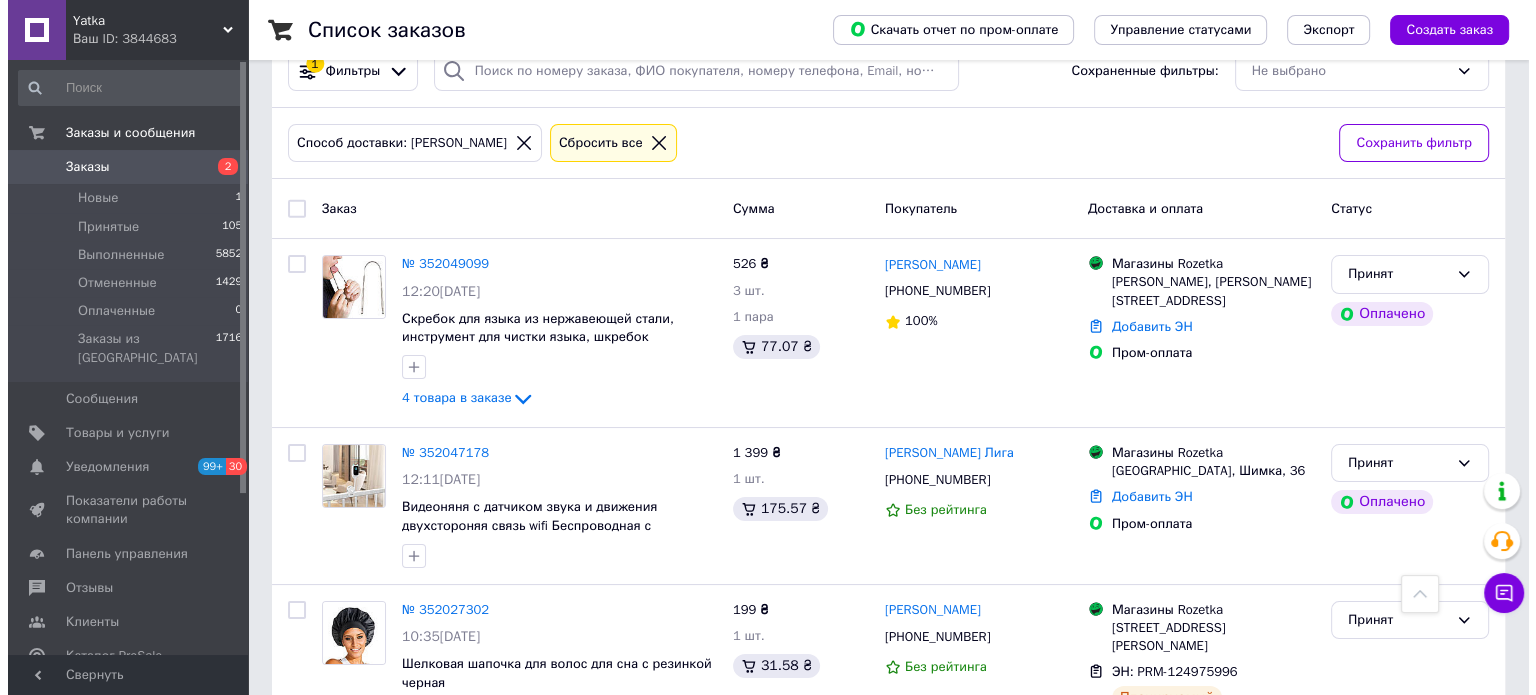 scroll, scrollTop: 0, scrollLeft: 0, axis: both 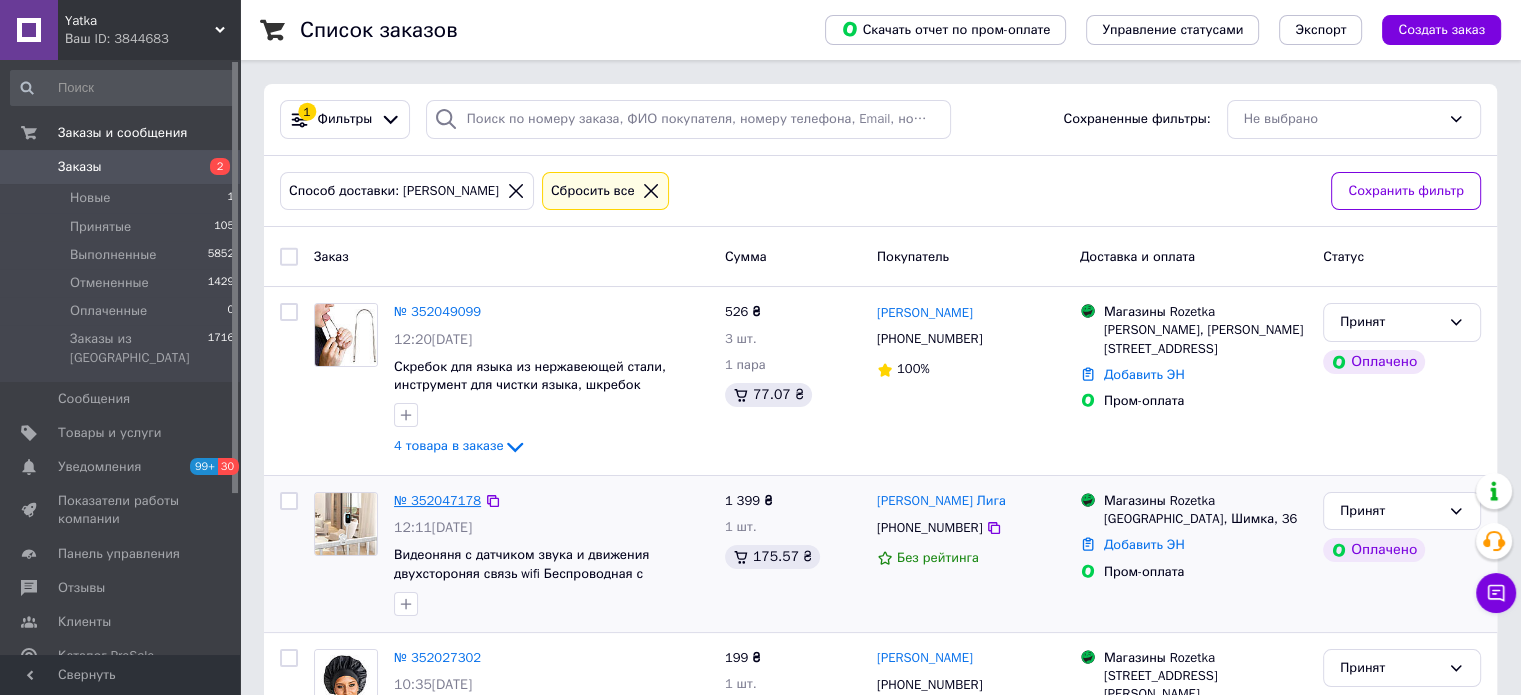 click on "№ 352047178" at bounding box center [437, 500] 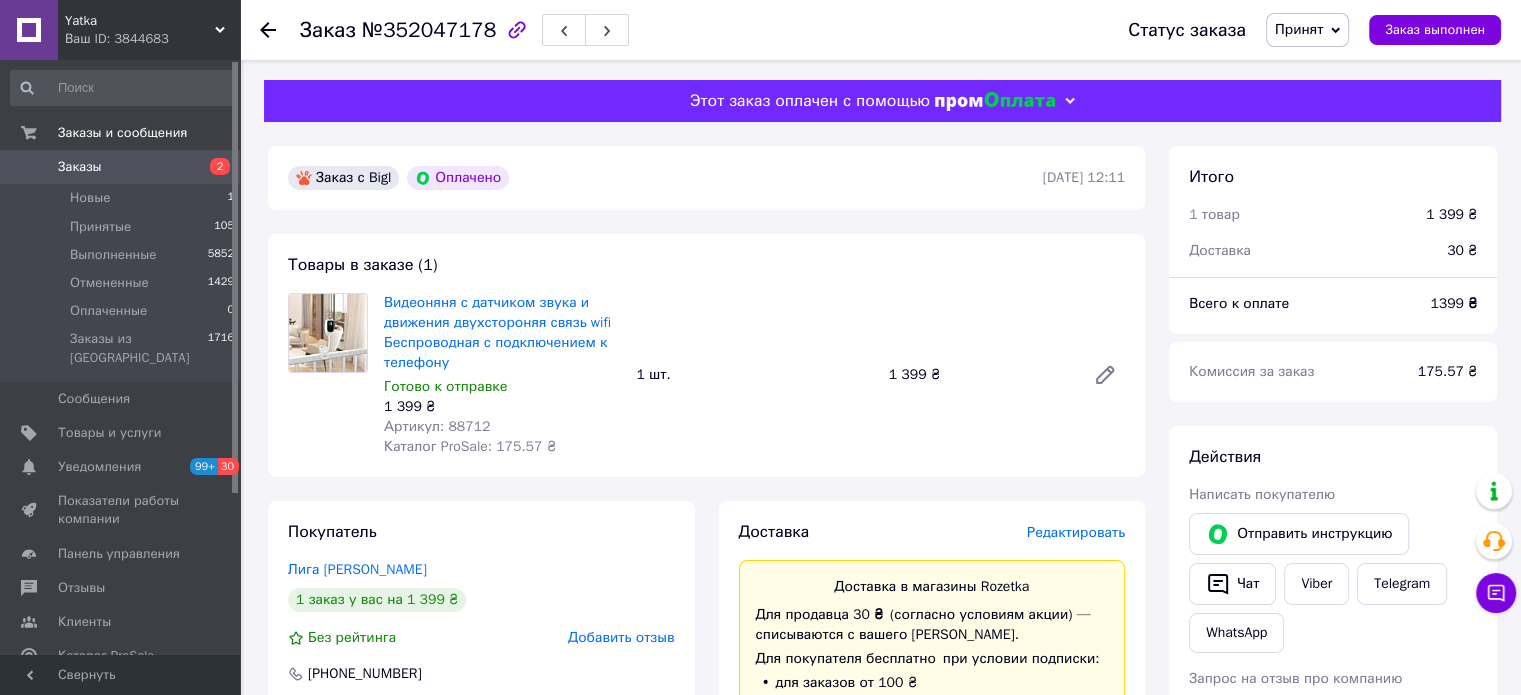 click on "Редактировать" at bounding box center [1076, 532] 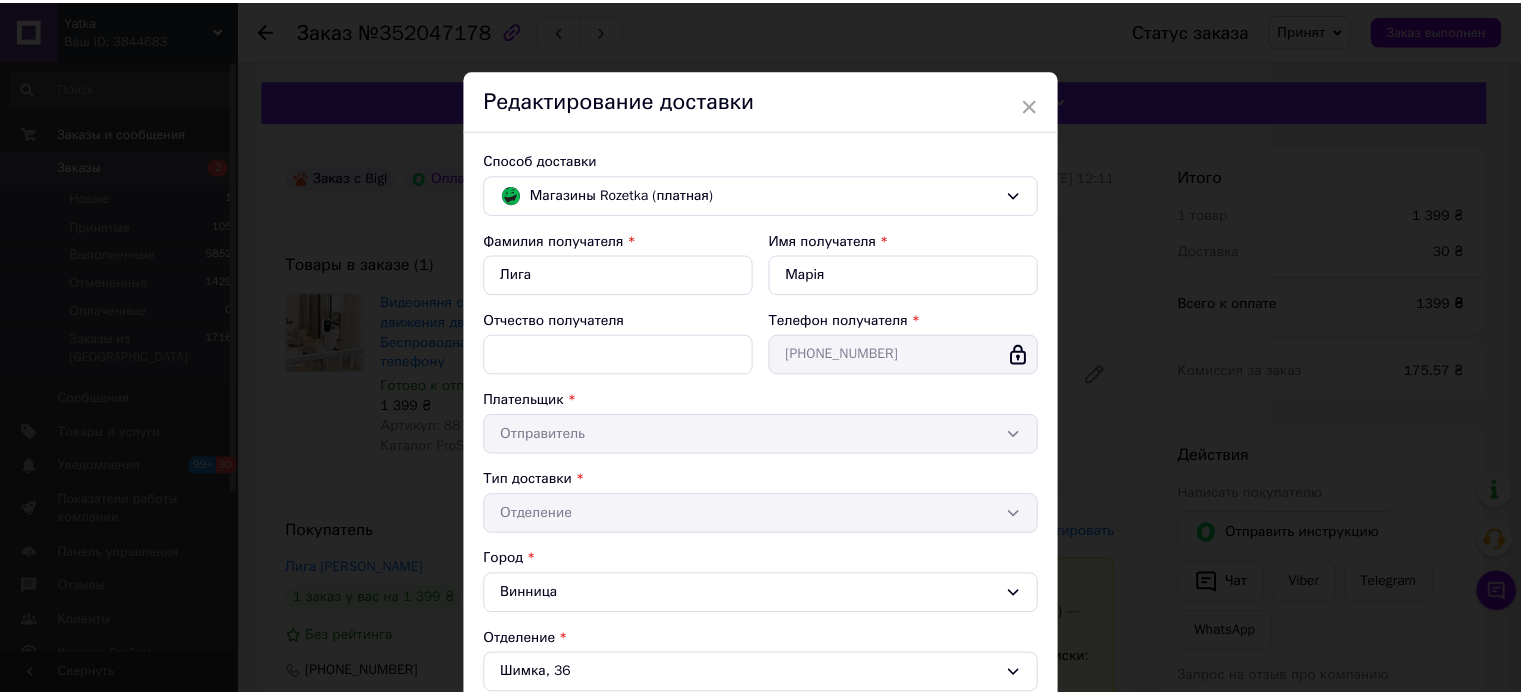 scroll, scrollTop: 424, scrollLeft: 0, axis: vertical 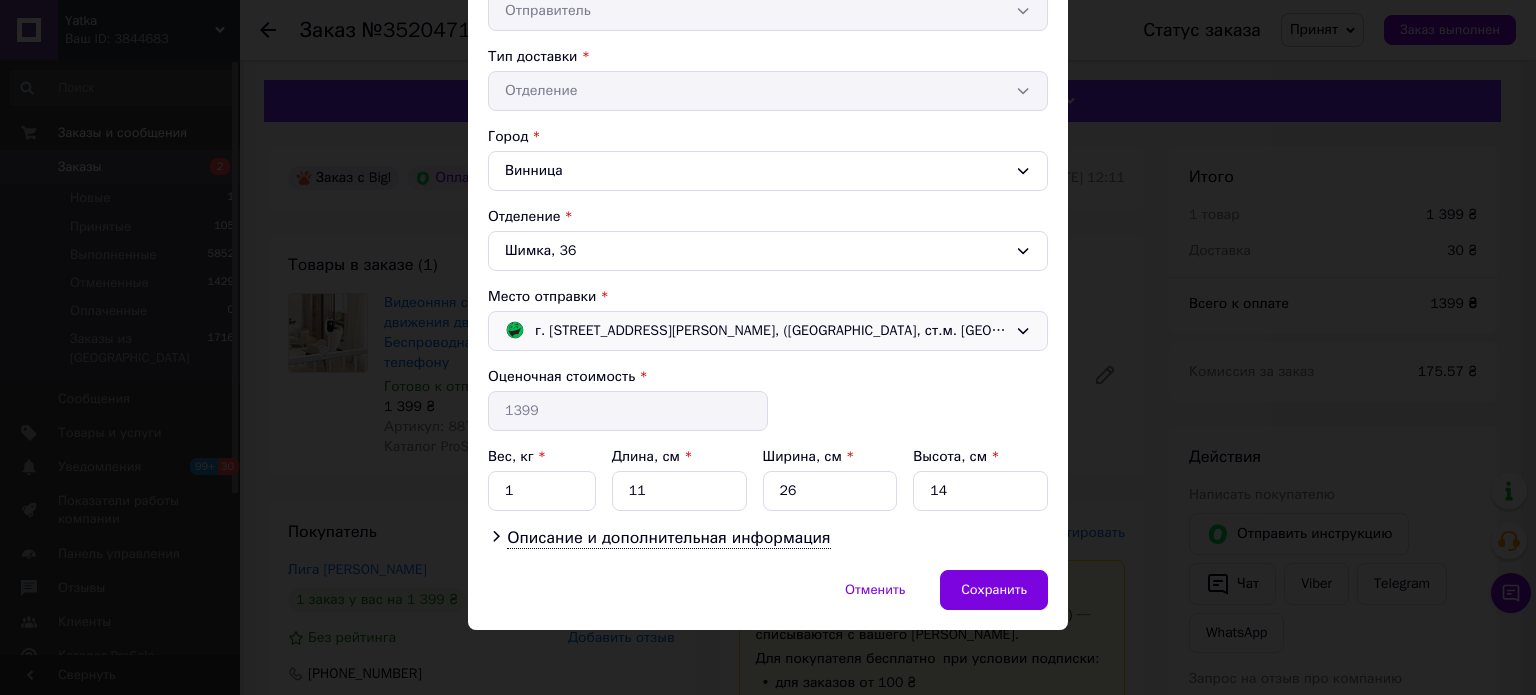 click on "г. Киев (Киевская обл.); Гната Хоткевича ул., 1А, (ТЦ NOVUS, ст.м. Черниговская)" at bounding box center (771, 331) 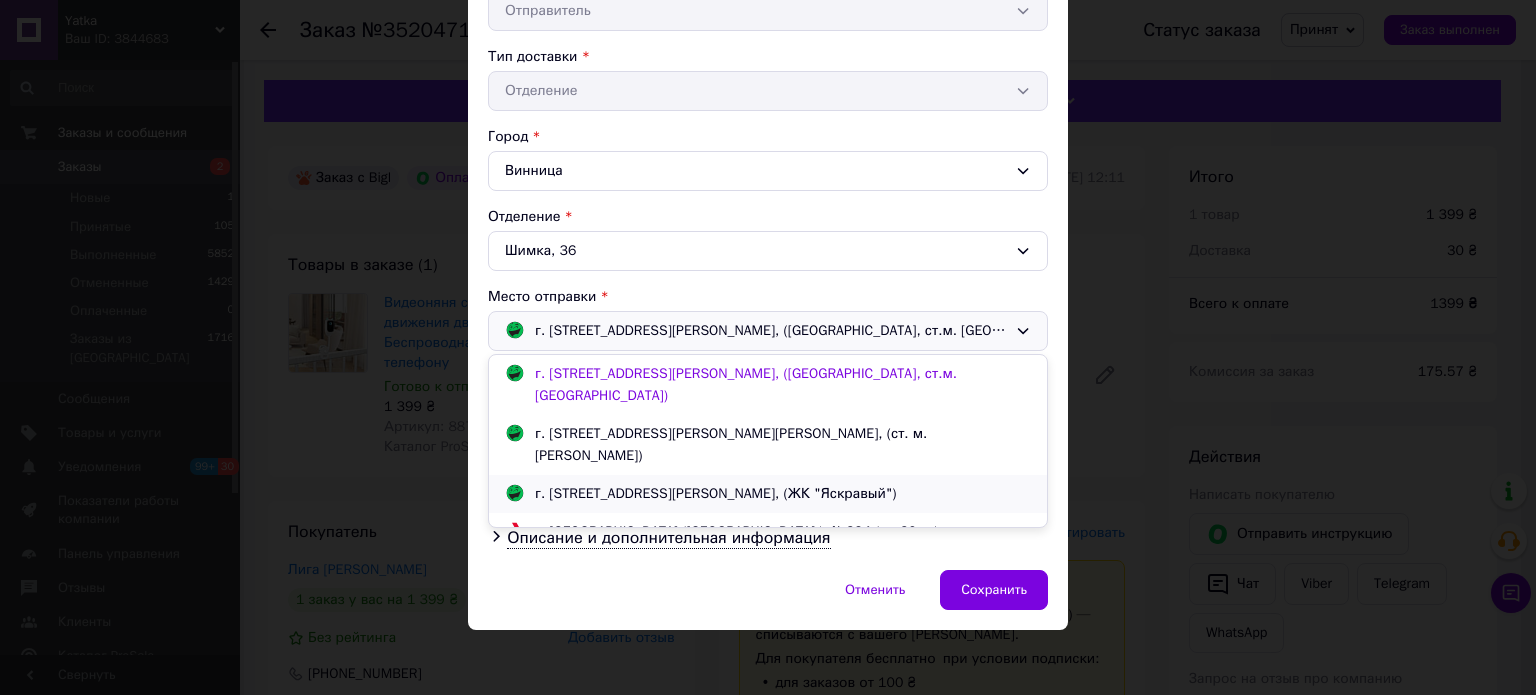 click on "г. Киев (Киевская обл.); Петра Калнышевского вул., 8, (ЖК "Яскравый")" at bounding box center (716, 494) 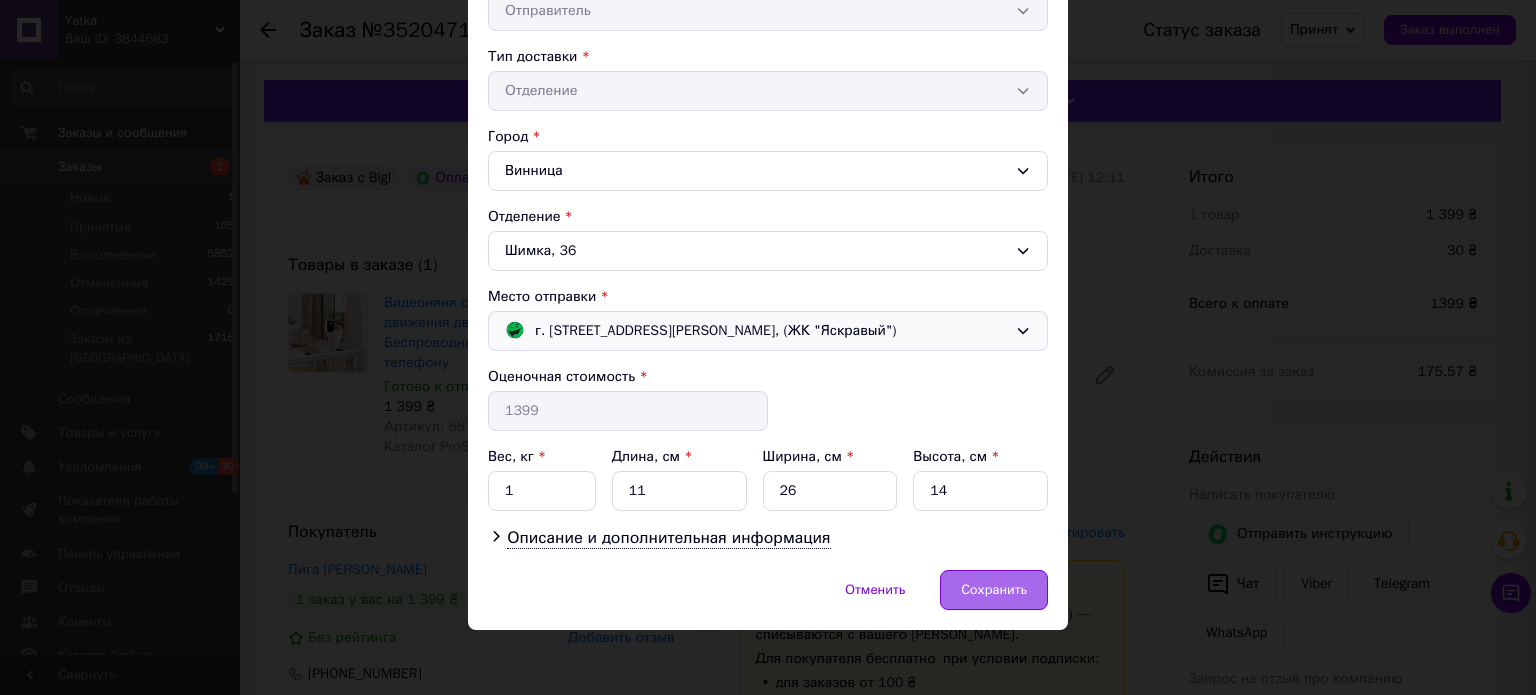 click on "Сохранить" at bounding box center (994, 590) 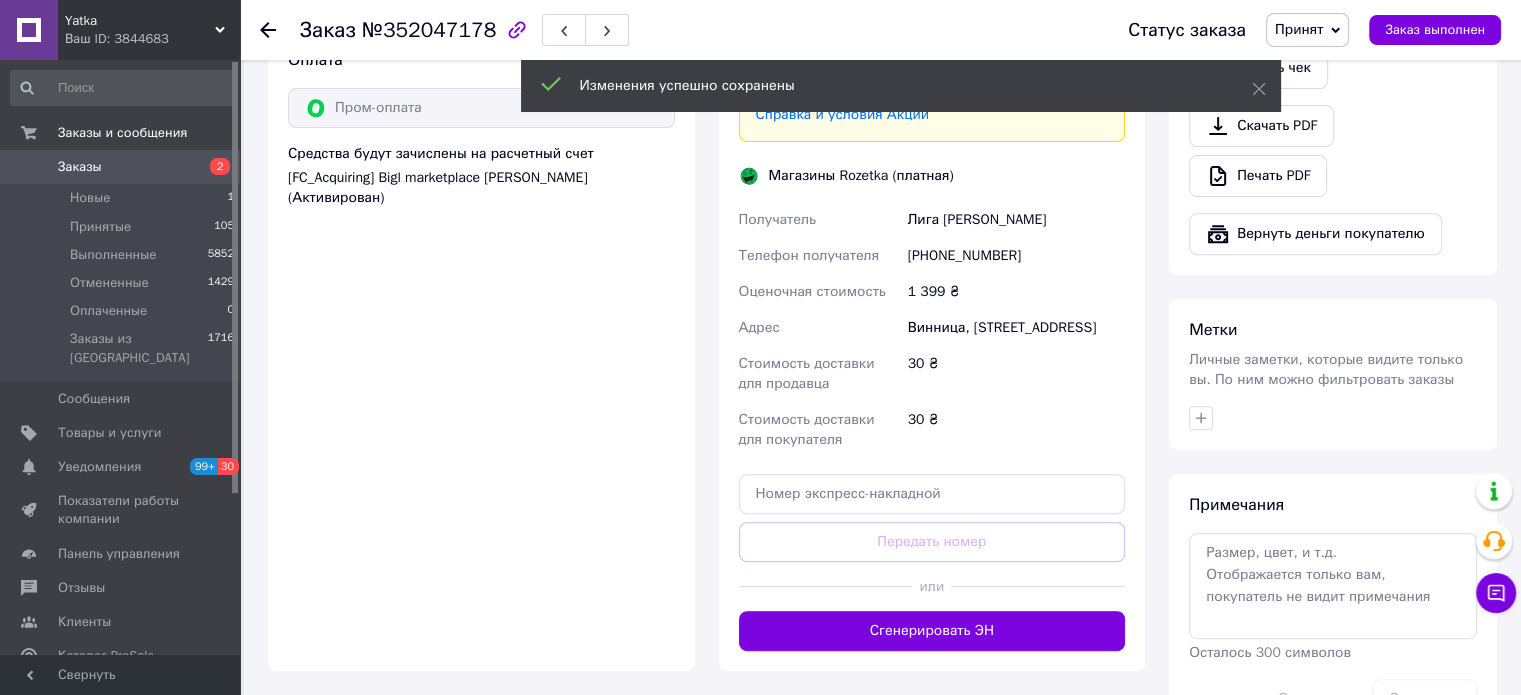 scroll, scrollTop: 752, scrollLeft: 0, axis: vertical 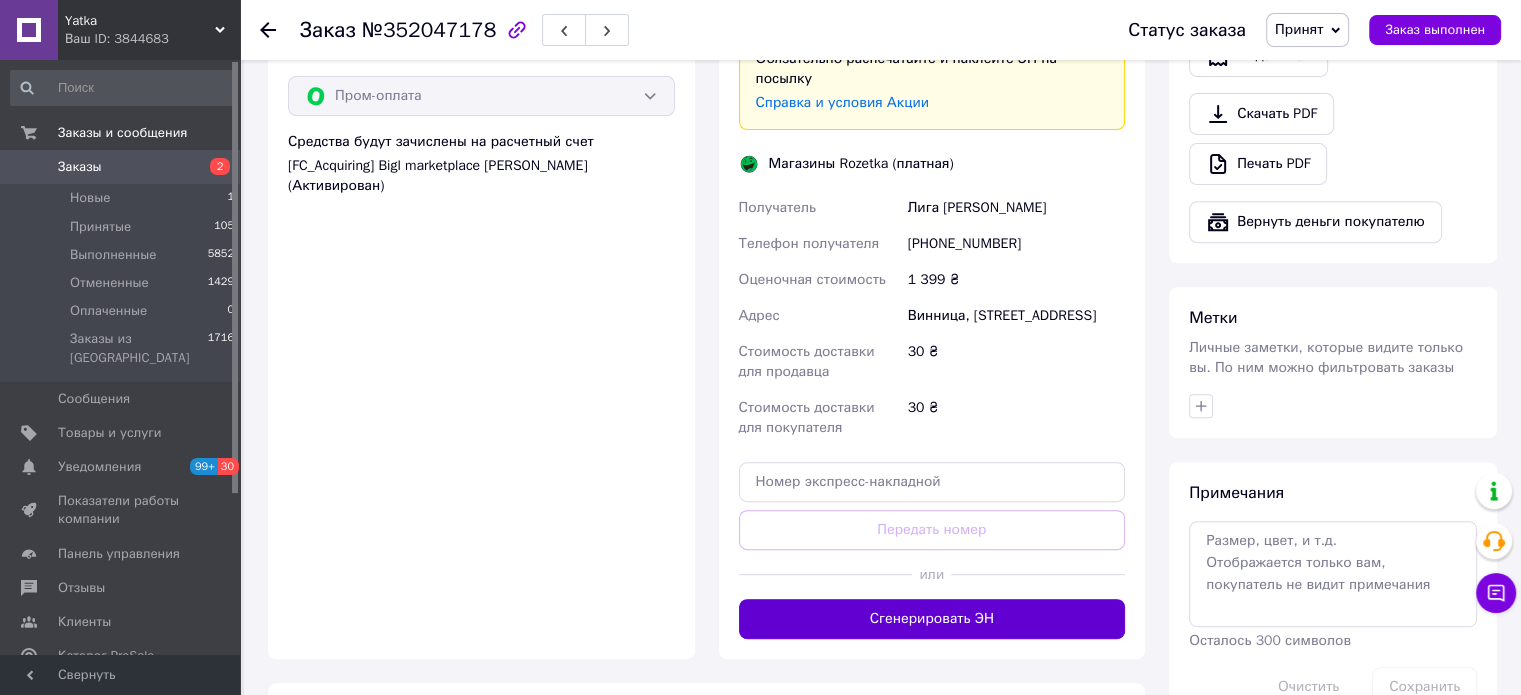 click on "Сгенерировать ЭН" at bounding box center [932, 619] 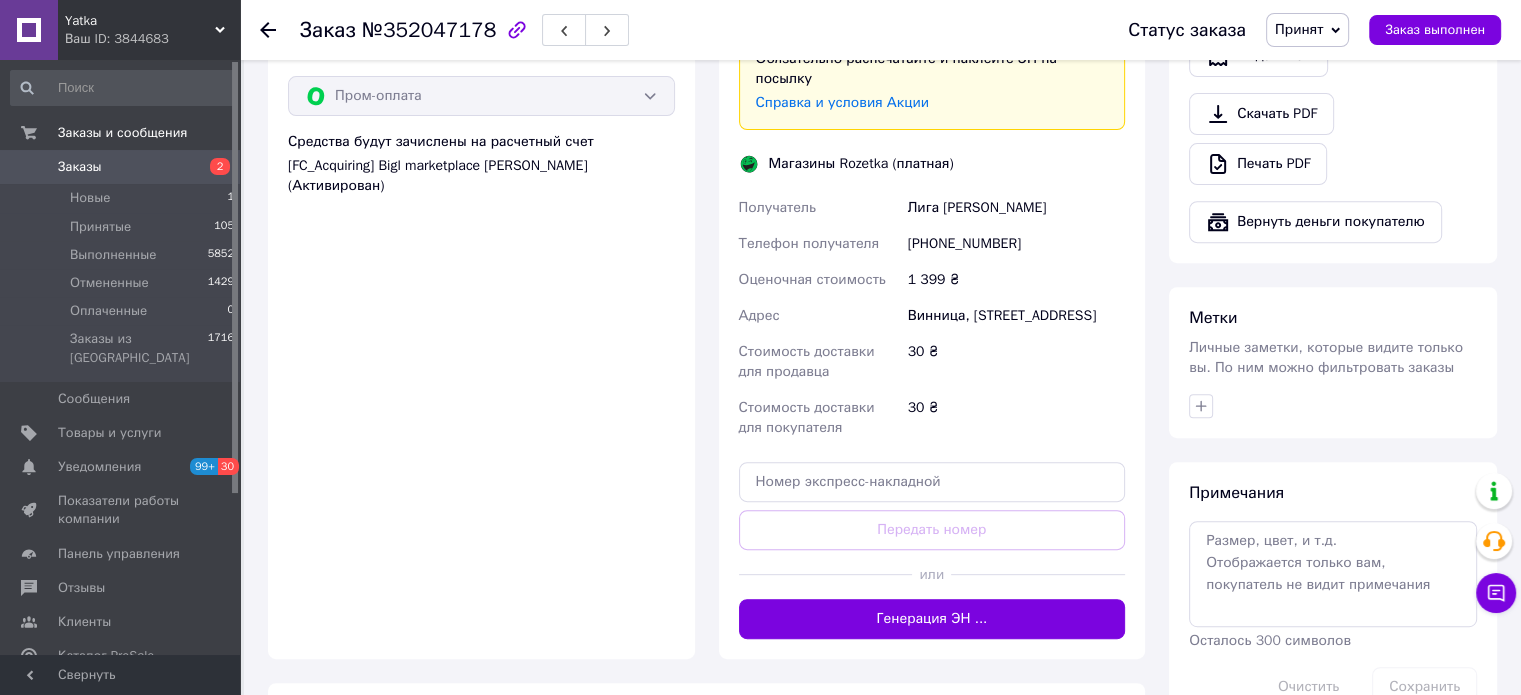 scroll, scrollTop: 723, scrollLeft: 0, axis: vertical 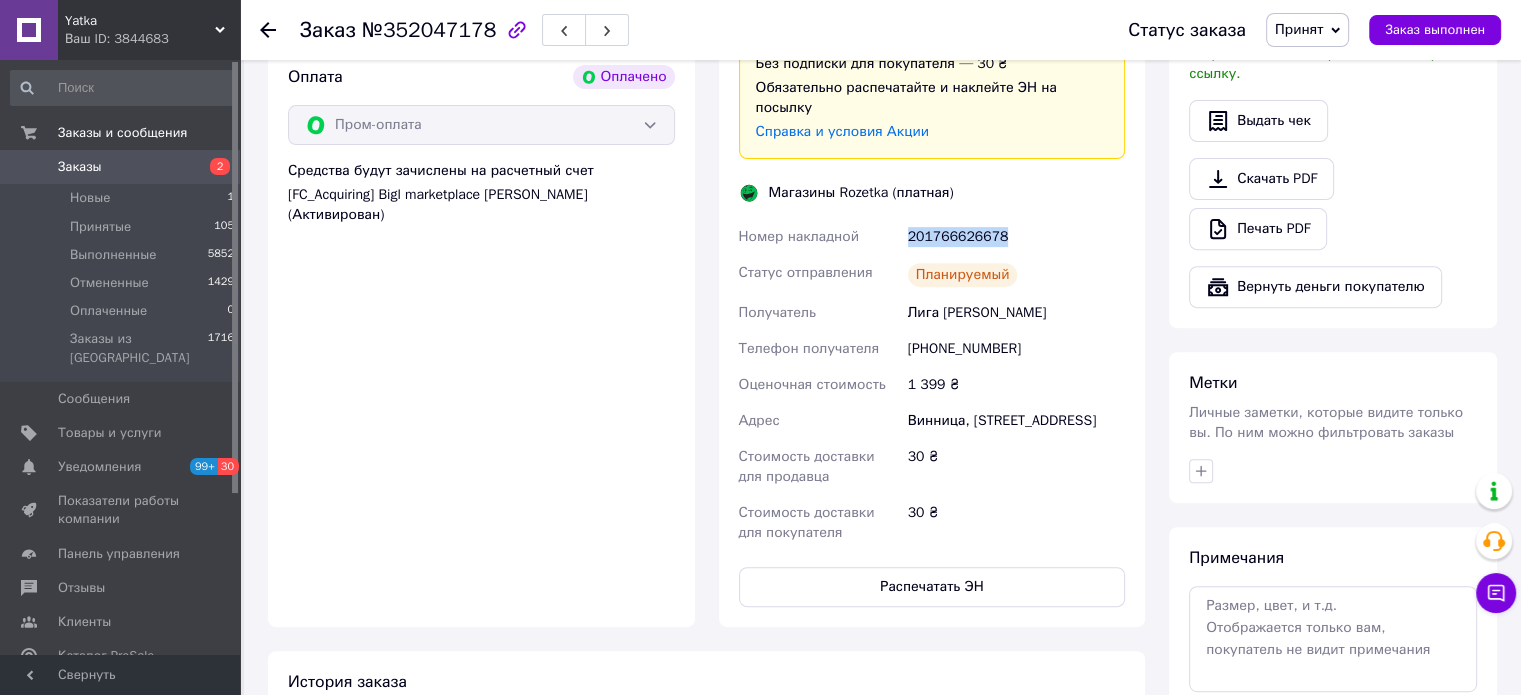 drag, startPoint x: 999, startPoint y: 219, endPoint x: 906, endPoint y: 218, distance: 93.00538 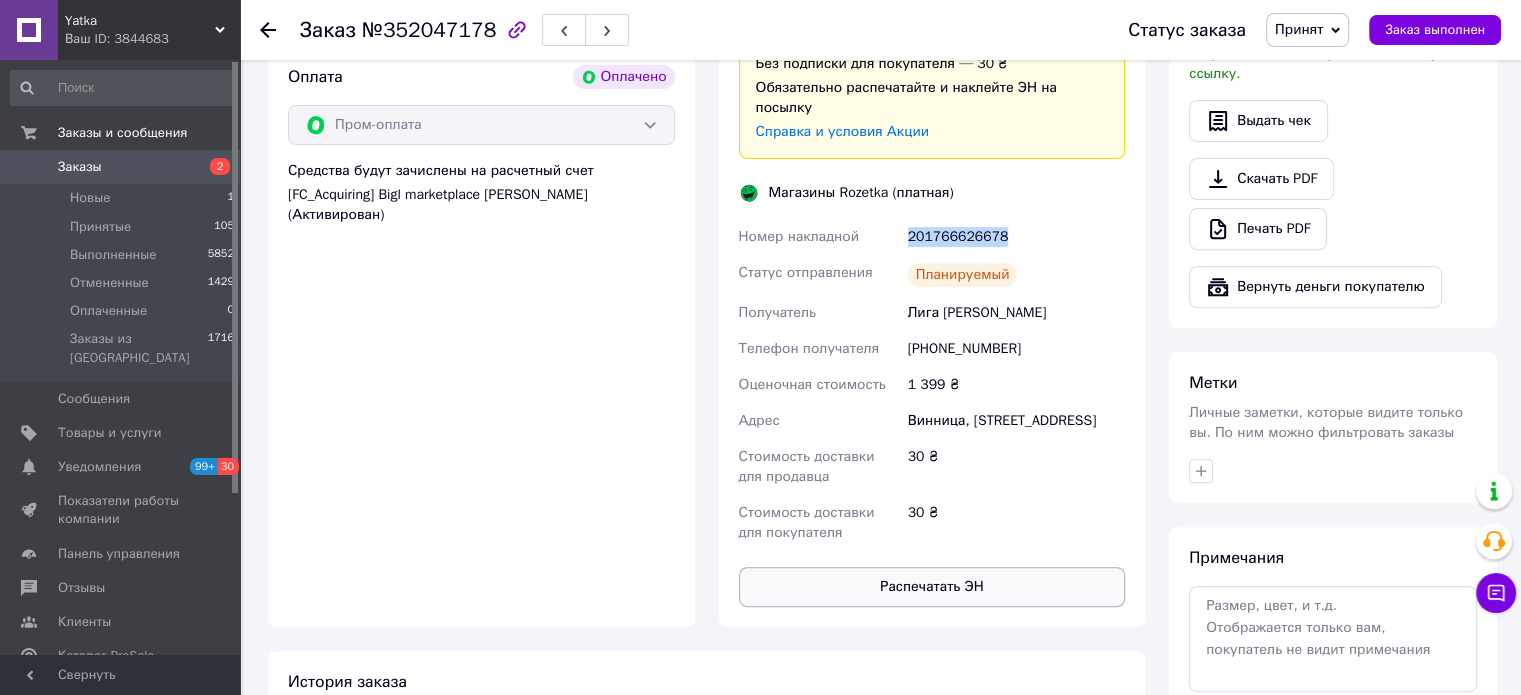click on "Распечатать ЭН" at bounding box center (932, 587) 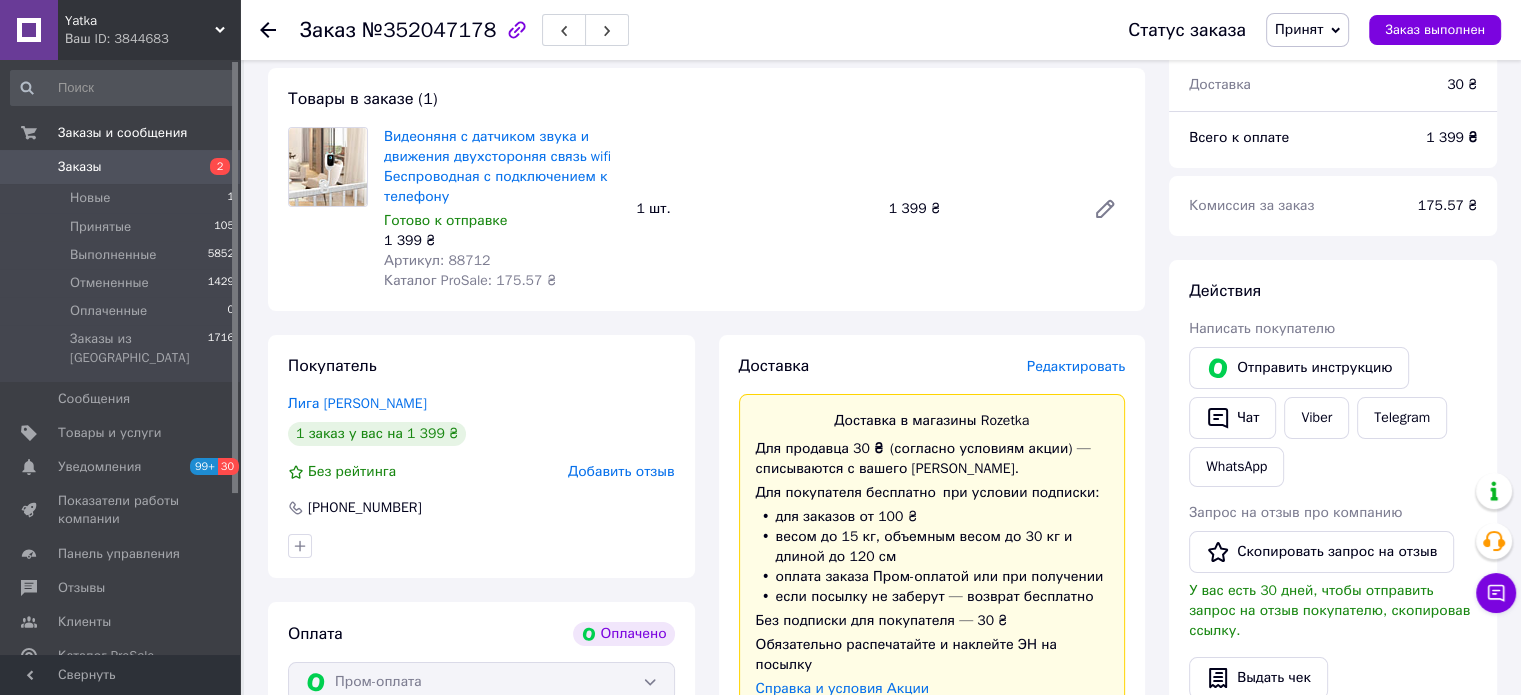 scroll, scrollTop: 0, scrollLeft: 0, axis: both 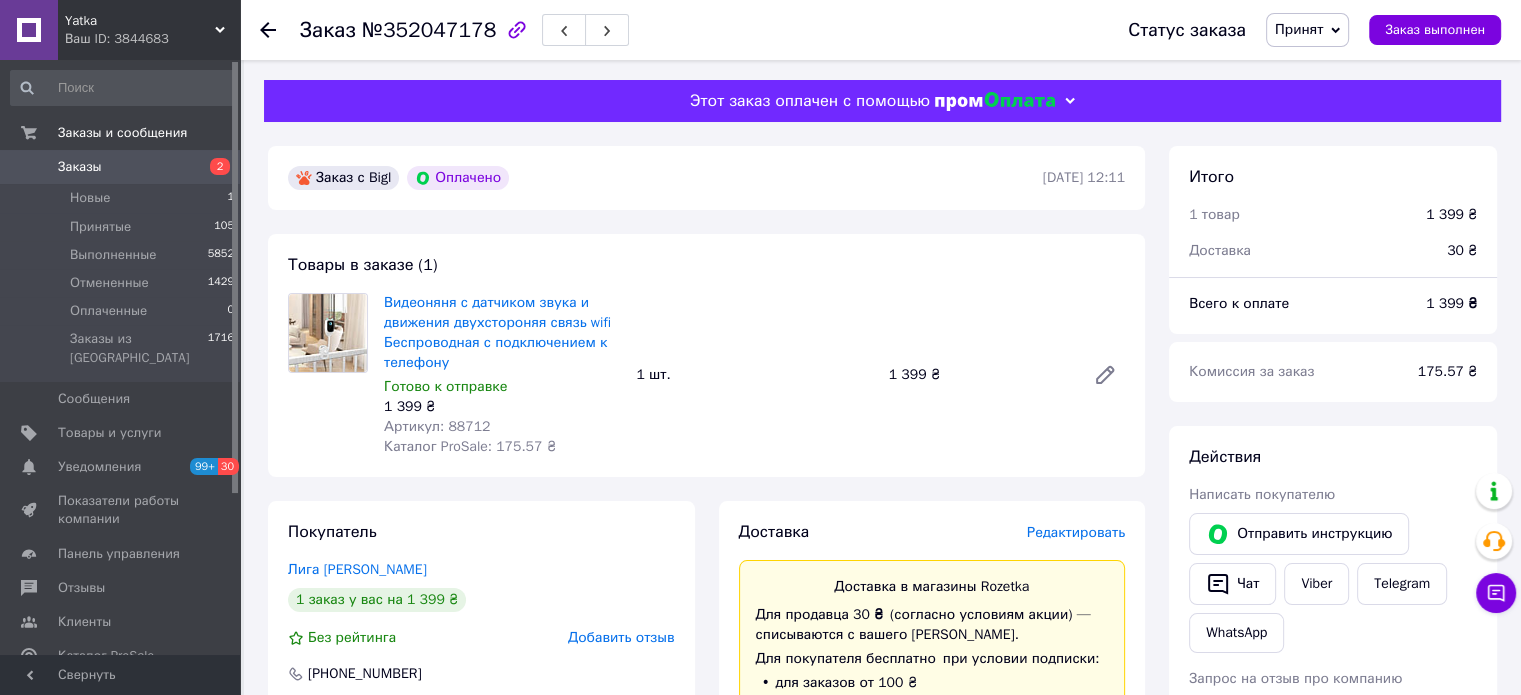 click on "Заказ №352047178 Статус заказа Принят Выполнен Отменен Оплаченный Заказ выполнен Этот заказ оплачен с помощью Заказ с Bigl Оплачено 10.07.2025 | 12:11 Товары в заказе (1) Видеоняня с датчиком звука и движения двухстороняя связь wifi Беспроводная с подключением к телефону Готово к отправке 1 399 ₴ Артикул: 88712 Каталог ProSale: 175.57 ₴  1 шт. 1 399 ₴ Покупатель Лига Марія 1 заказ у вас на 1 399 ₴ Без рейтинга   Добавить отзыв +380932913614 Оплата Оплачено Пром-оплата Средства будут зачислены на расчетный счет [FC_Acquiring] Bigl marketplace Александров Богдан Володимирович (Активирован) Доставка     30 ₴" at bounding box center [882, 928] 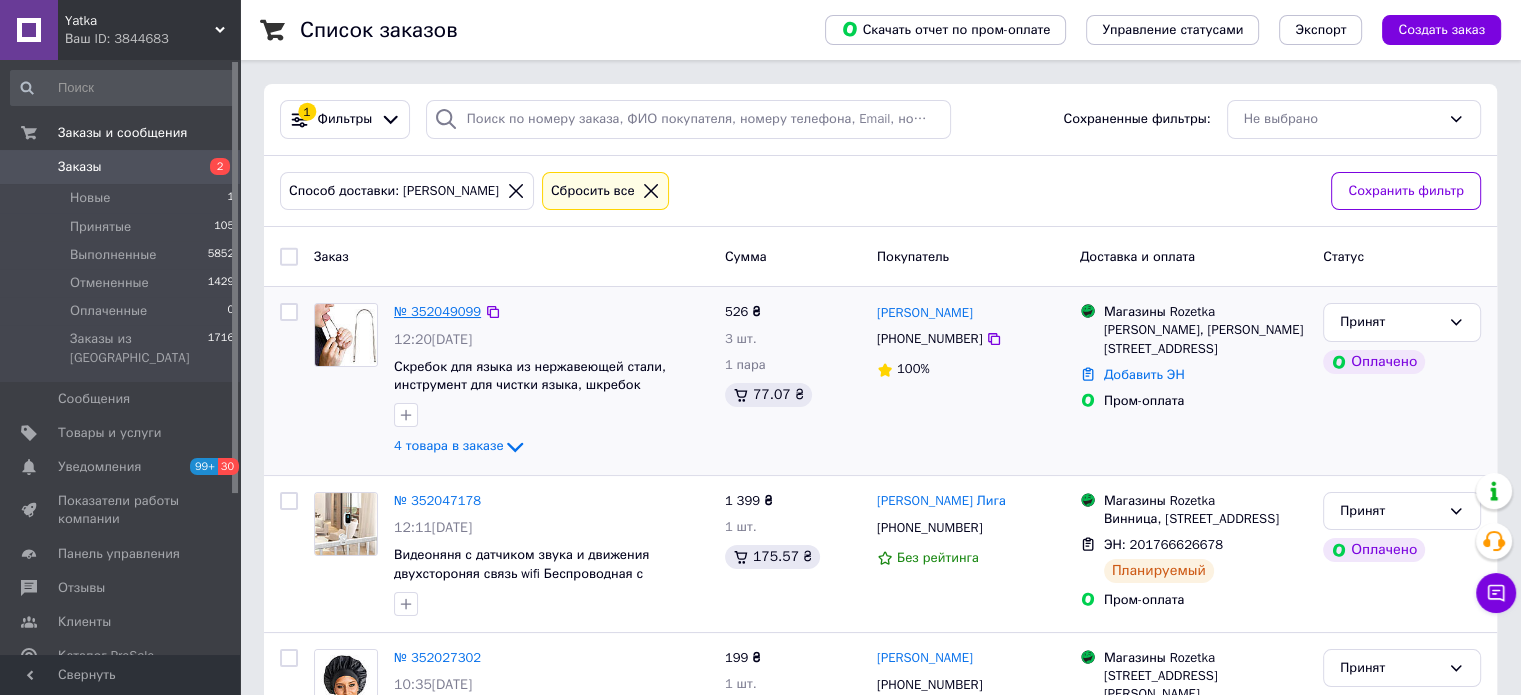 click on "№ 352049099" at bounding box center [437, 311] 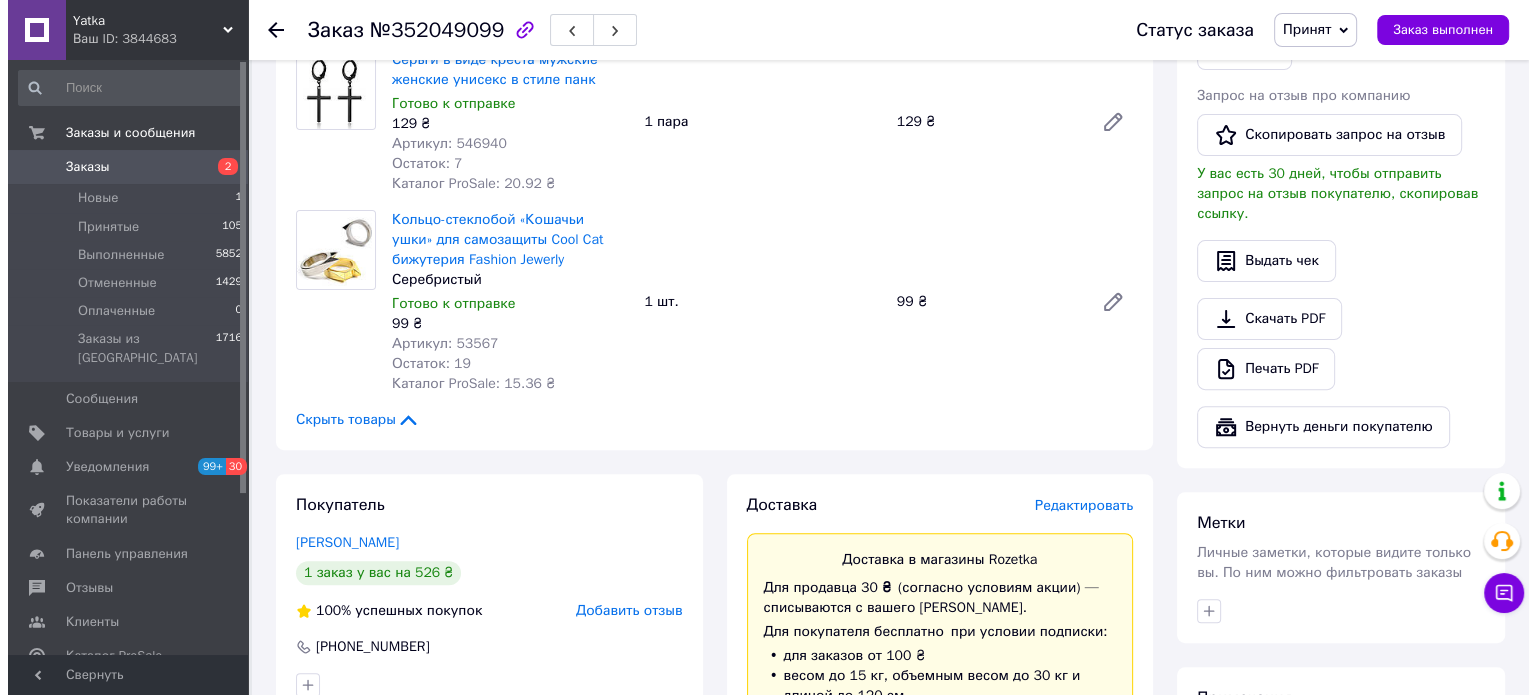 scroll, scrollTop: 586, scrollLeft: 0, axis: vertical 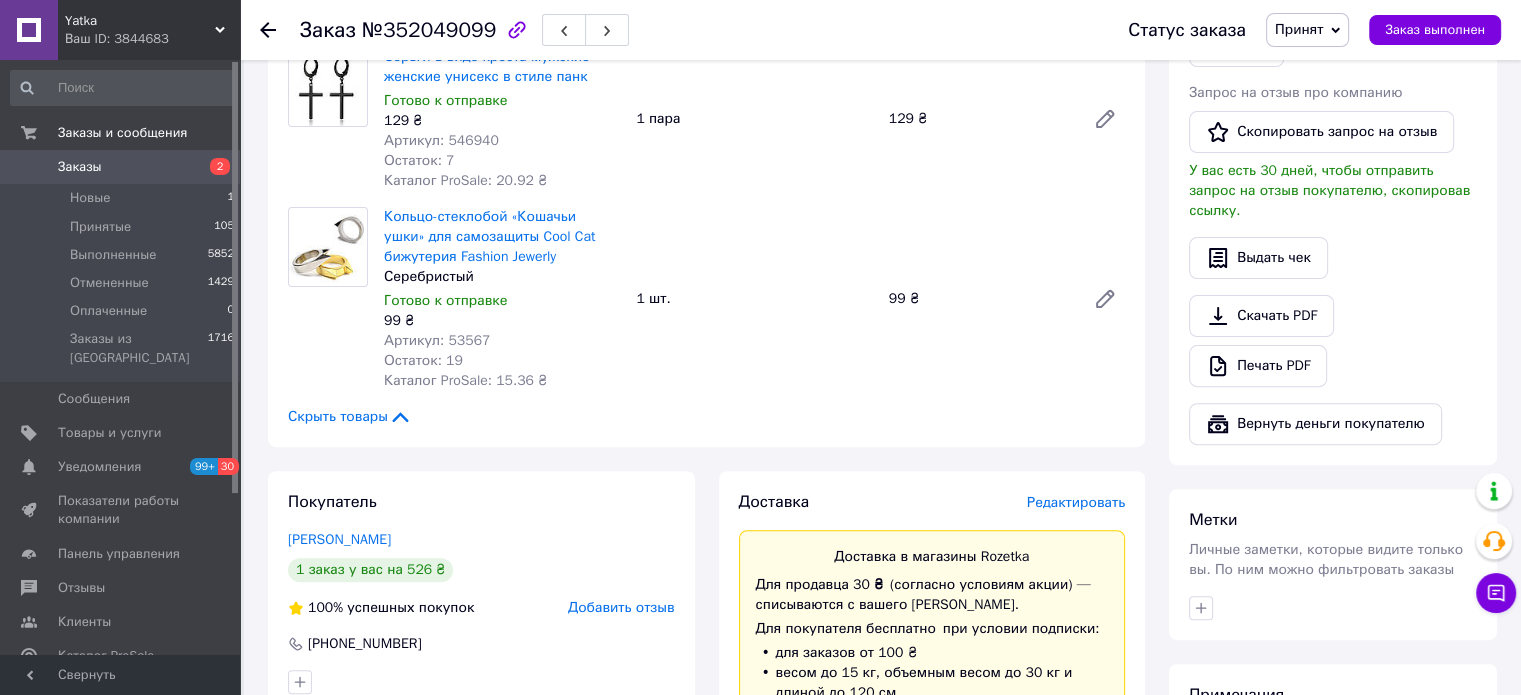 click on "Редактировать" at bounding box center (1076, 502) 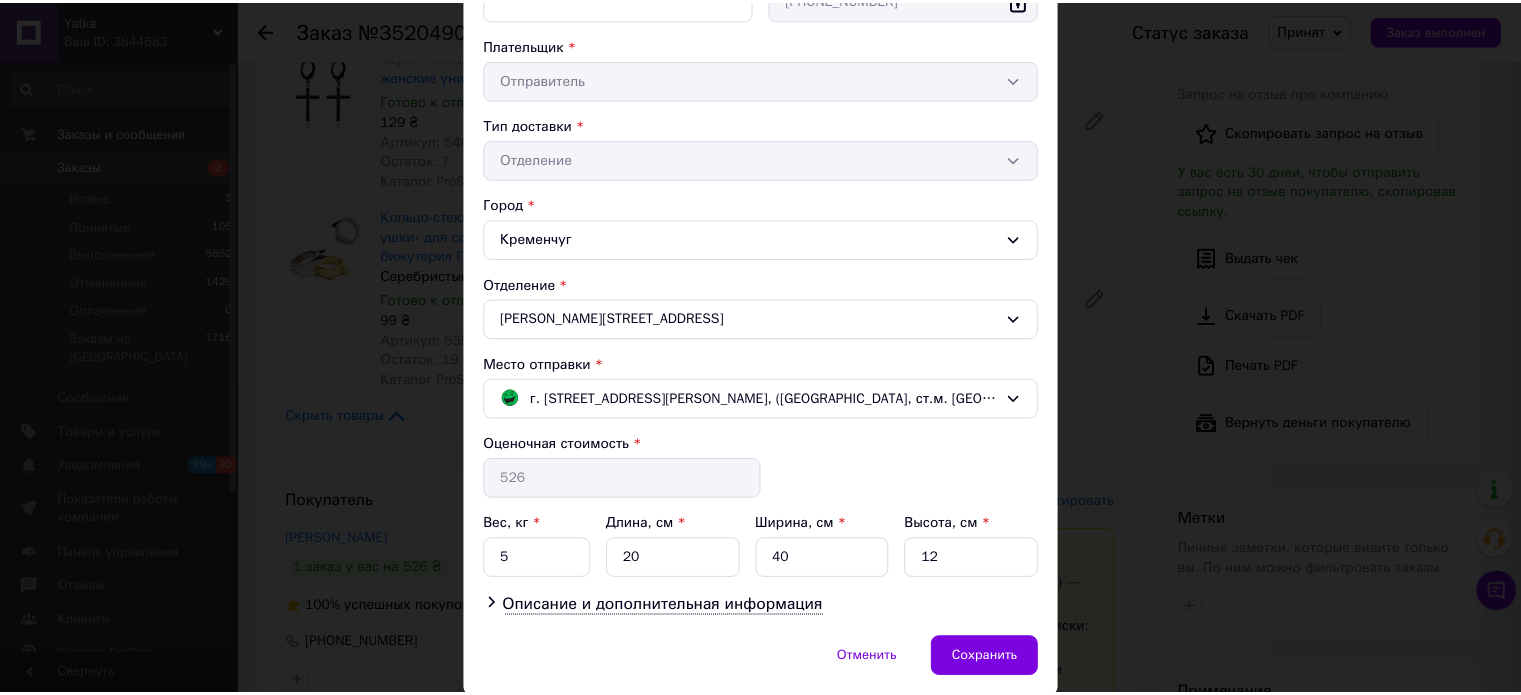 scroll, scrollTop: 424, scrollLeft: 0, axis: vertical 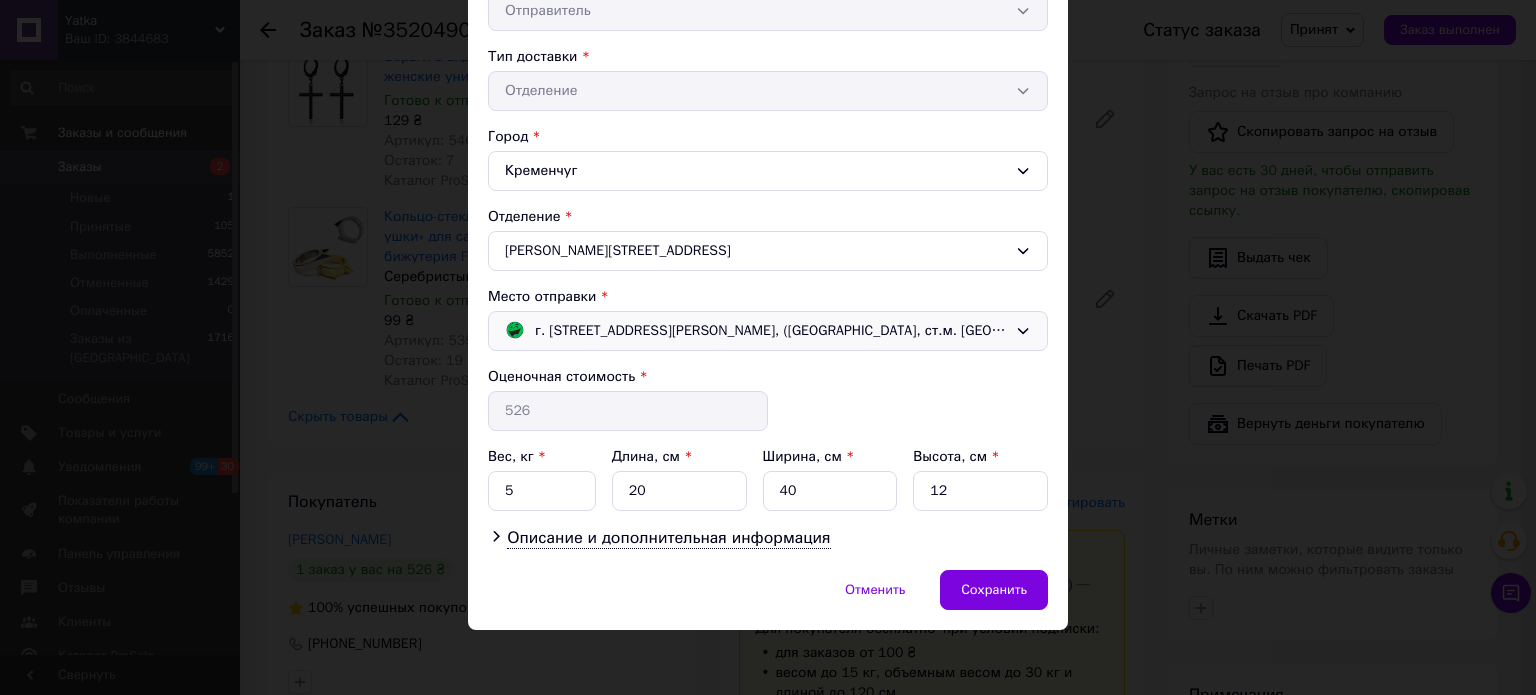 click on "г. Киев (Киевская обл.); Гната Хоткевича ул., 1А, (ТЦ NOVUS, ст.м. Черниговская)" at bounding box center (771, 331) 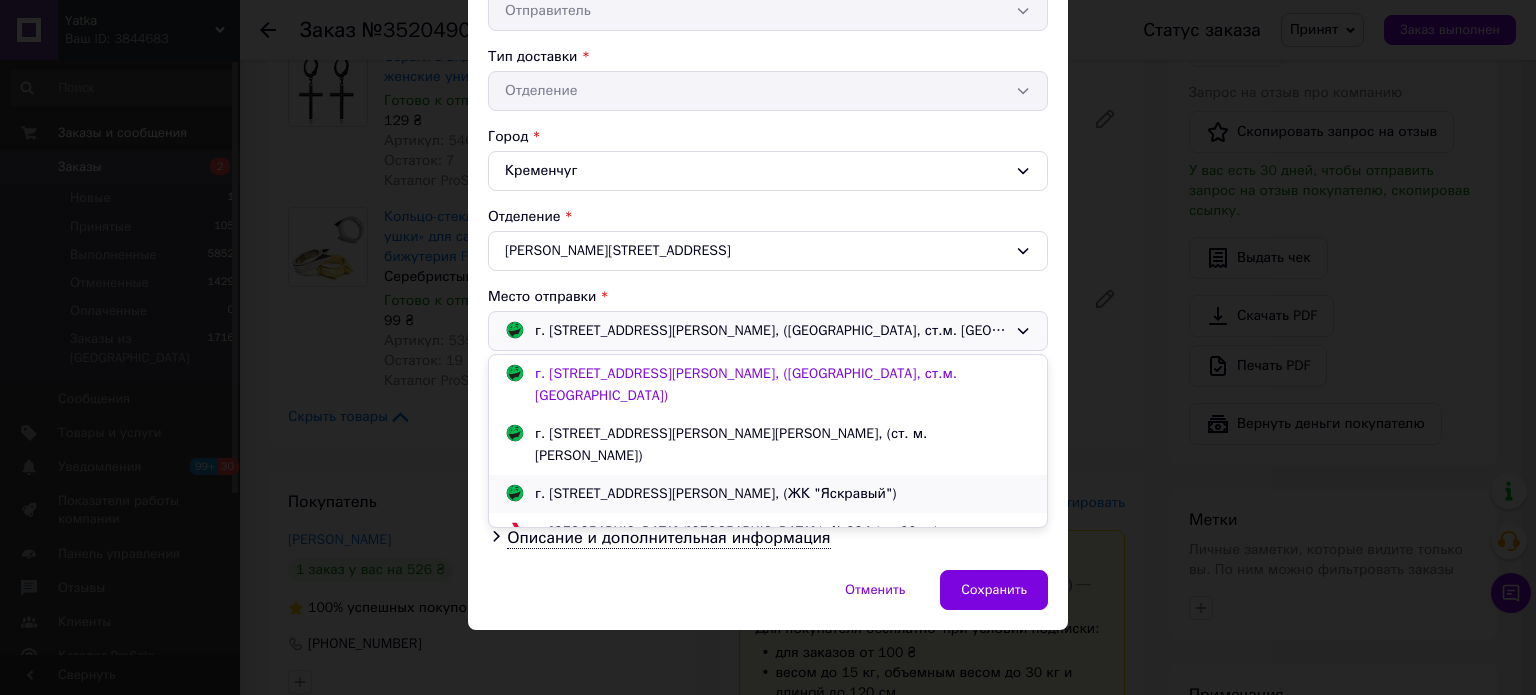 click on "г. Киев (Киевская обл.); Петра Калнышевского вул., 8, (ЖК "Яскравый")" at bounding box center (716, 494) 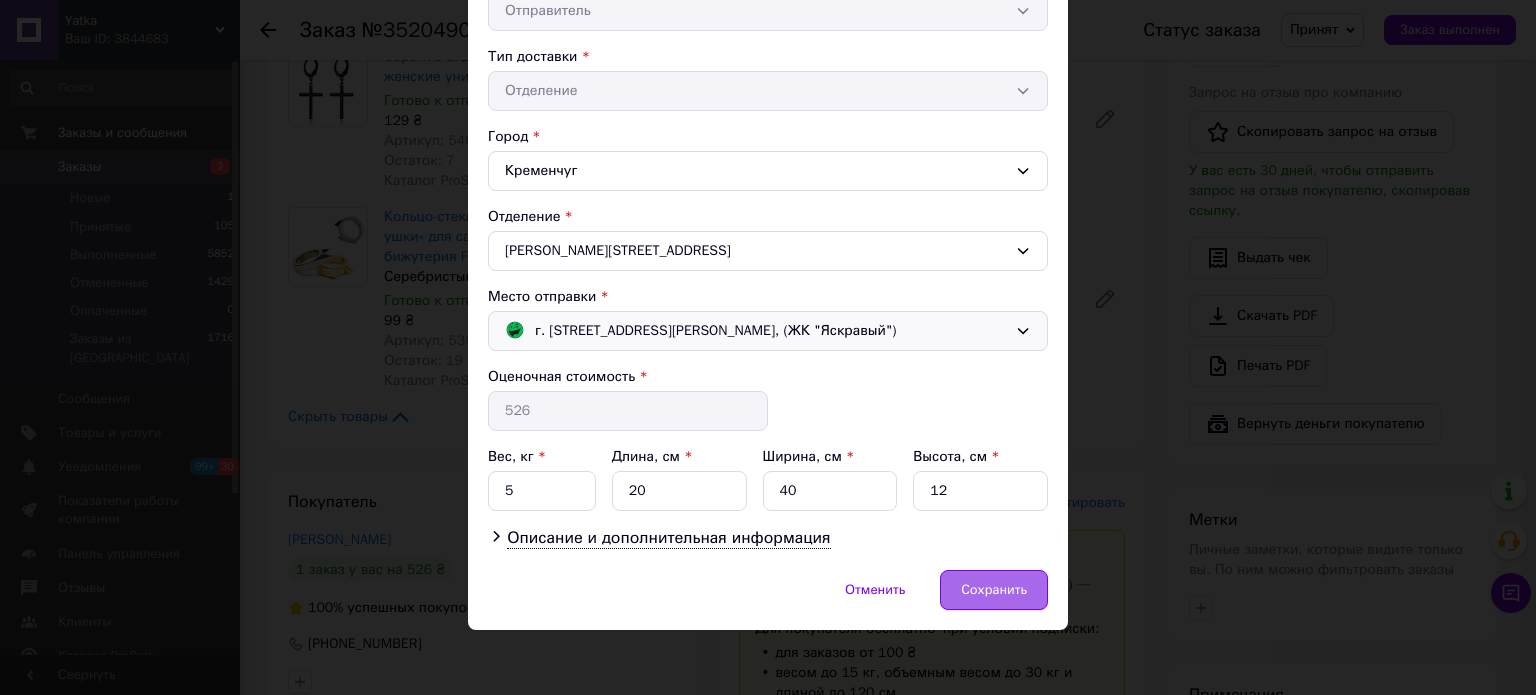 click on "Сохранить" at bounding box center (994, 590) 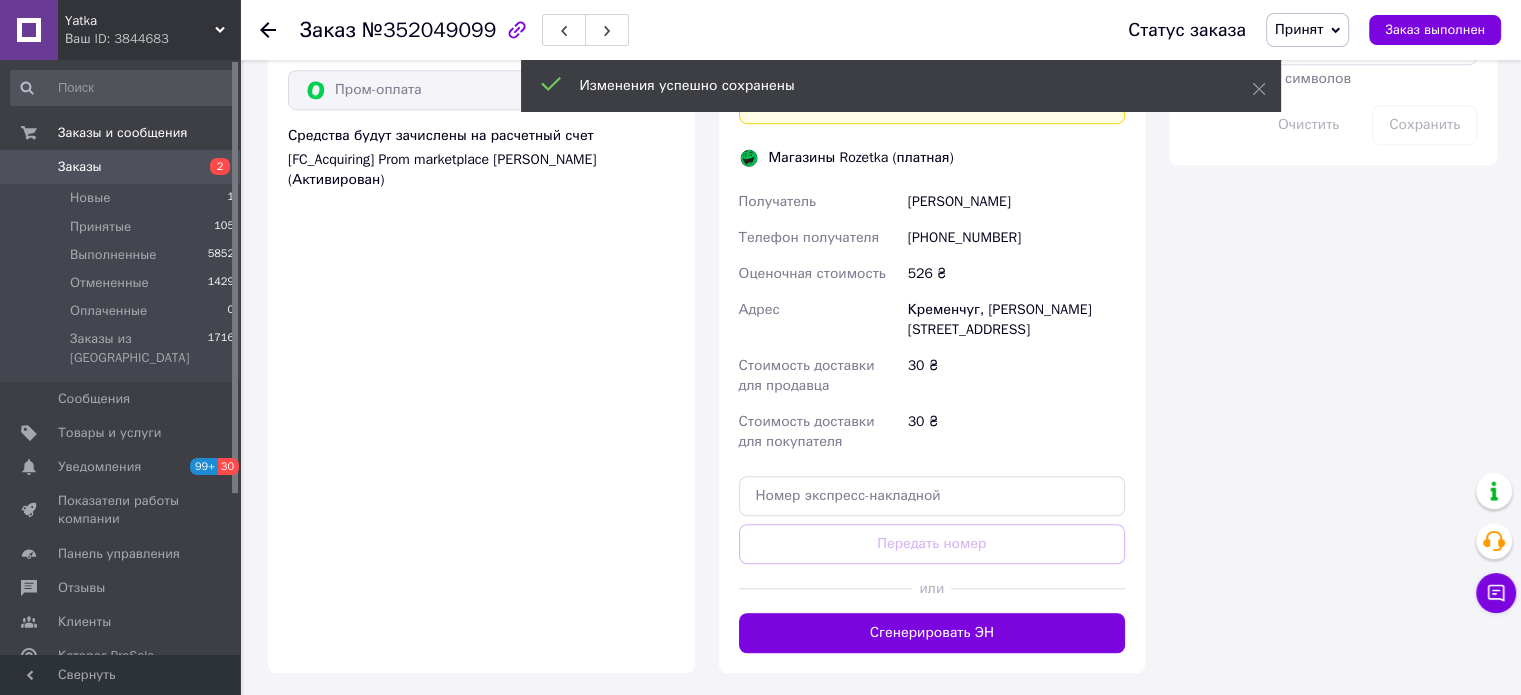 scroll, scrollTop: 1315, scrollLeft: 0, axis: vertical 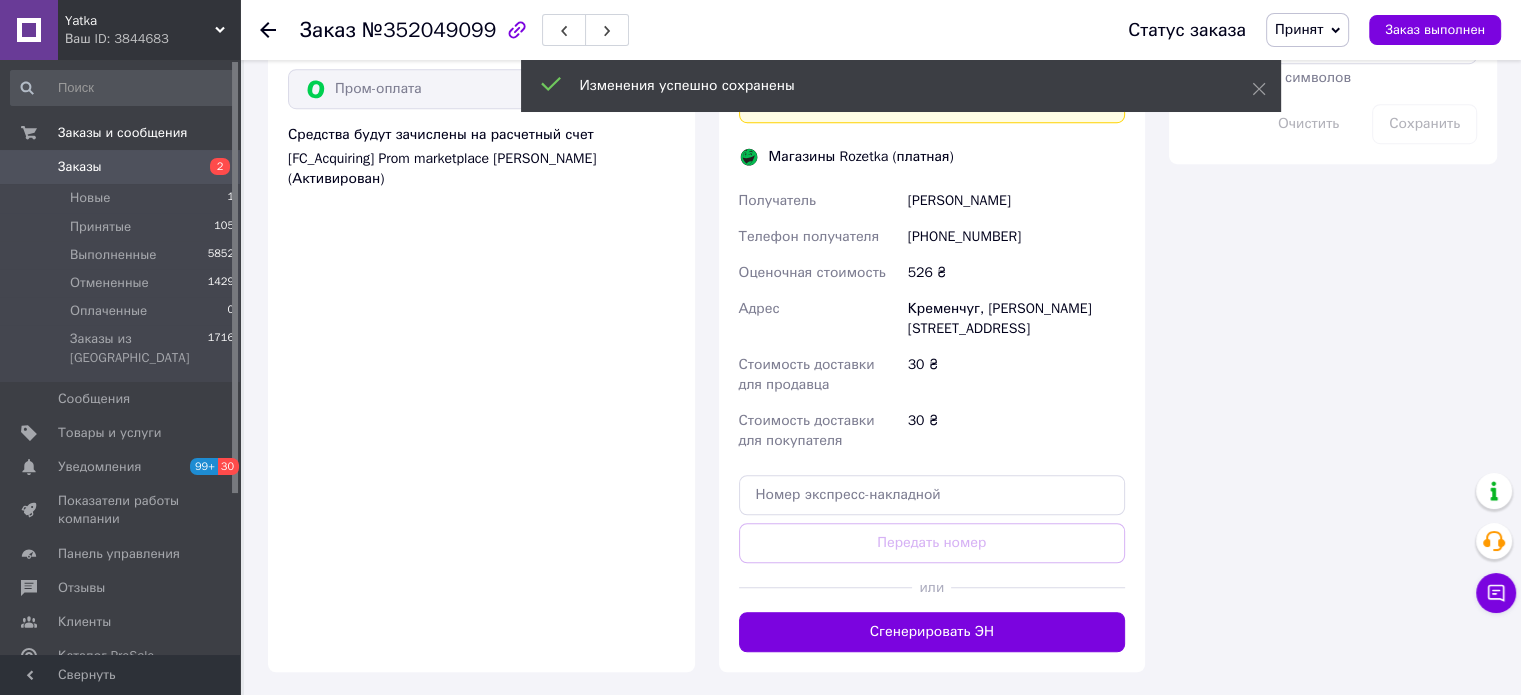 click on "Сгенерировать ЭН" at bounding box center (932, 632) 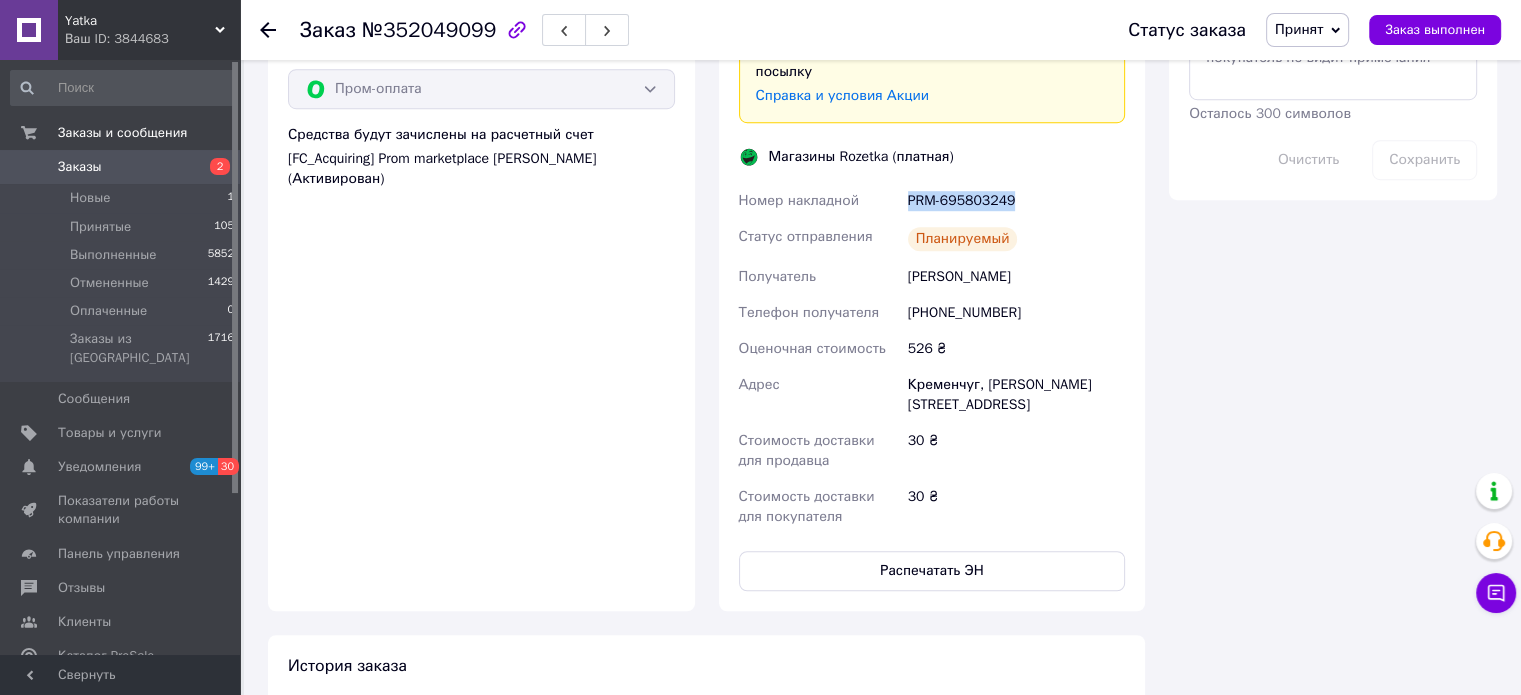 drag, startPoint x: 1017, startPoint y: 183, endPoint x: 900, endPoint y: 175, distance: 117.273186 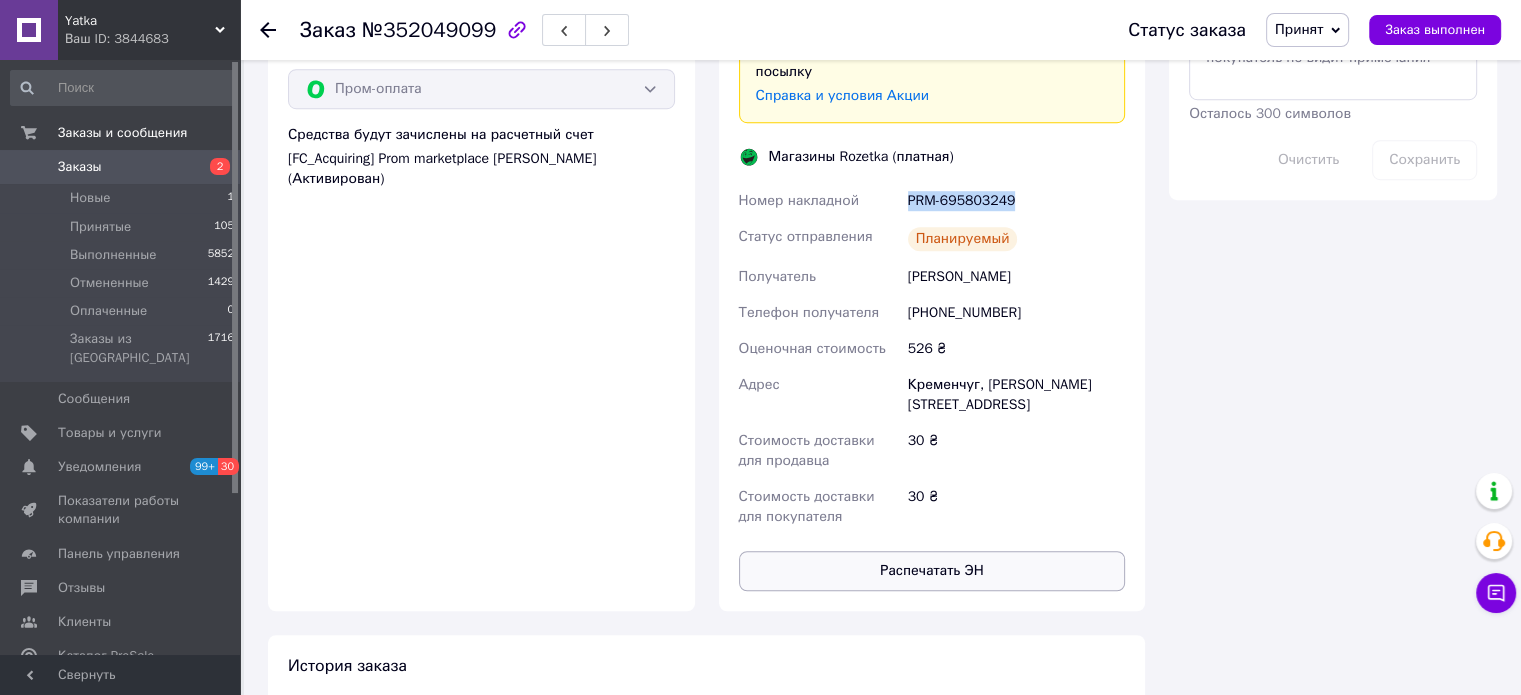 click on "Распечатать ЭН" at bounding box center [932, 571] 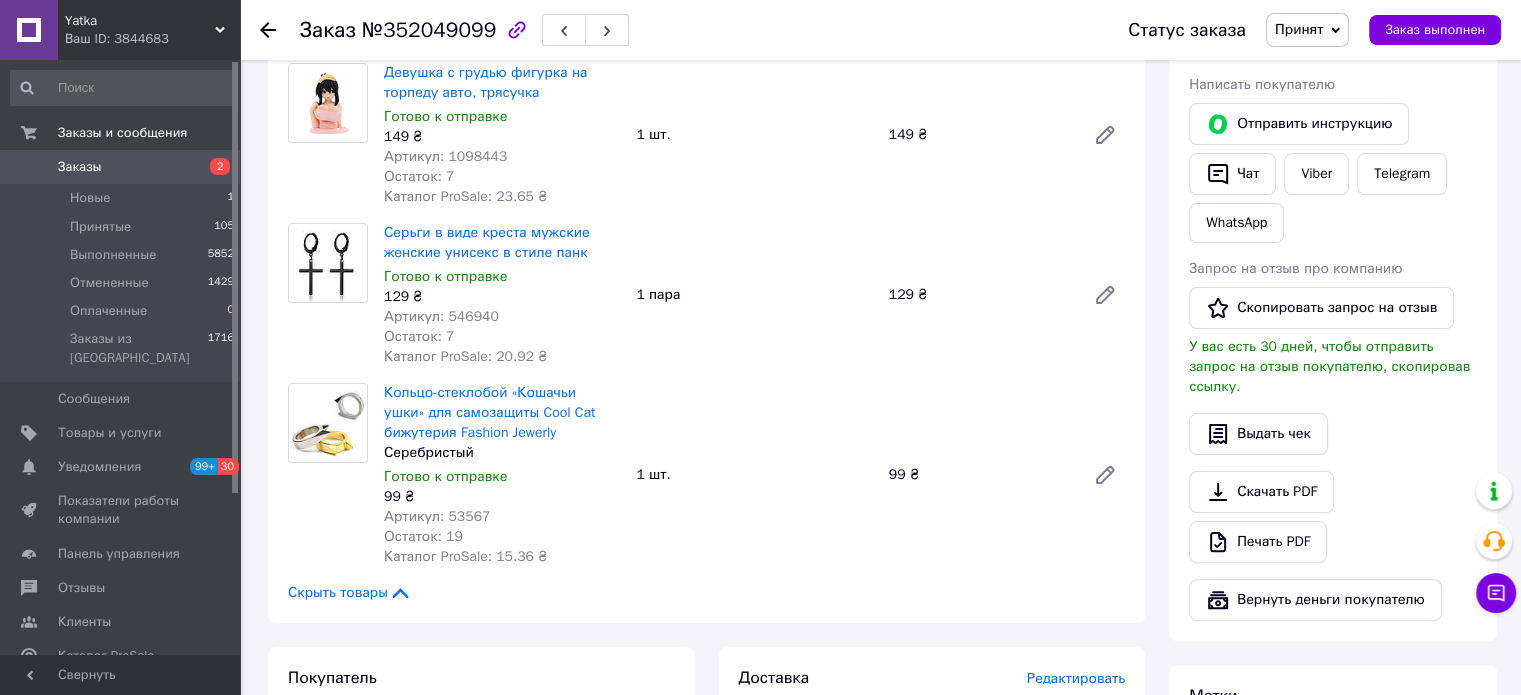 scroll, scrollTop: 412, scrollLeft: 0, axis: vertical 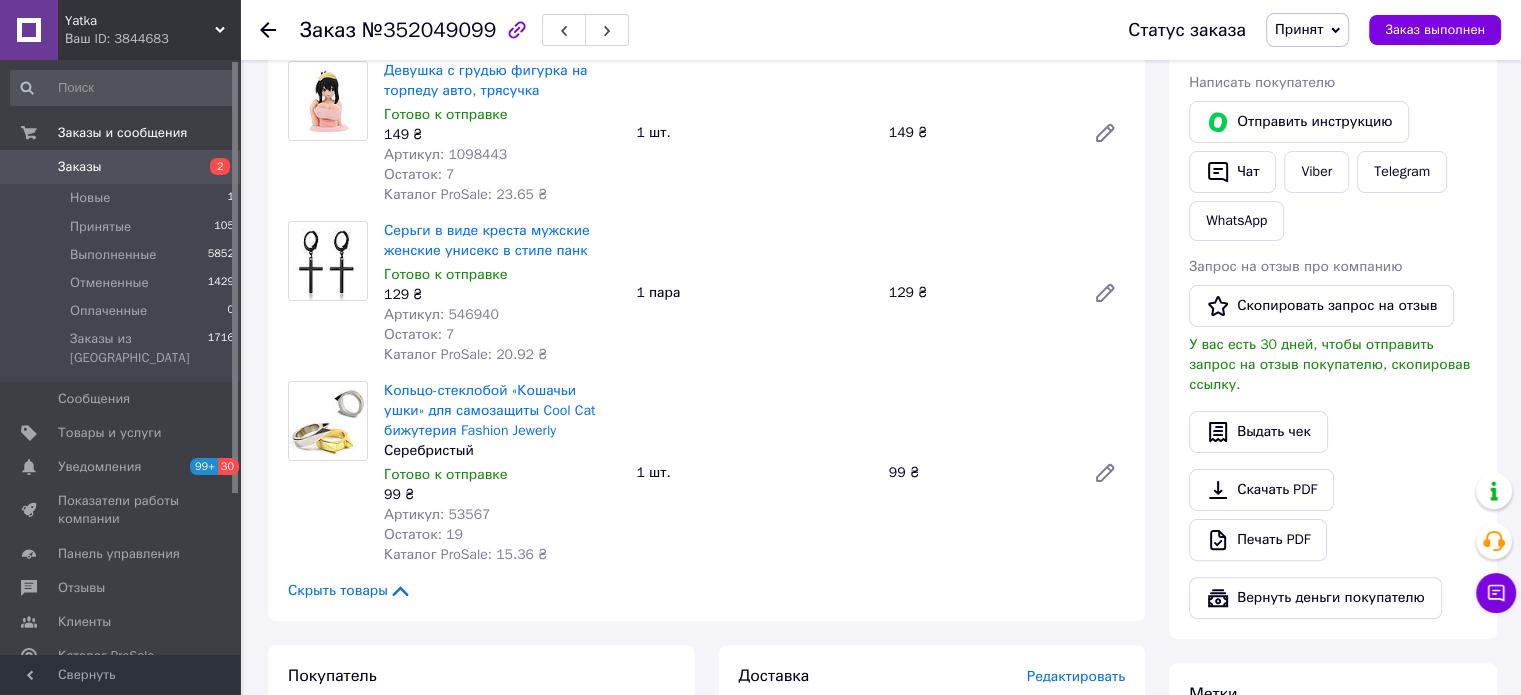 click on "Скрыть товары" at bounding box center [706, 591] 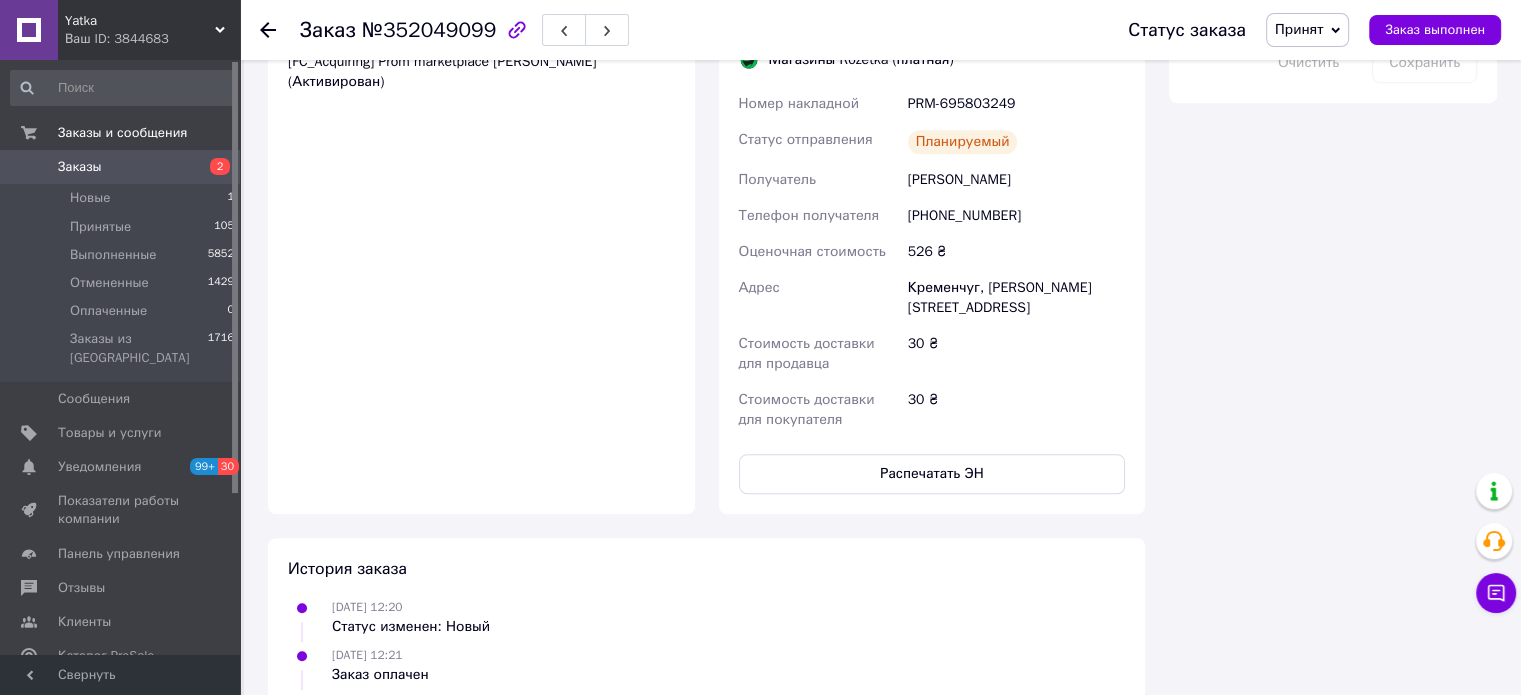 scroll, scrollTop: 1412, scrollLeft: 0, axis: vertical 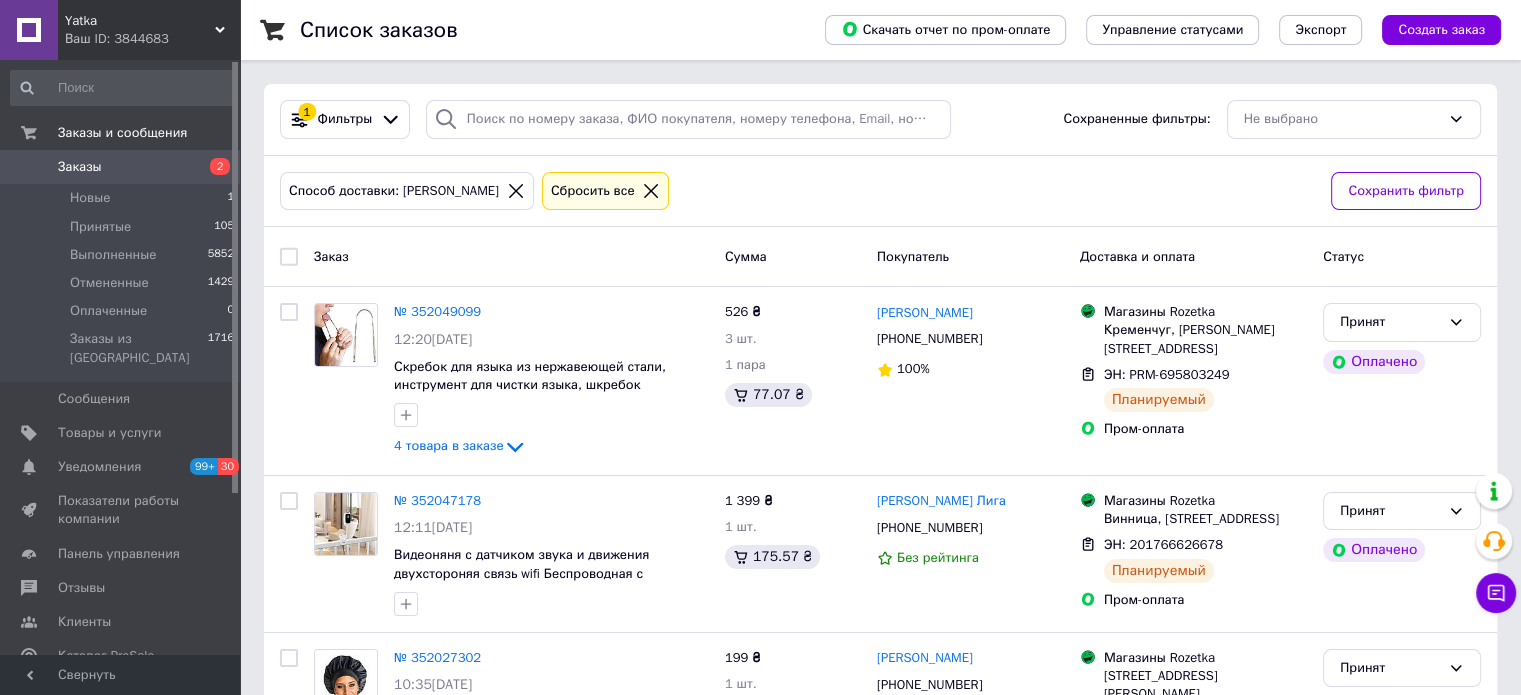 click on "Yatka" at bounding box center [140, 21] 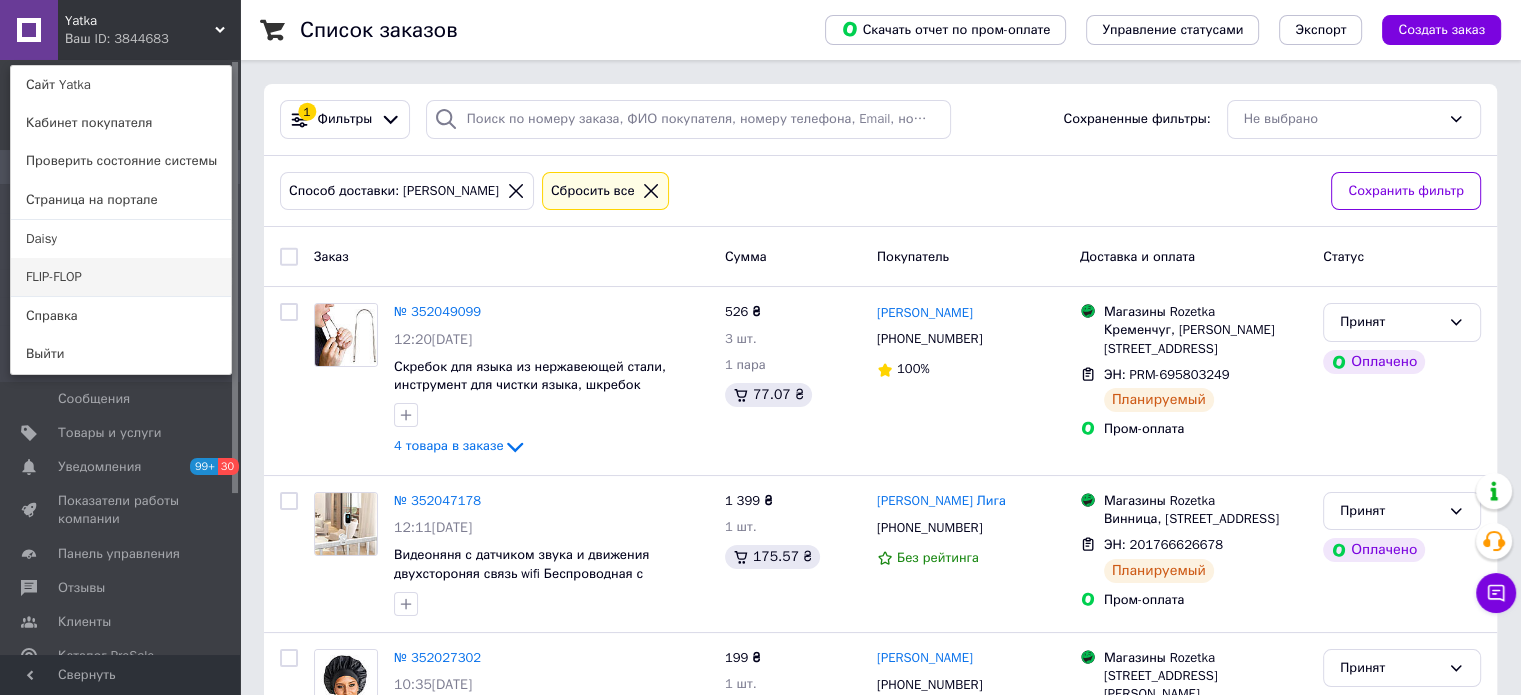 click on "FLIP-FLOP" at bounding box center (121, 277) 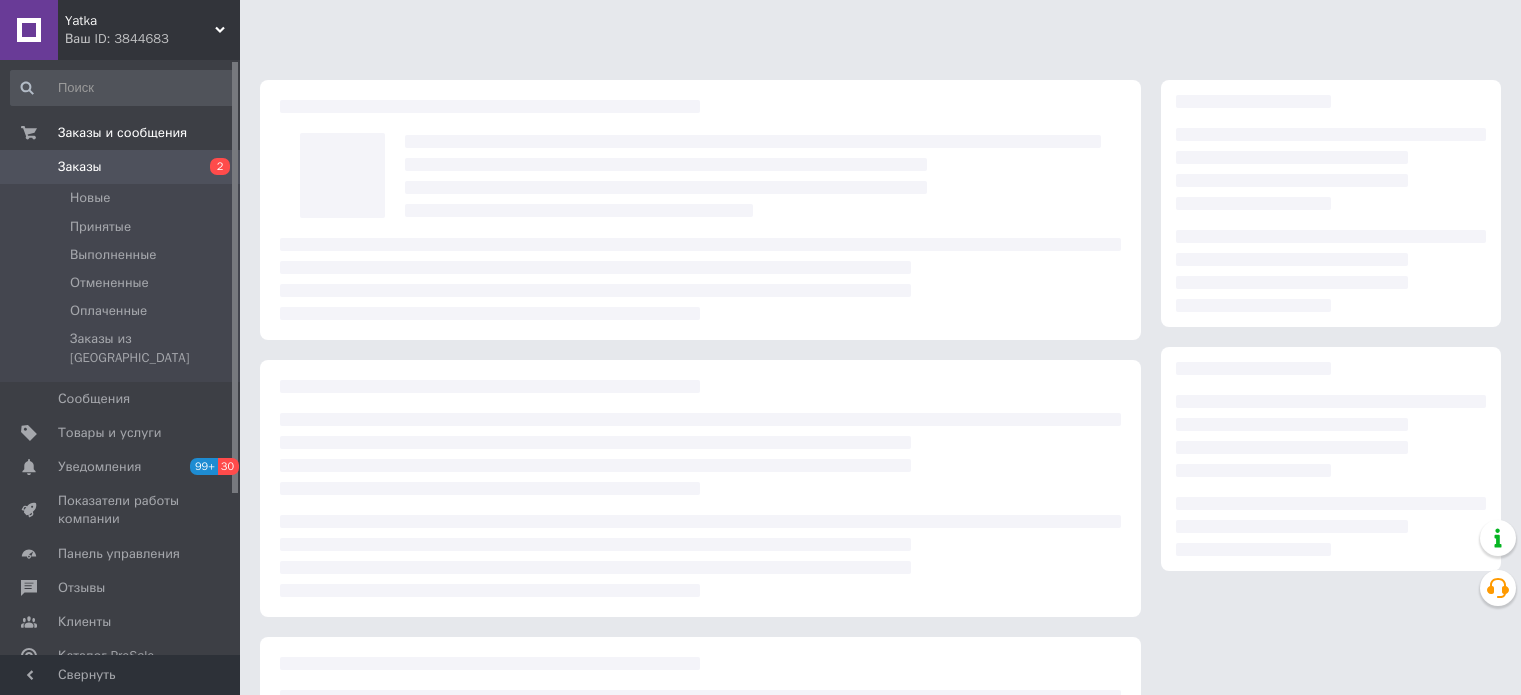 scroll, scrollTop: 0, scrollLeft: 0, axis: both 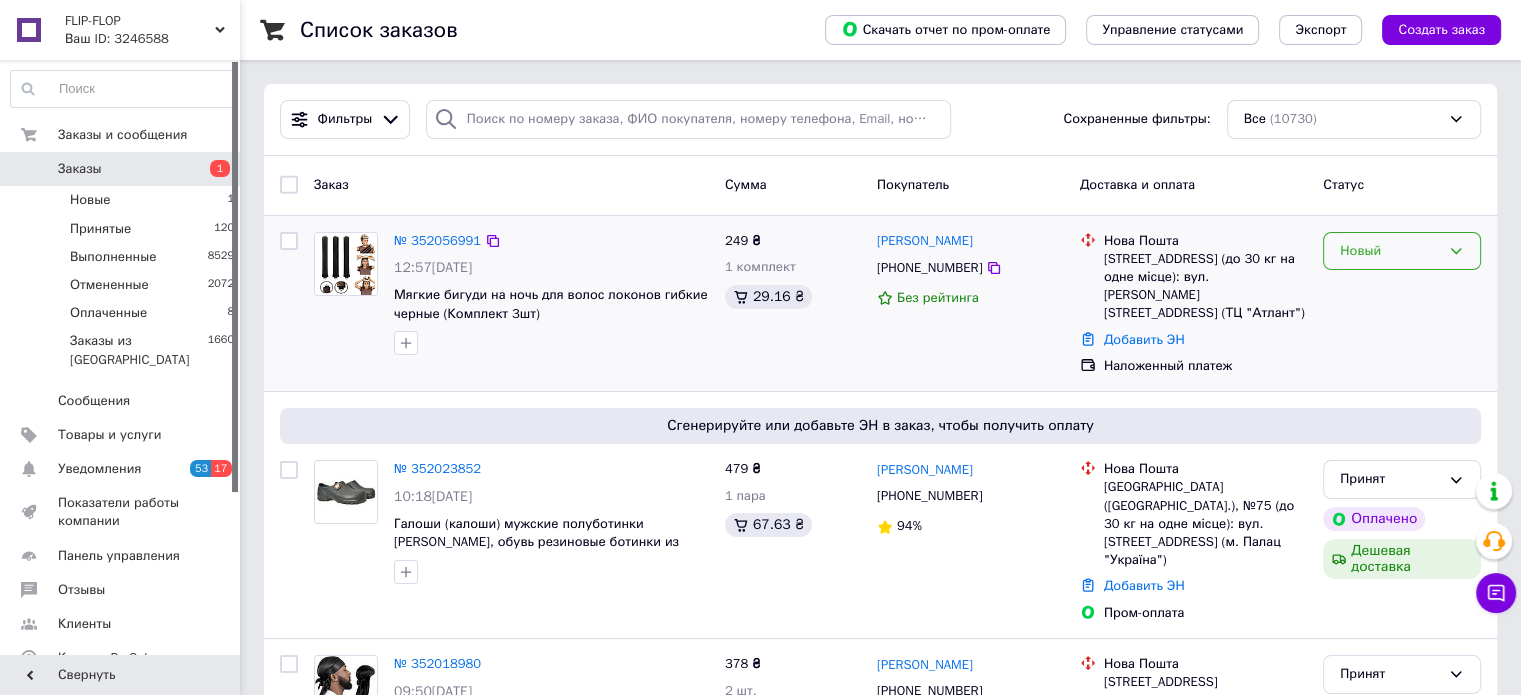 click on "Новый" at bounding box center [1402, 251] 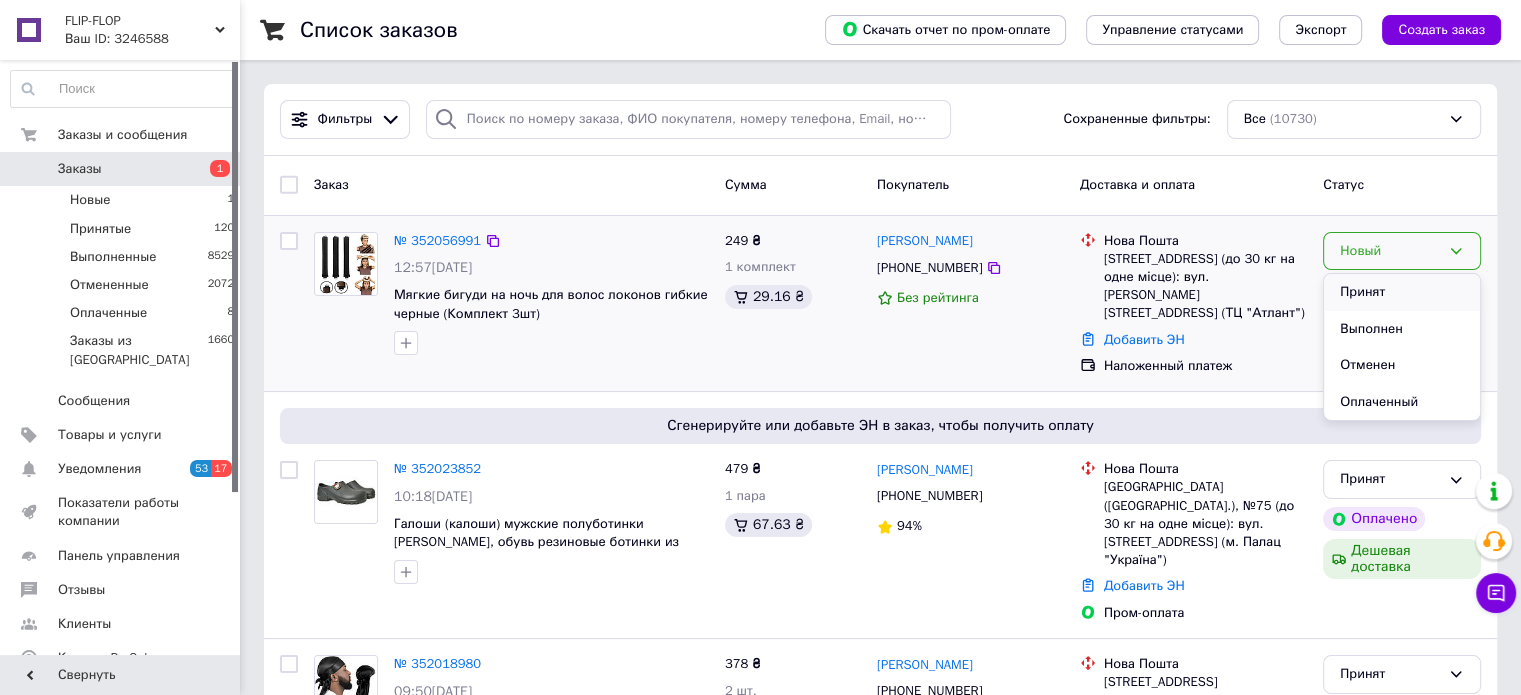 click on "Принят" at bounding box center [1402, 292] 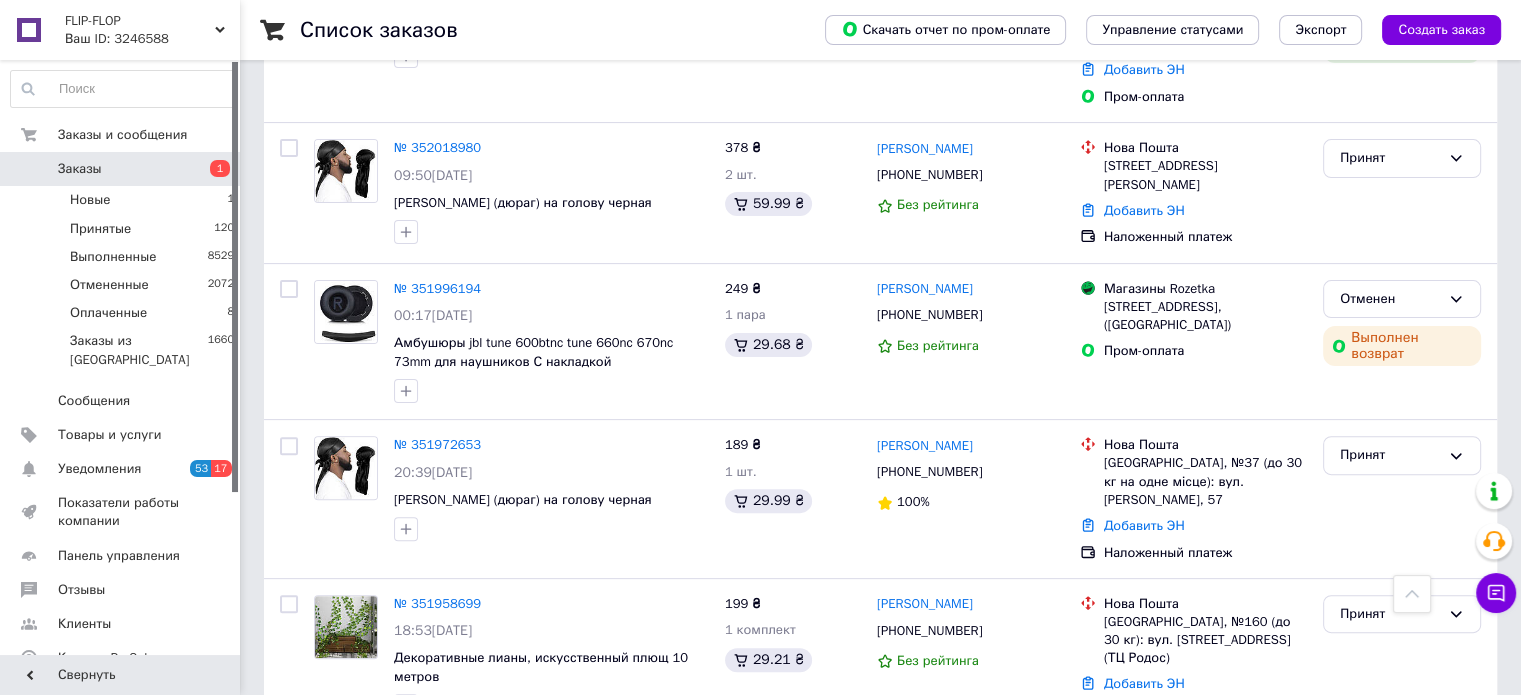 scroll, scrollTop: 0, scrollLeft: 0, axis: both 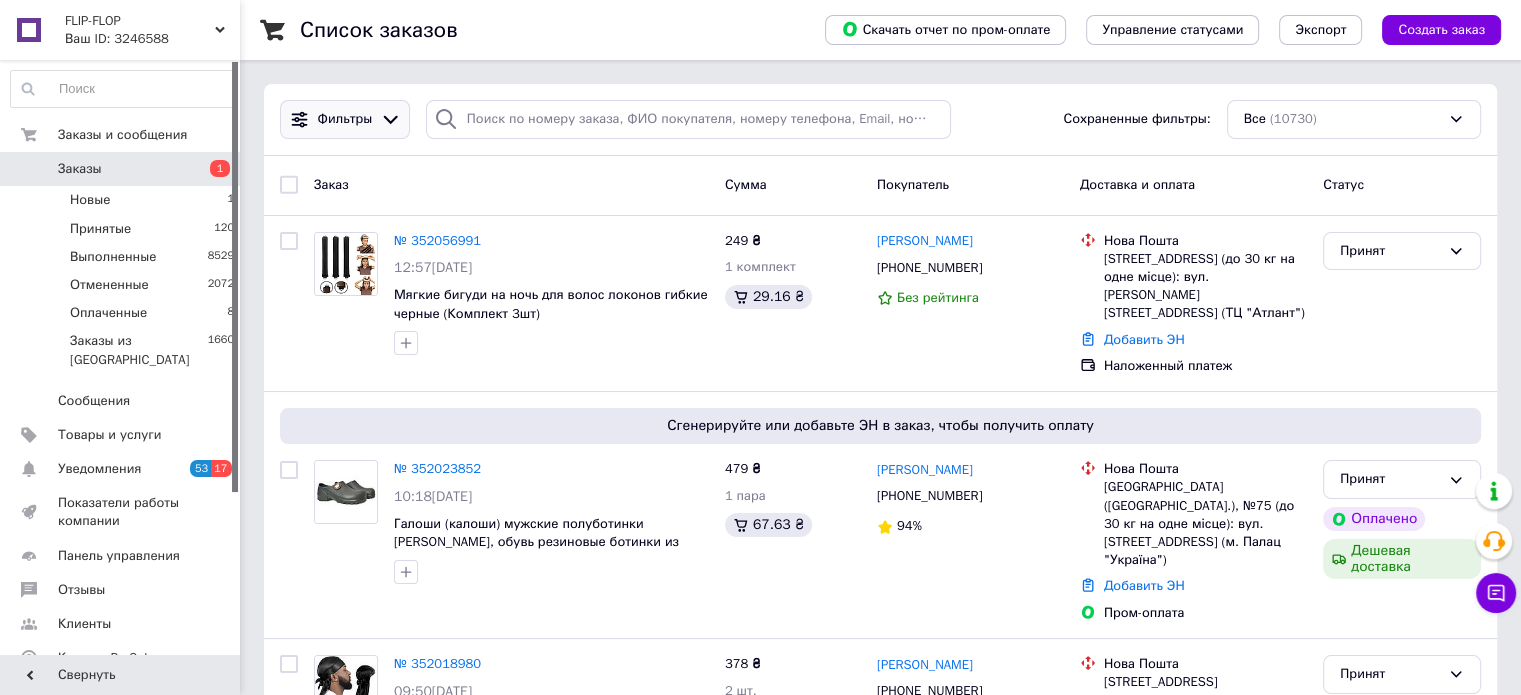 click on "Фильтры" at bounding box center [345, 119] 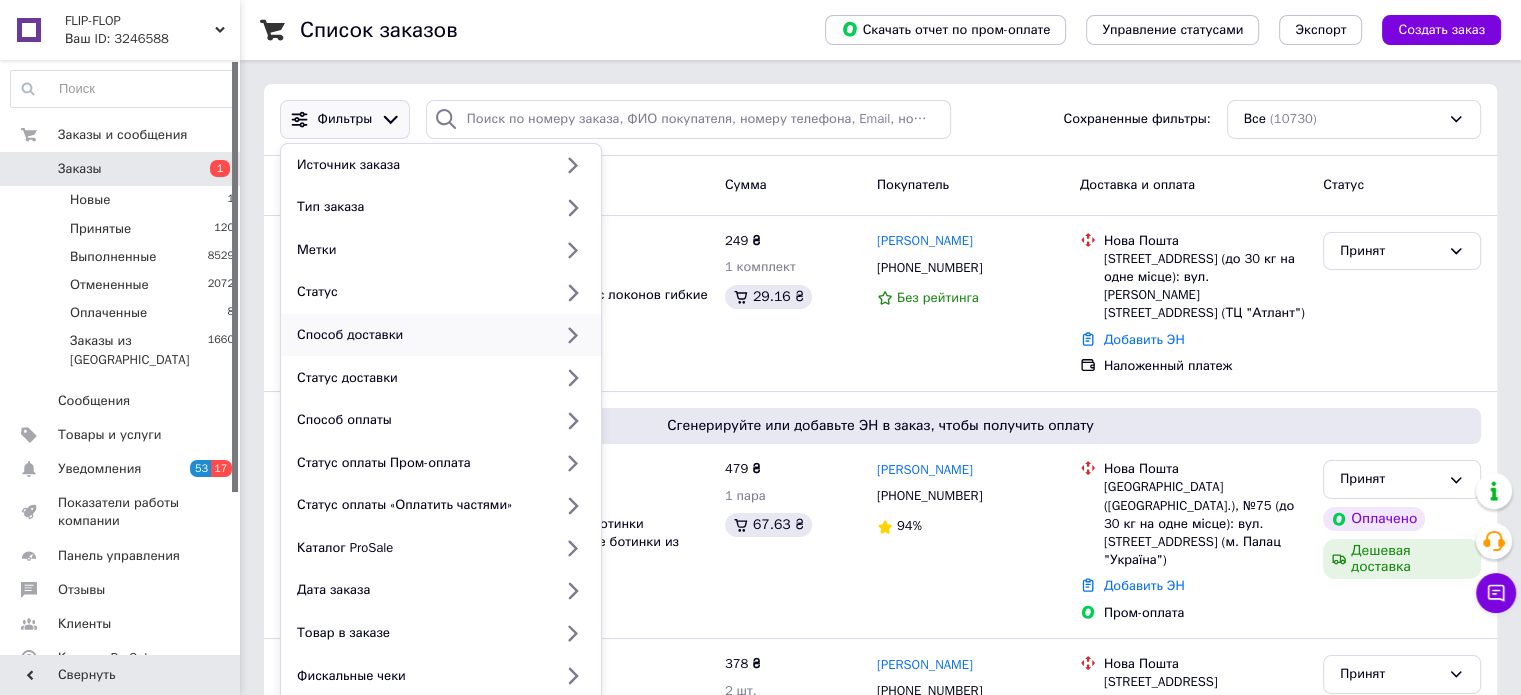 click on "Способ доставки" at bounding box center [420, 335] 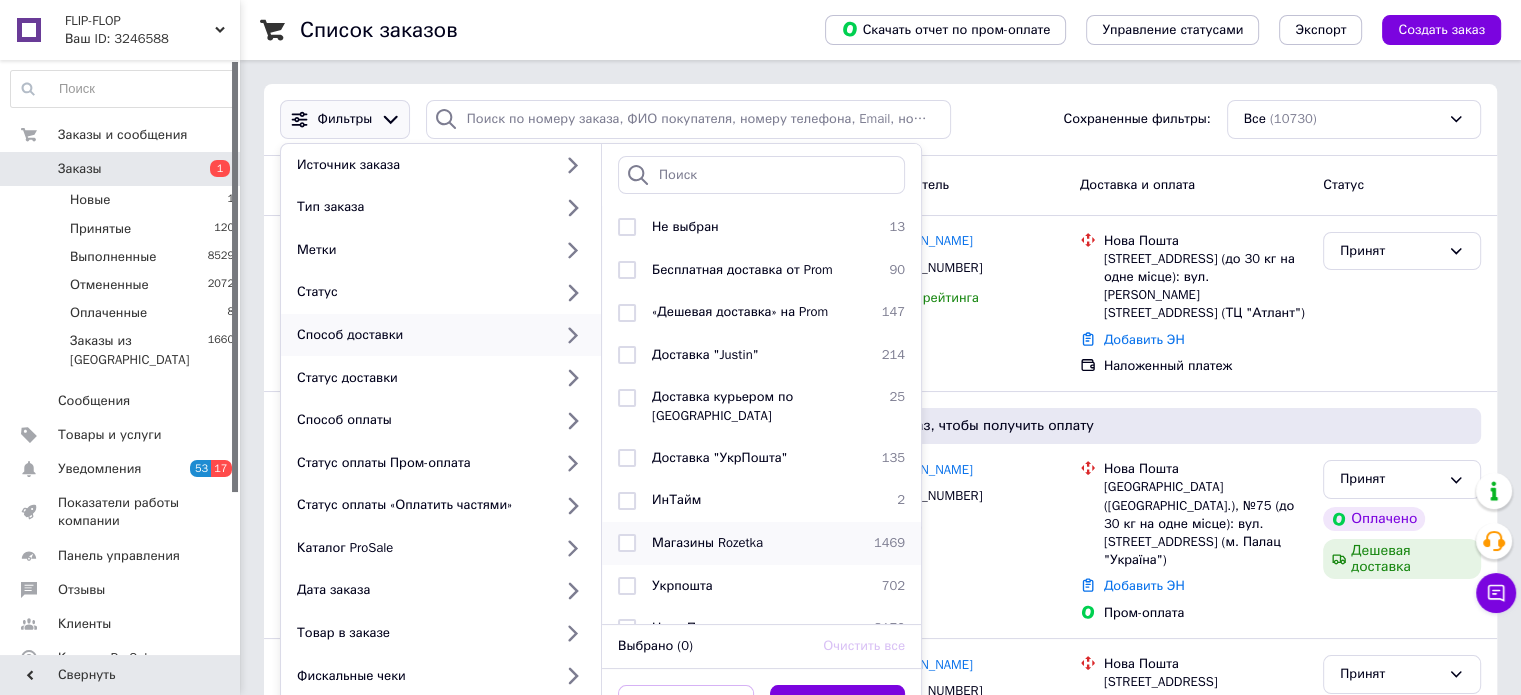 click at bounding box center [627, 543] 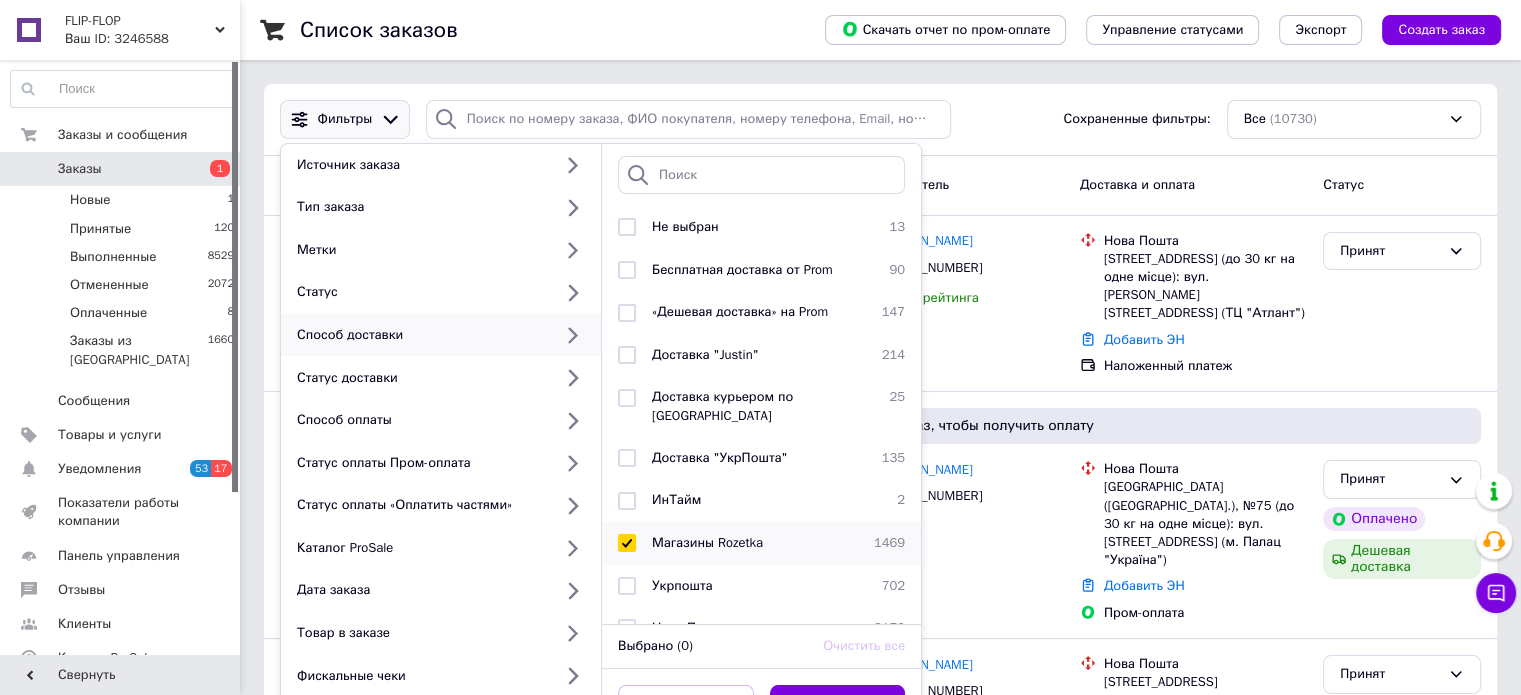 checkbox on "true" 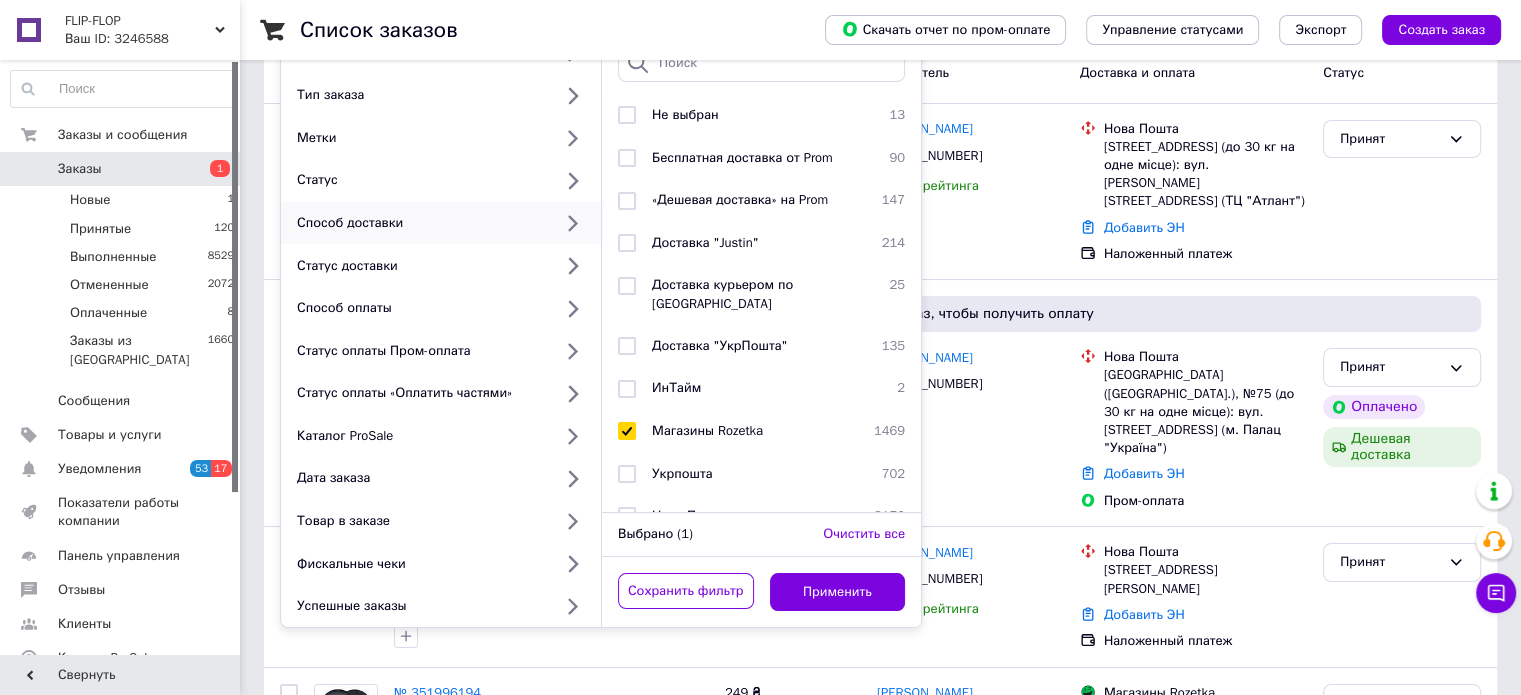 scroll, scrollTop: 184, scrollLeft: 0, axis: vertical 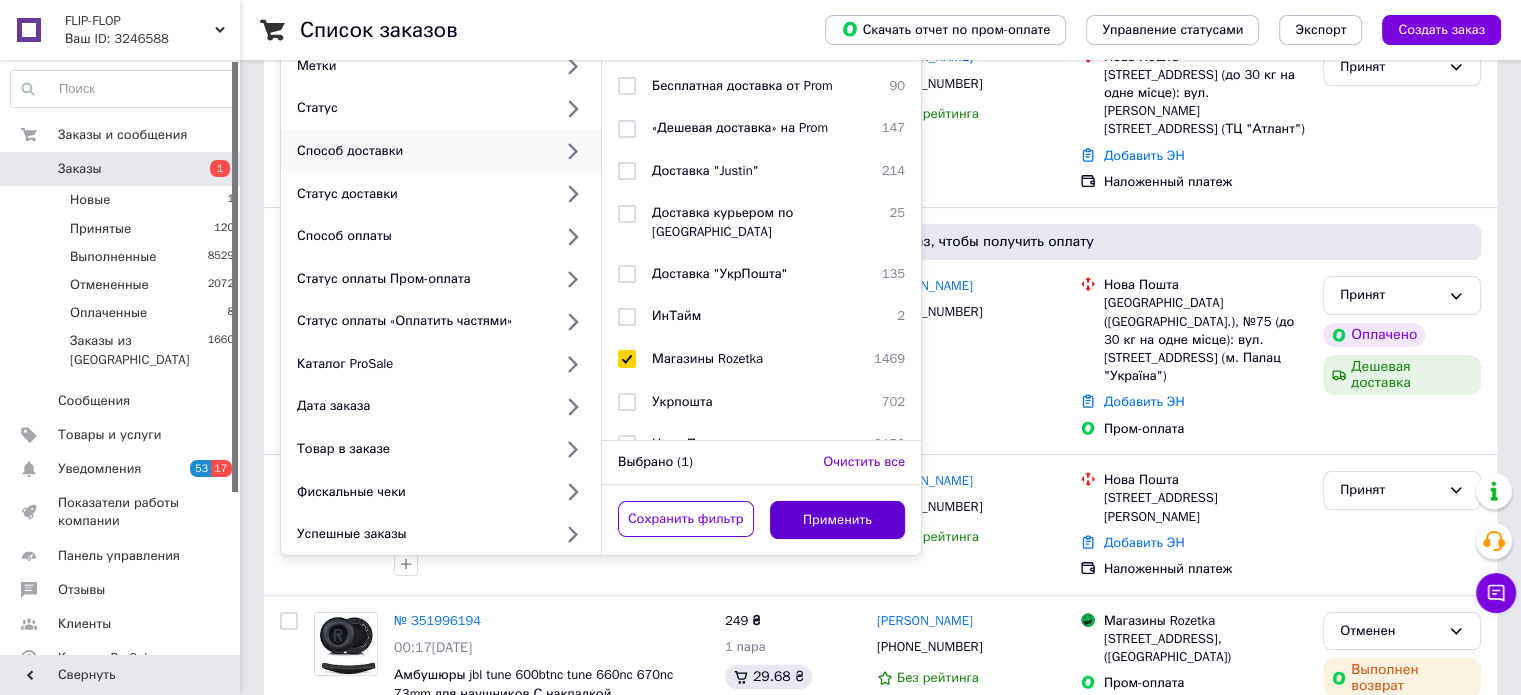 click on "Применить" at bounding box center [838, 520] 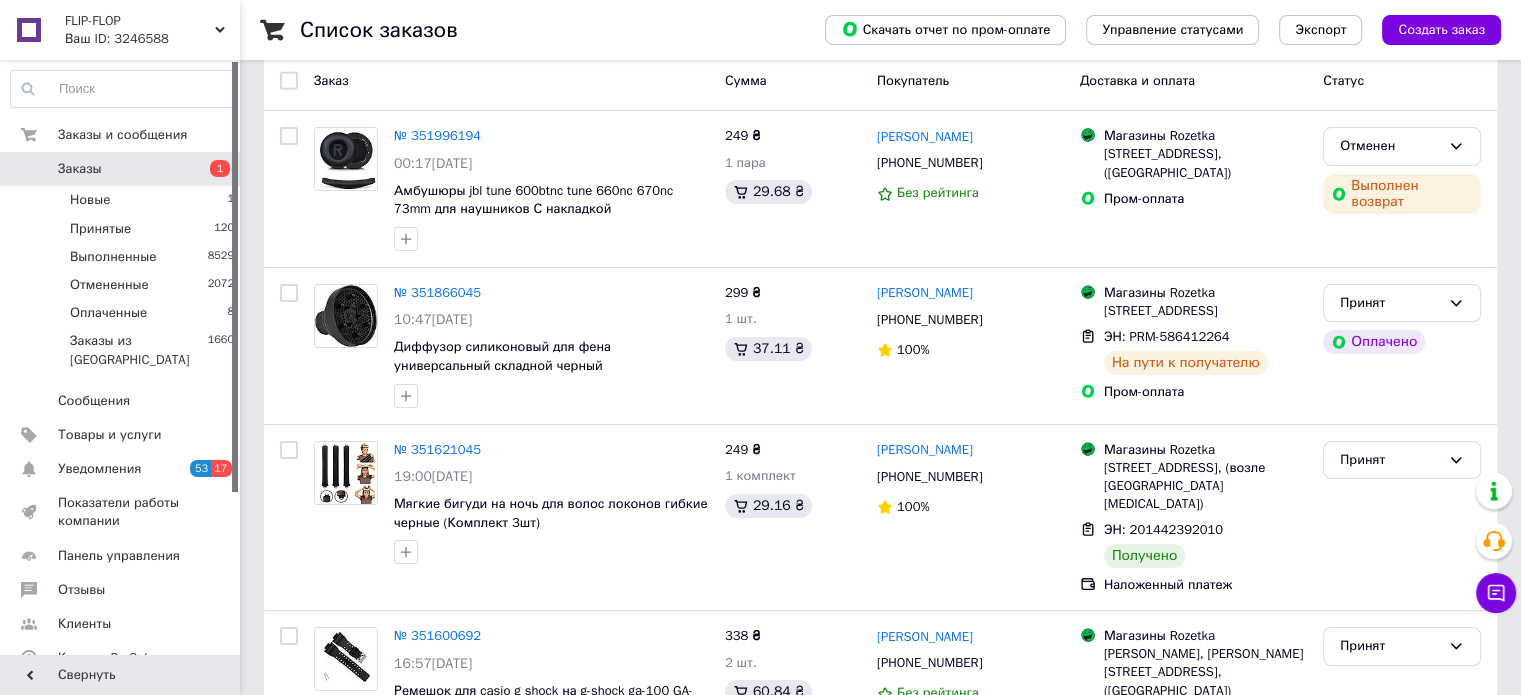 scroll, scrollTop: 185, scrollLeft: 0, axis: vertical 